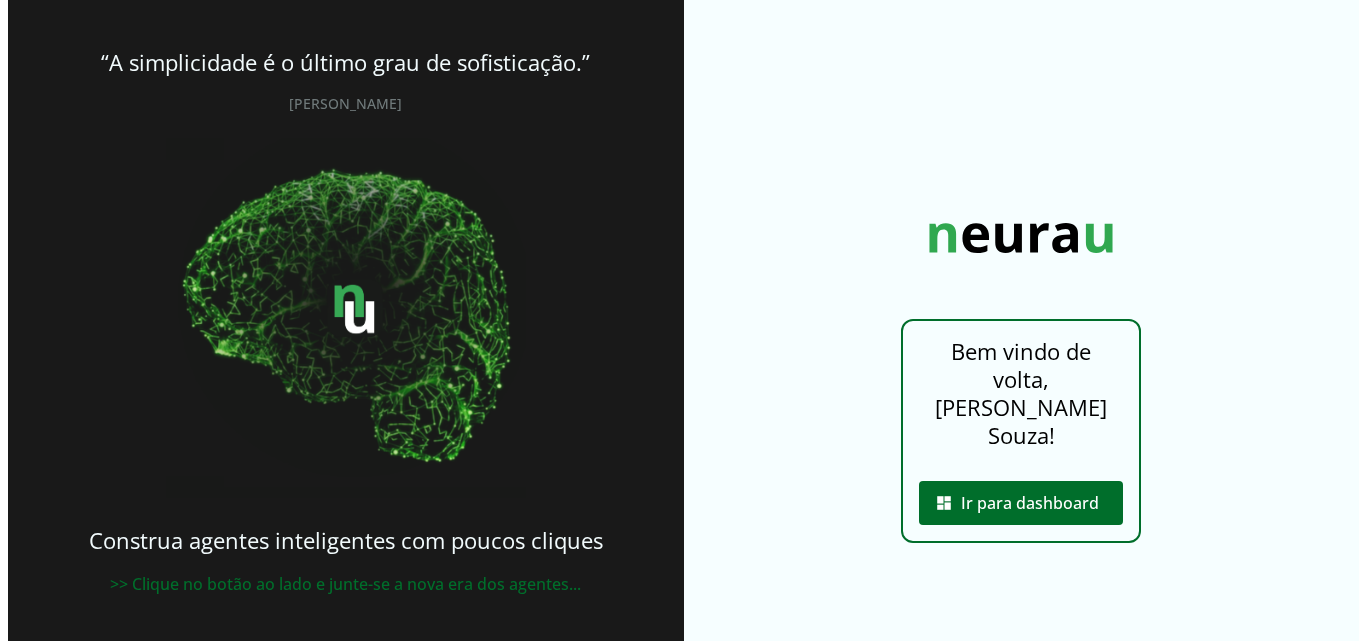 scroll, scrollTop: 0, scrollLeft: 0, axis: both 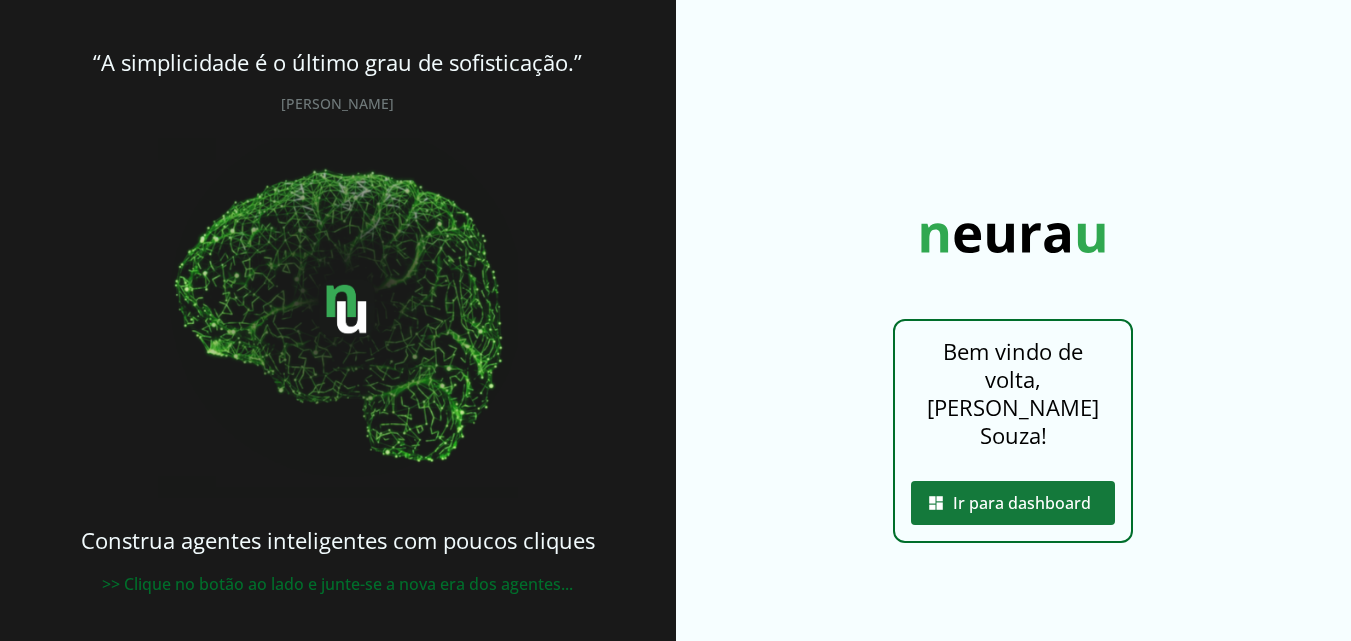 click at bounding box center [1013, 503] 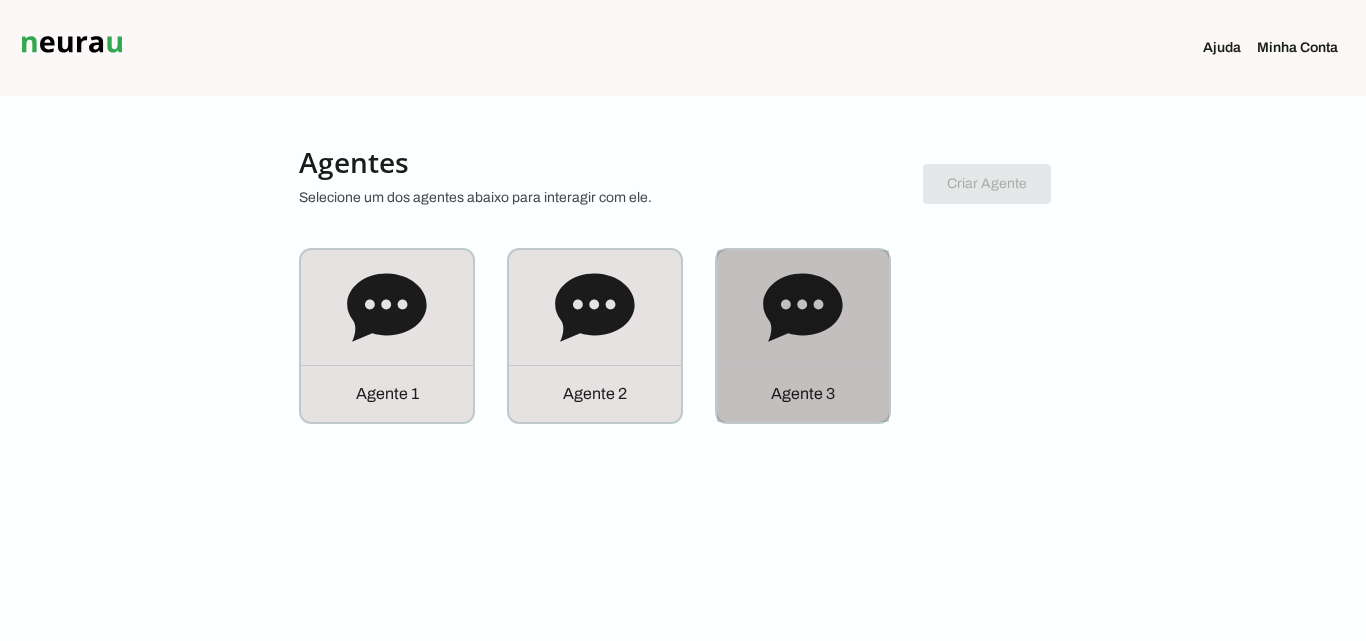 click 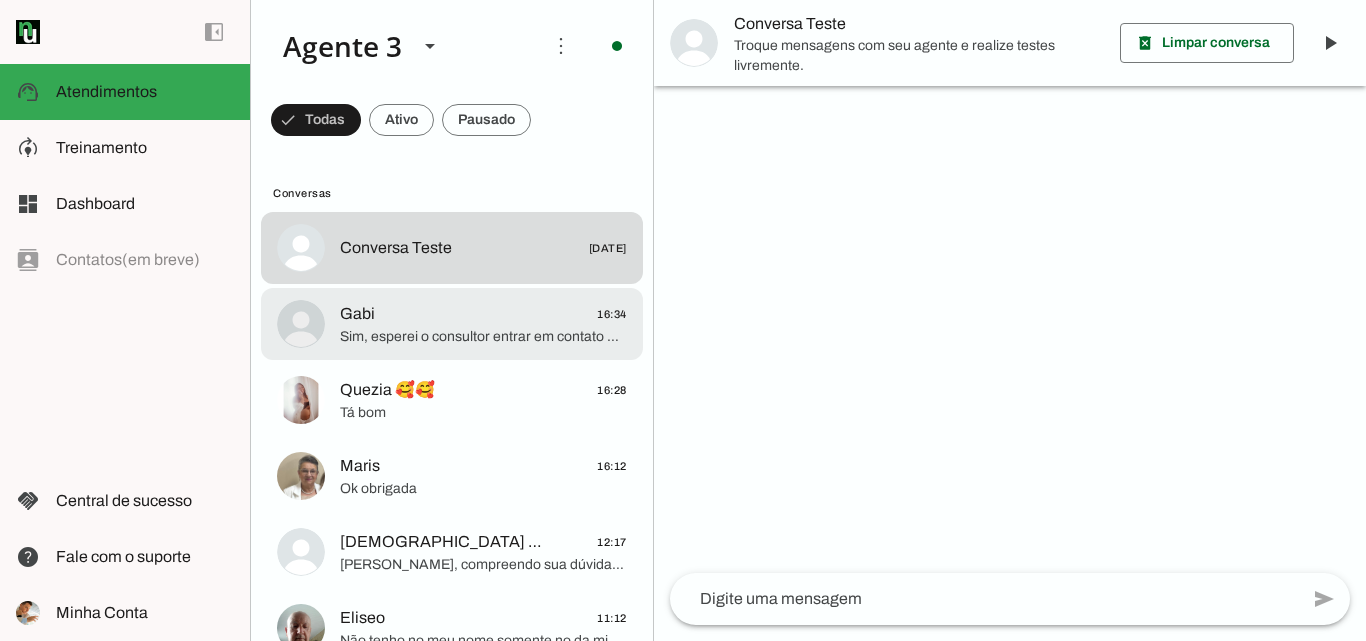 click on "Sim, esperei o consultor entrar em contato mas ninguém mandou mensagem ai hj [PERSON_NAME] denovo" 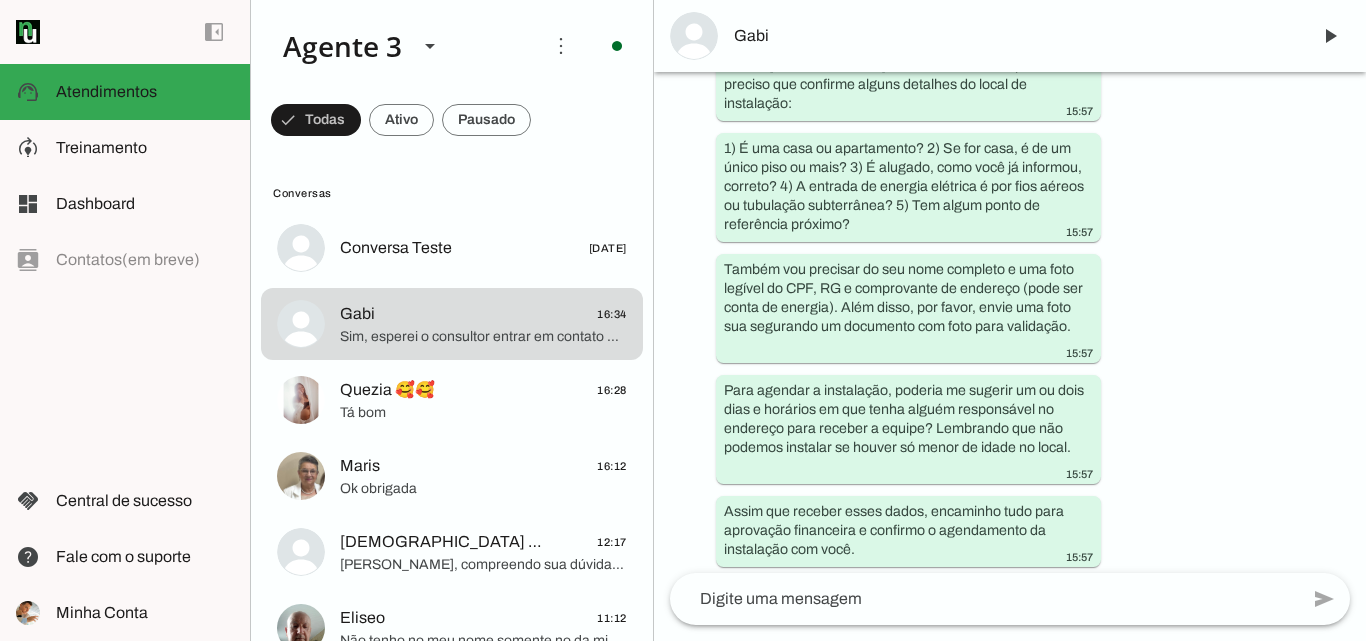 scroll, scrollTop: 3303, scrollLeft: 0, axis: vertical 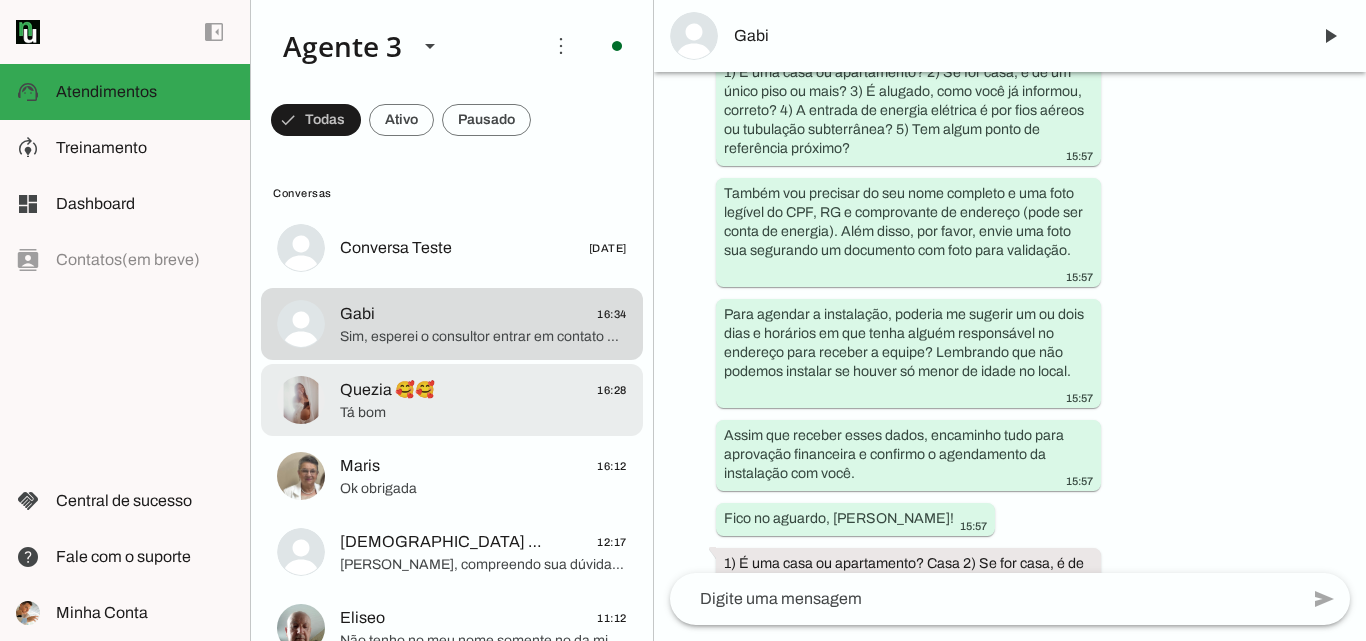 click on "Quezia 🥰🥰
16:28" 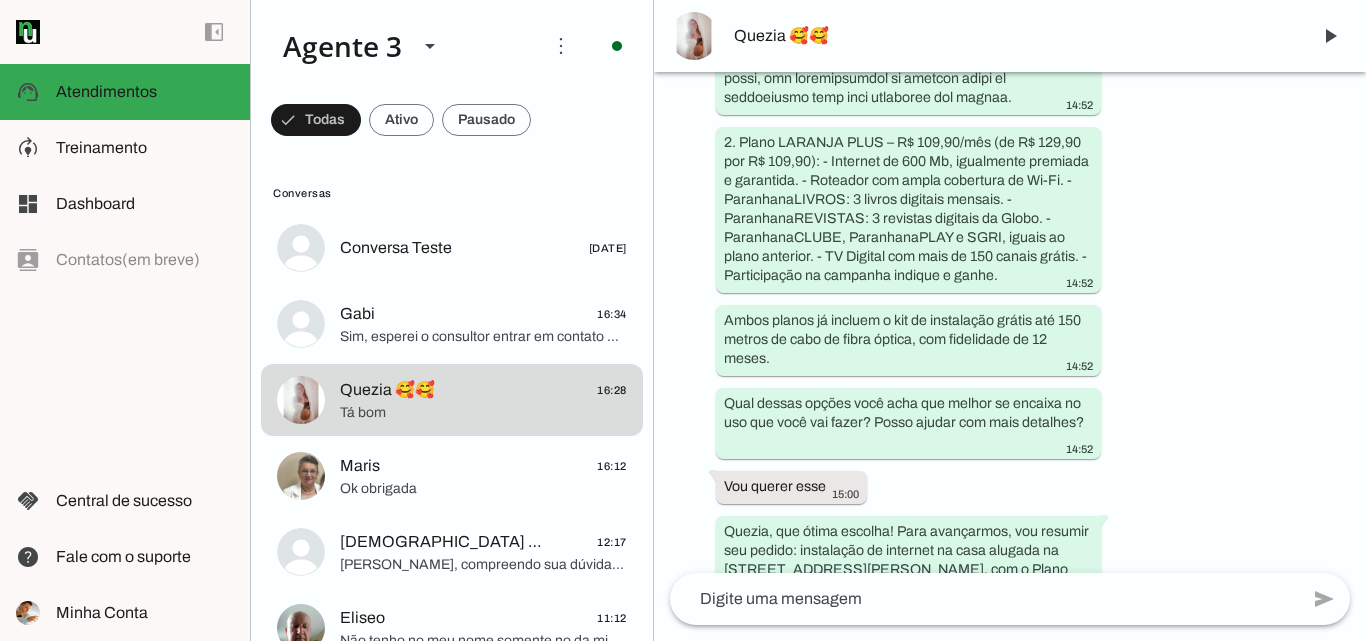 scroll, scrollTop: 3413, scrollLeft: 0, axis: vertical 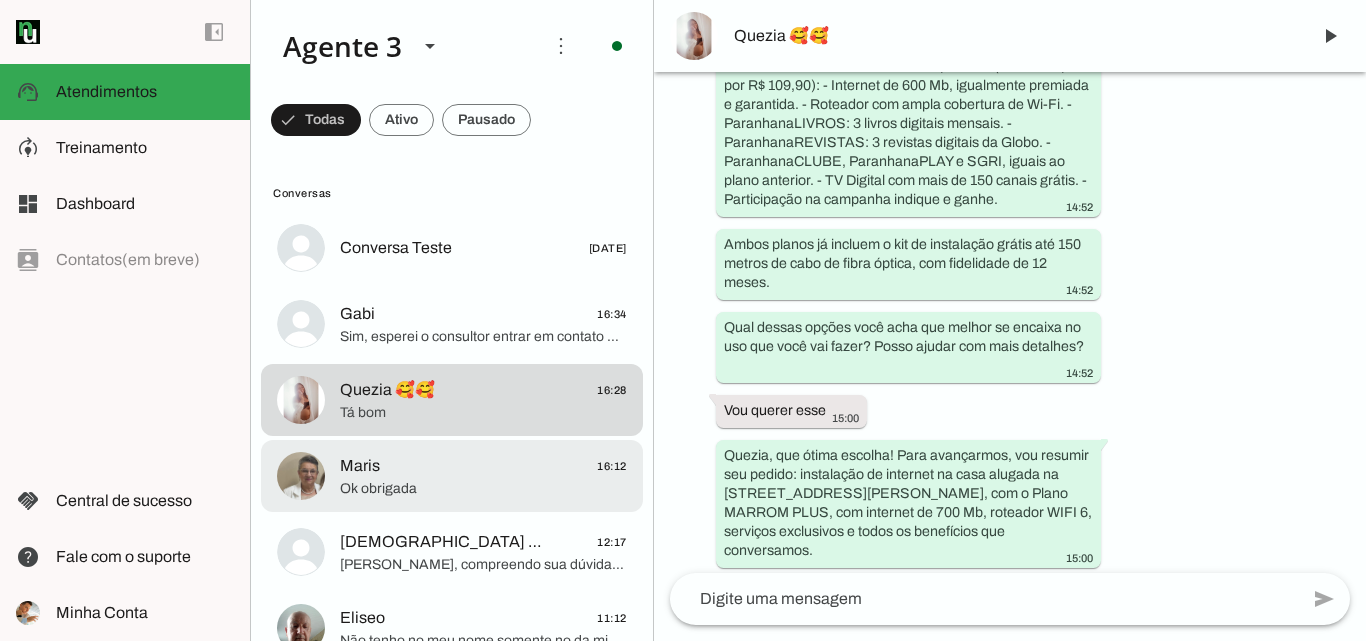 click on "Maris
16:12" 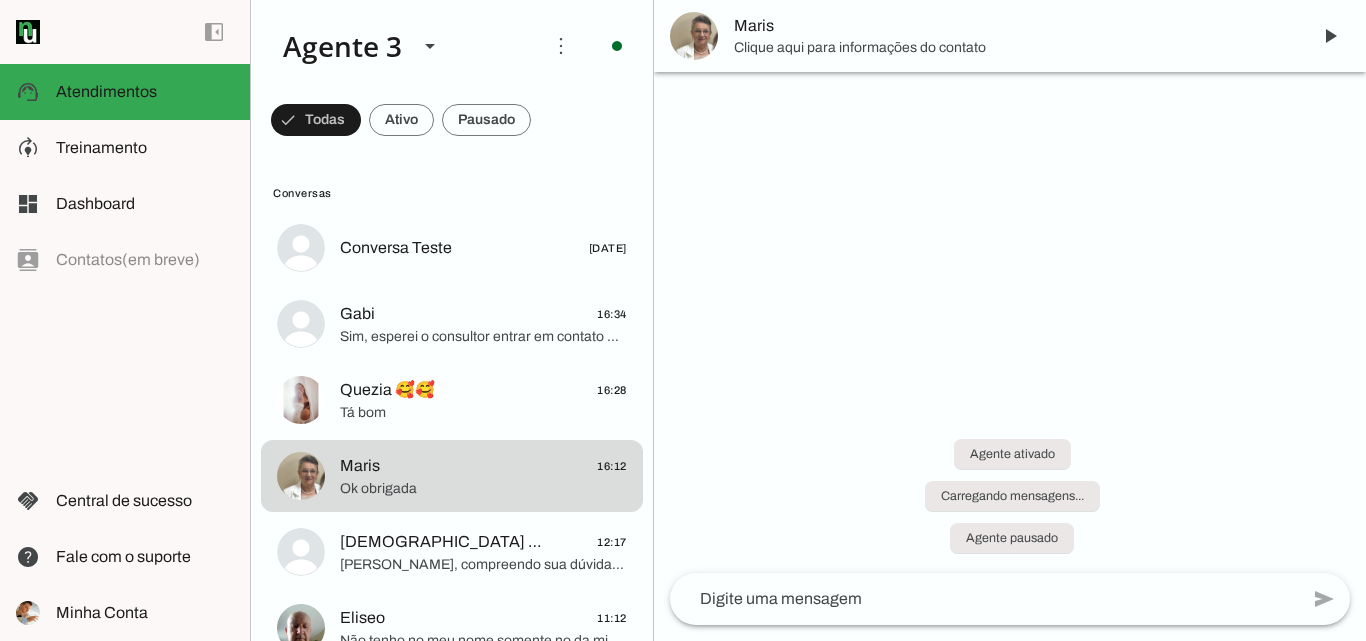 scroll, scrollTop: 1111, scrollLeft: 0, axis: vertical 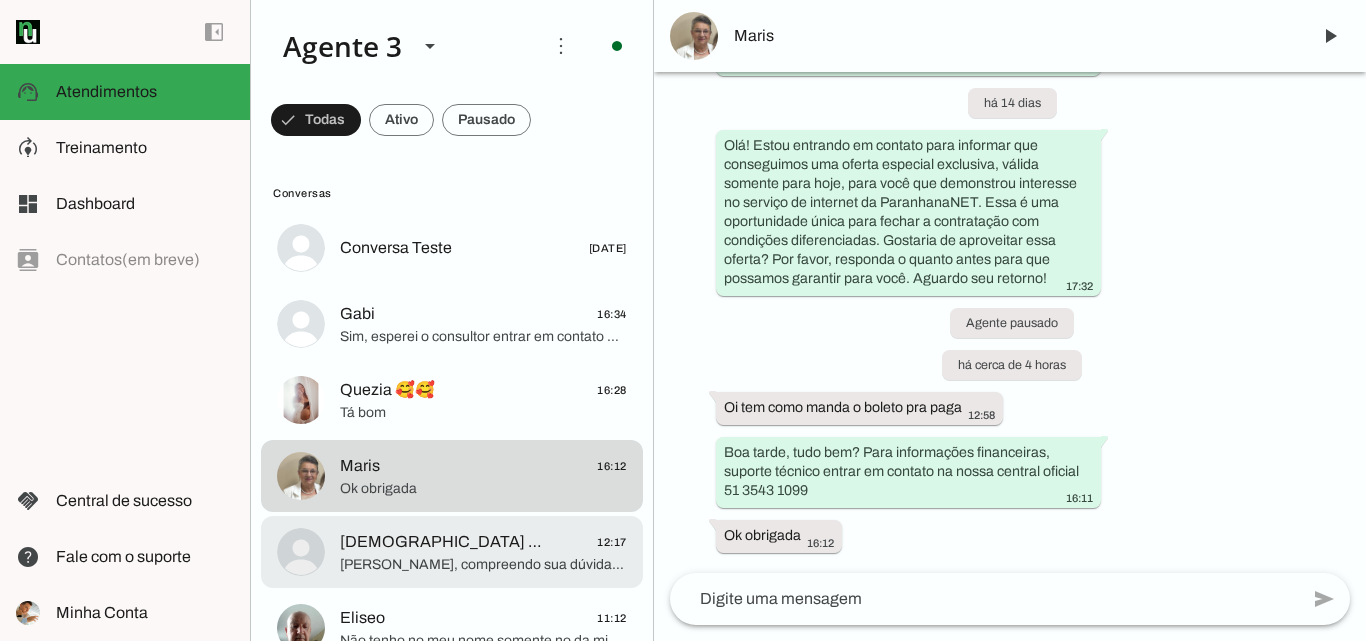 click on "[DEMOGRAPHIC_DATA] TD VÊ TD SABE
12:17" 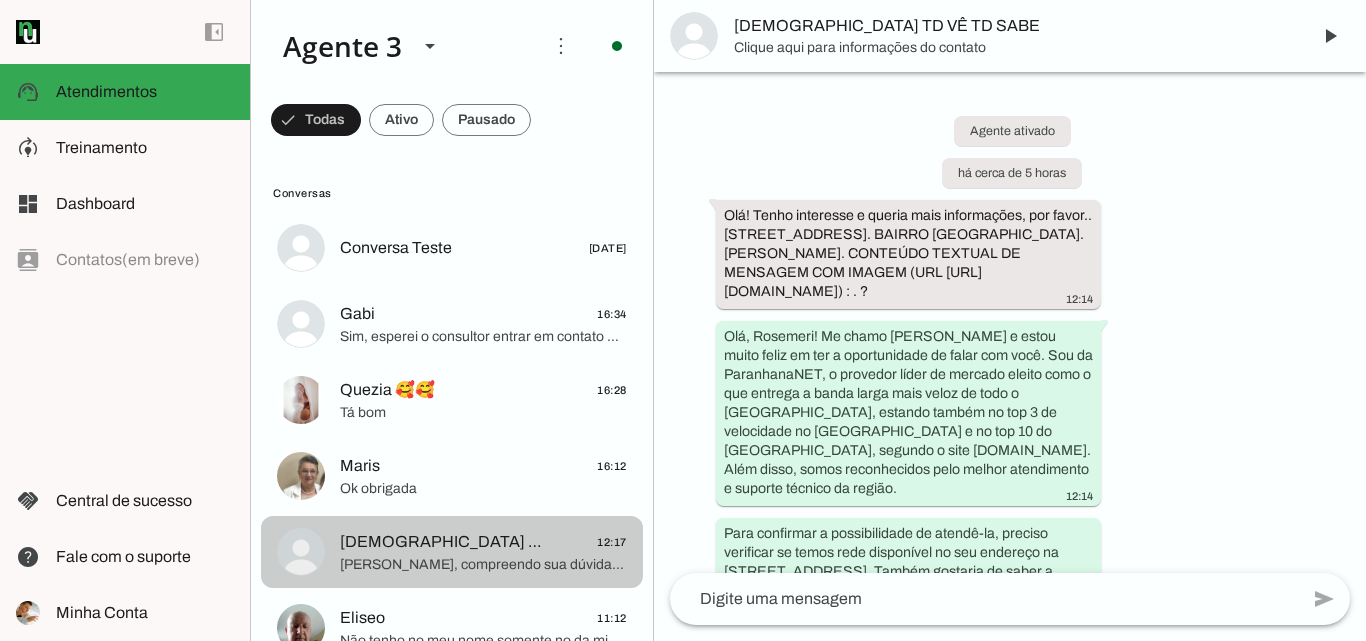 scroll, scrollTop: 1170, scrollLeft: 0, axis: vertical 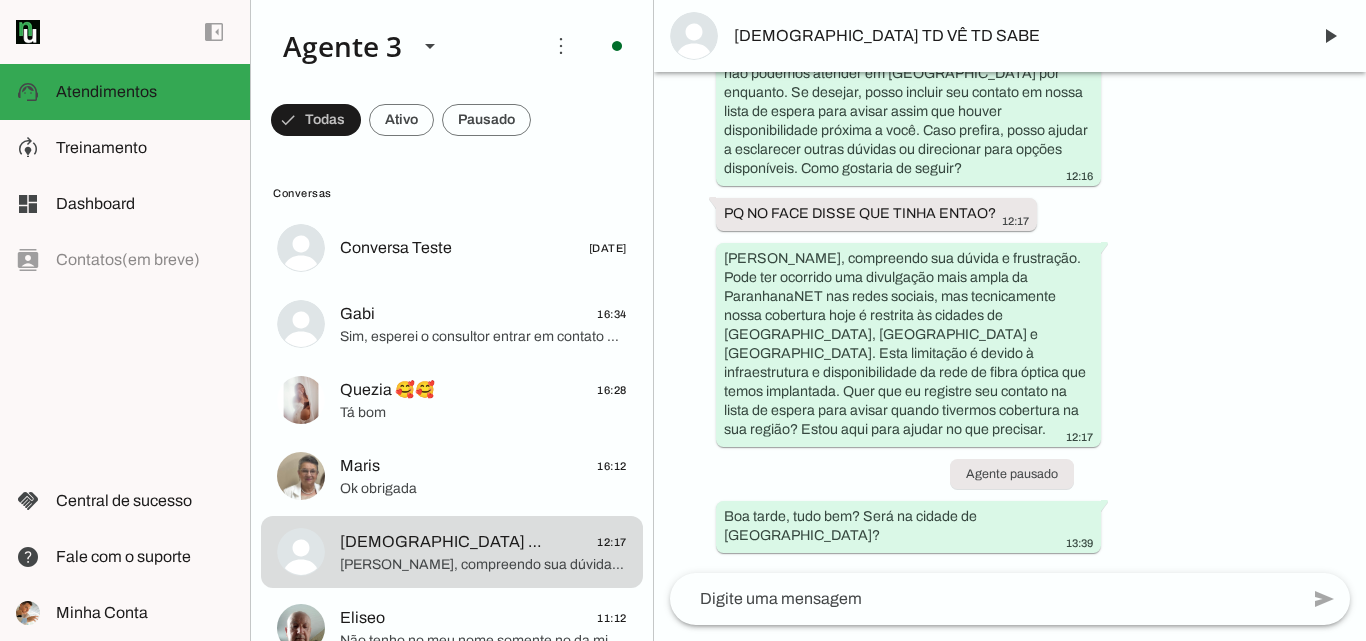 click on "[DEMOGRAPHIC_DATA] TD VÊ TD SABE" at bounding box center (1014, 36) 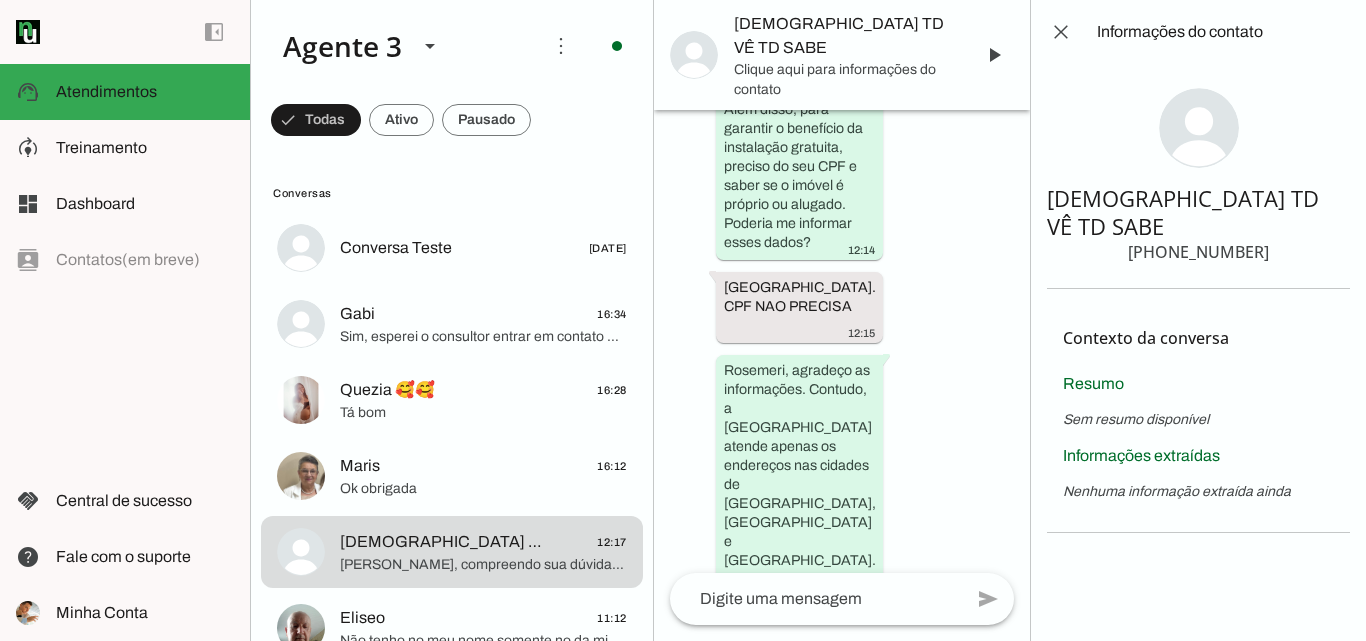 scroll, scrollTop: 2932, scrollLeft: 0, axis: vertical 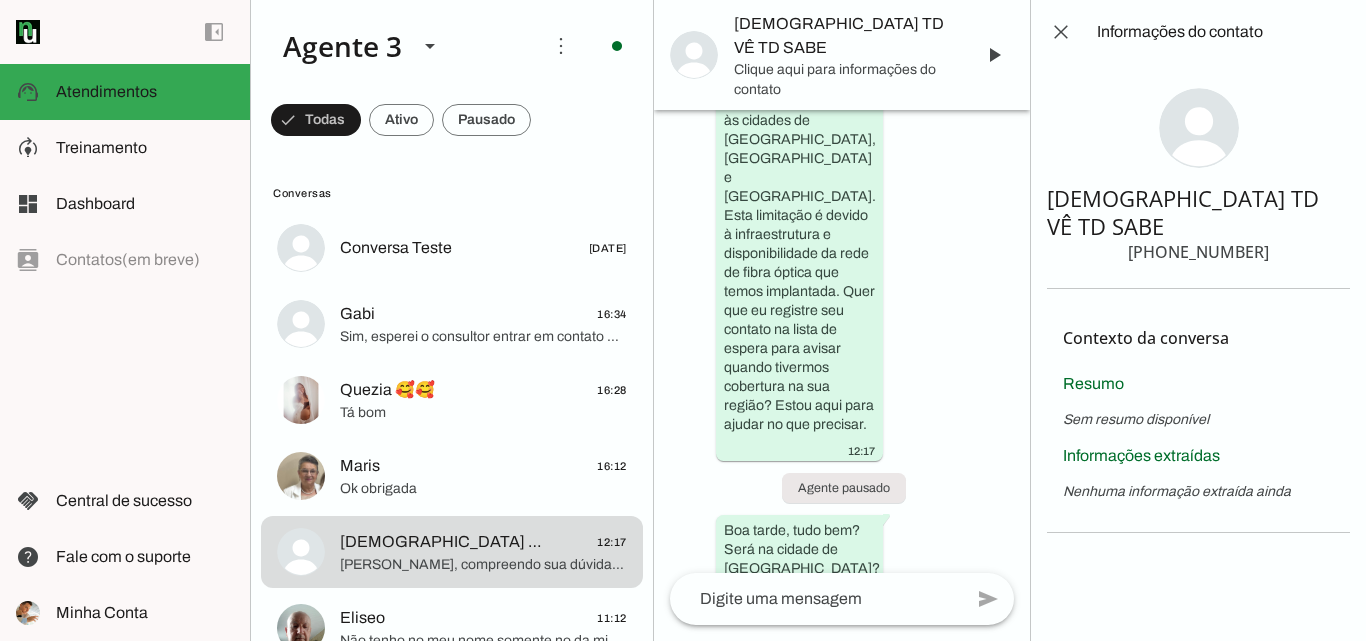 drag, startPoint x: 1171, startPoint y: 221, endPoint x: 1265, endPoint y: 223, distance: 94.02127 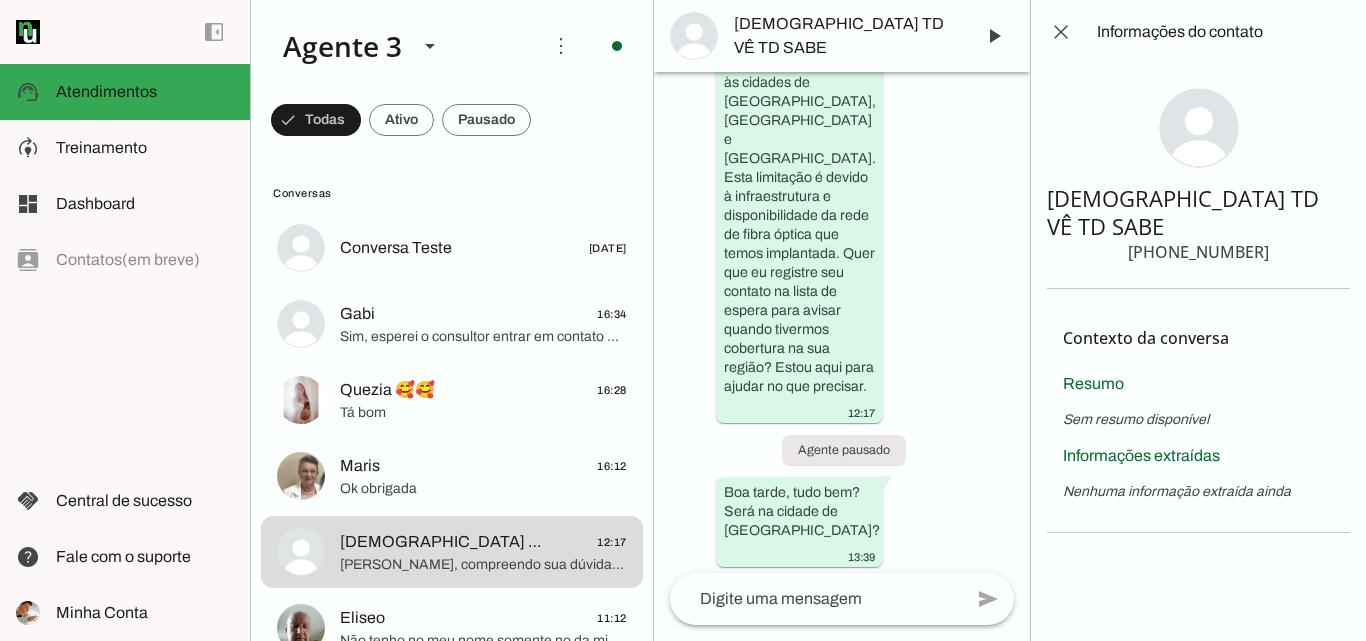 type 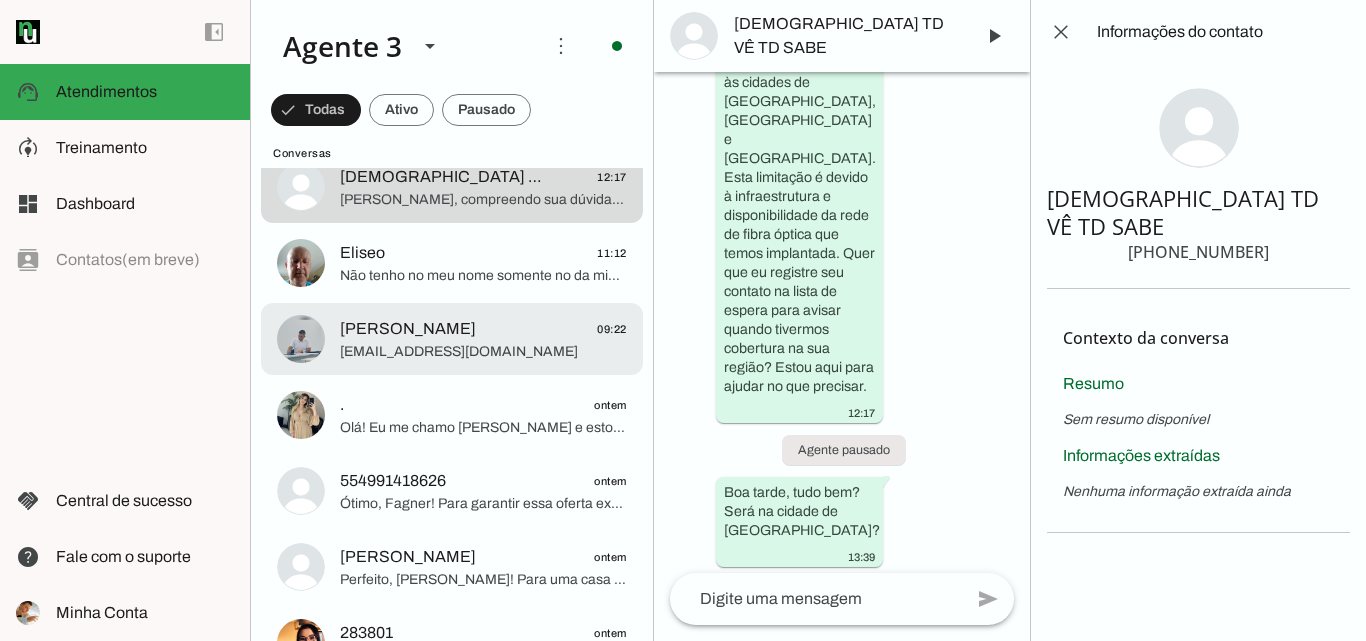 scroll, scrollTop: 400, scrollLeft: 0, axis: vertical 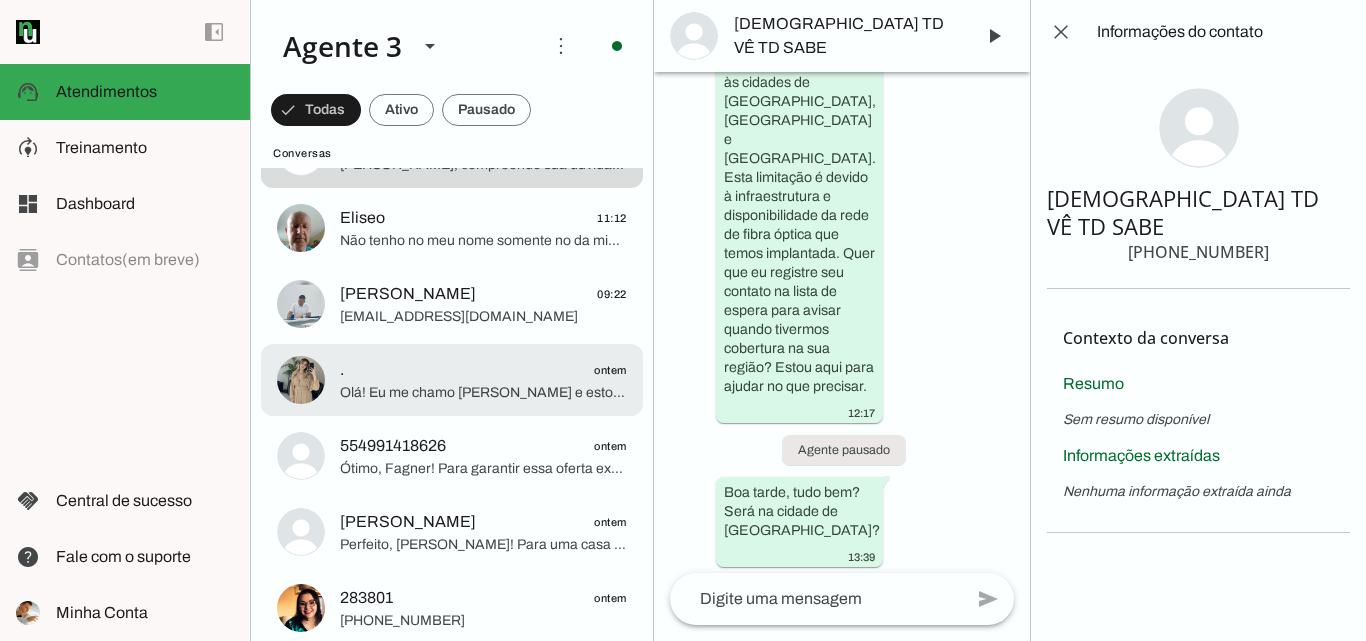 click on "Olá! Eu me chamo [PERSON_NAME] e estou muito feliz em ter a oportunidade de falar com você. Sou da ParanhanaNET, um provedor líder de mercado, eleito o que entrega a banda larga mais veloz de todo o [GEOGRAPHIC_DATA], além de estar entre os top 3 em velocidade no [GEOGRAPHIC_DATA] e no Top 10 do Brasil, segundo o site [DOMAIN_NAME]. Também somos reconhecidos como o melhor provedor em qualidade de atendimento e suporte técnico na região.
Para melhor atendê-lo, qual é o seu nome? E poderia me informar o endereço completo onde deseja a instalação da internet, incluindo rua, número, bairro e cidade? Assim verifico a cobertura da nossa rede na sua região para garantir o melhor serviço para você." 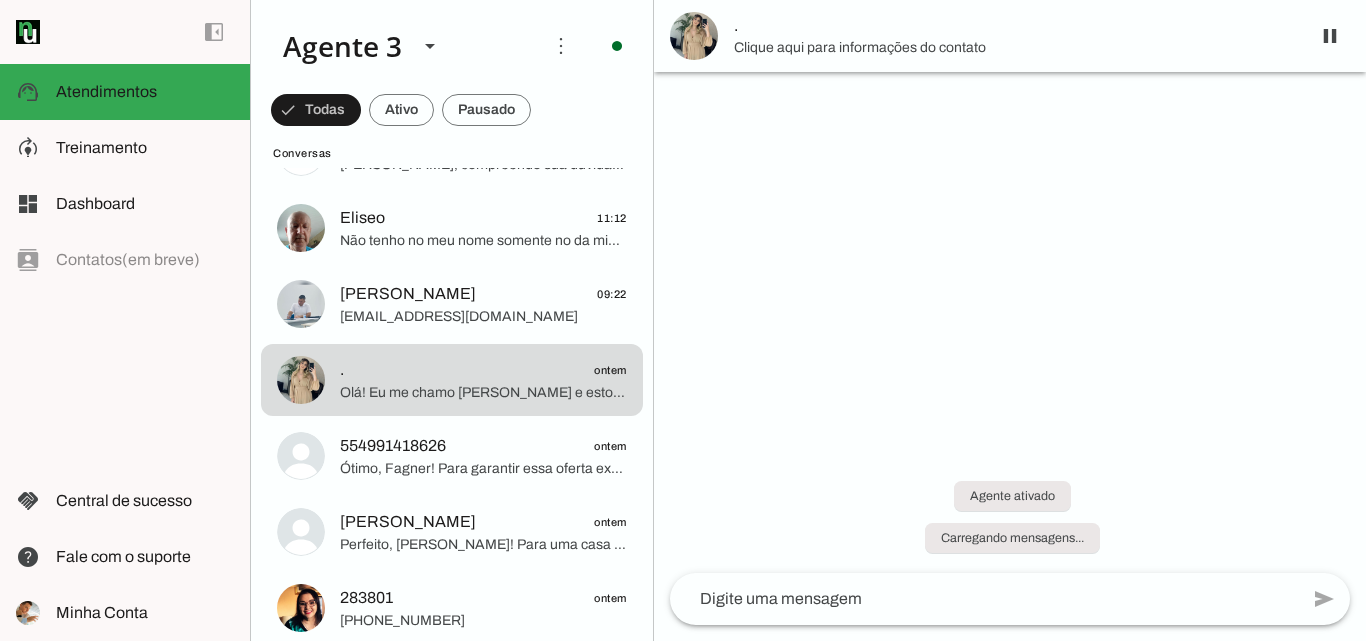 scroll, scrollTop: 657, scrollLeft: 0, axis: vertical 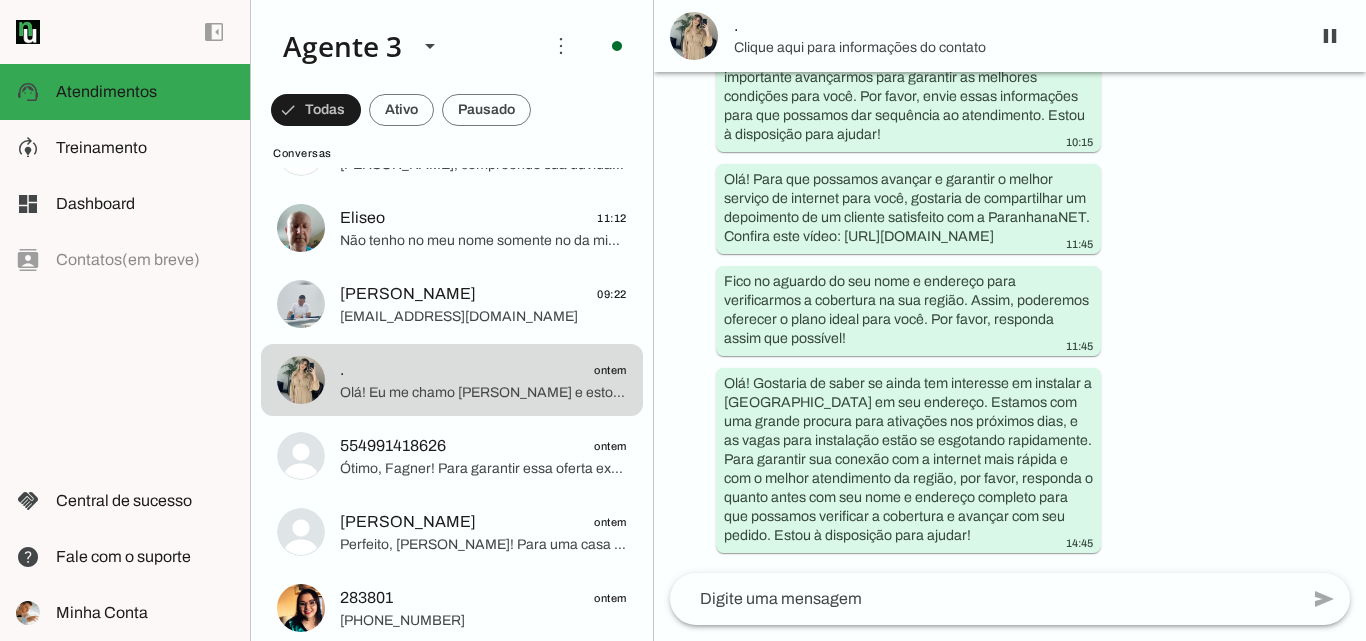 click on "." at bounding box center (1014, 26) 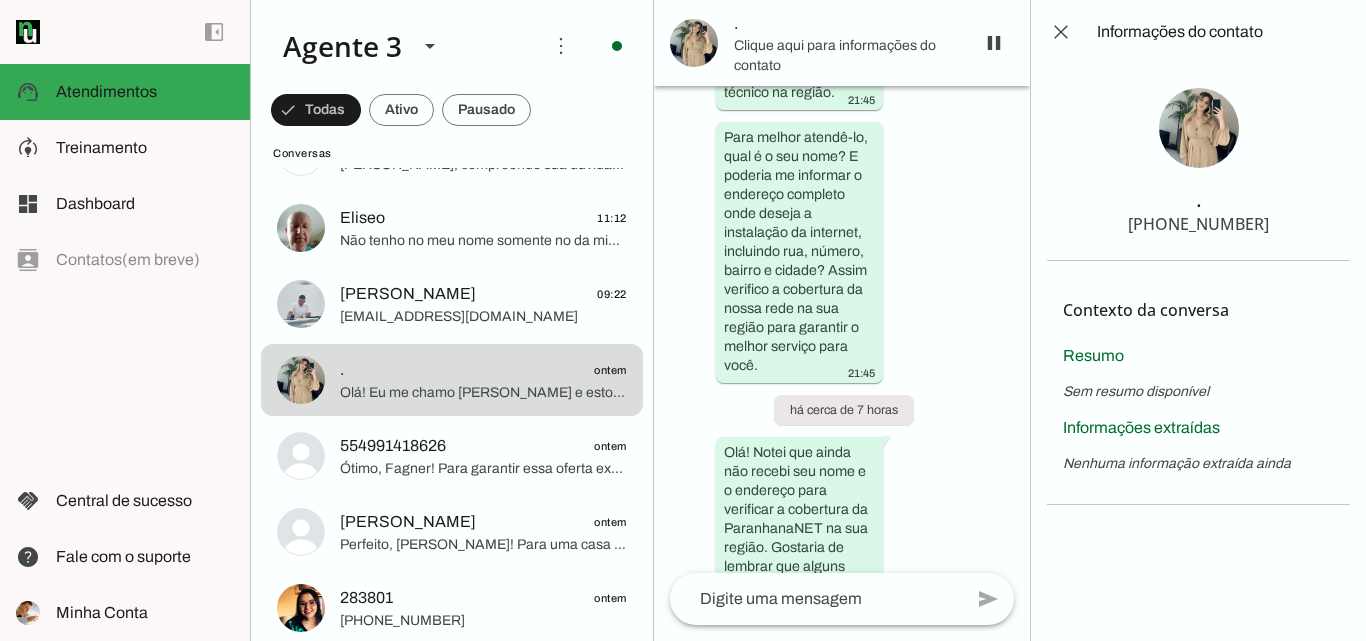 scroll, scrollTop: 1949, scrollLeft: 0, axis: vertical 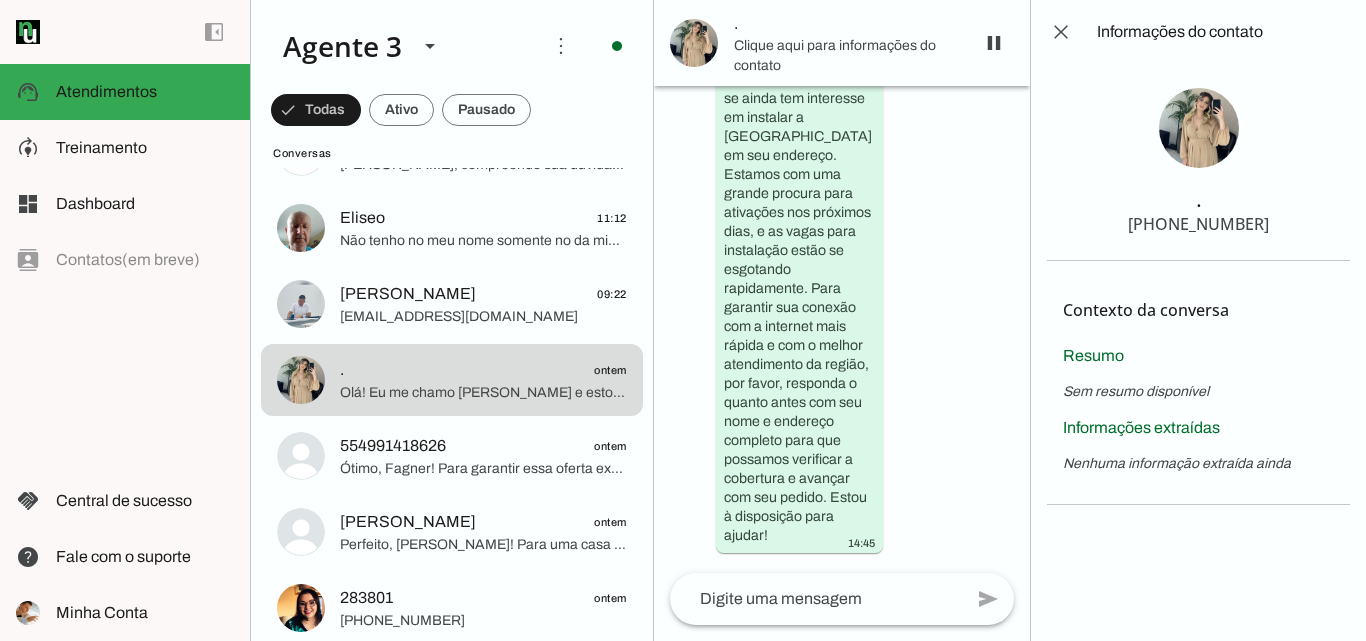 drag, startPoint x: 1174, startPoint y: 224, endPoint x: 1246, endPoint y: 226, distance: 72.02777 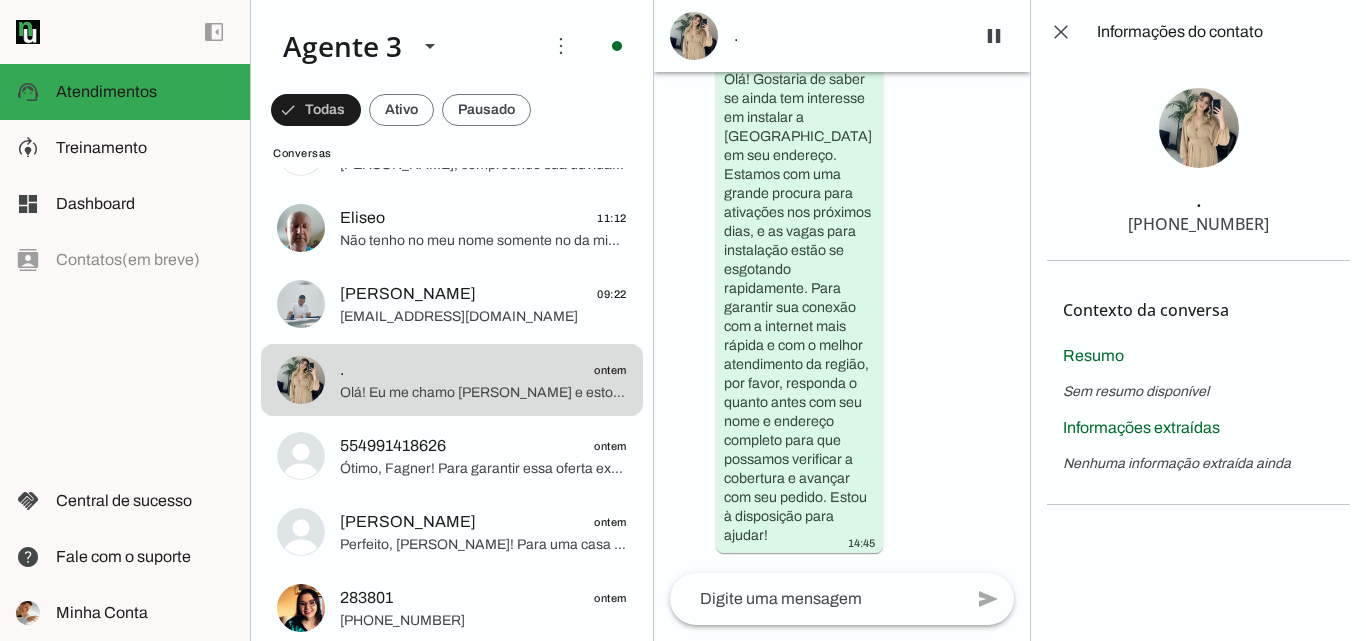 type 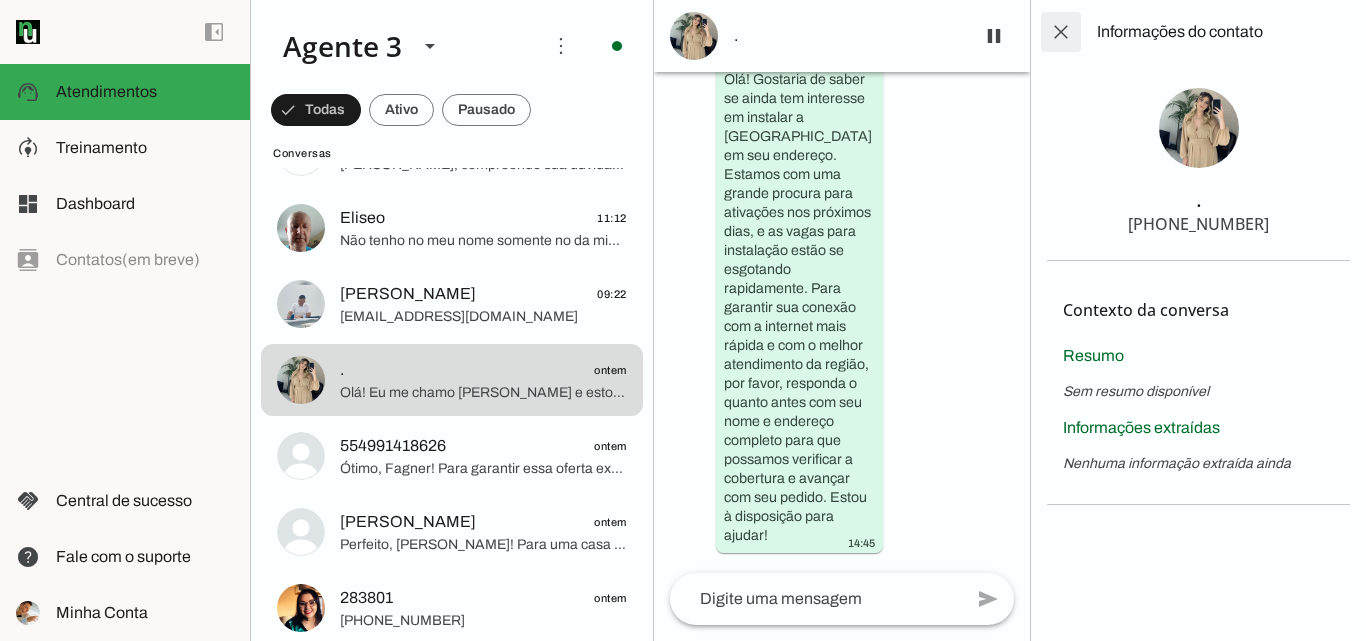 click at bounding box center (1061, 32) 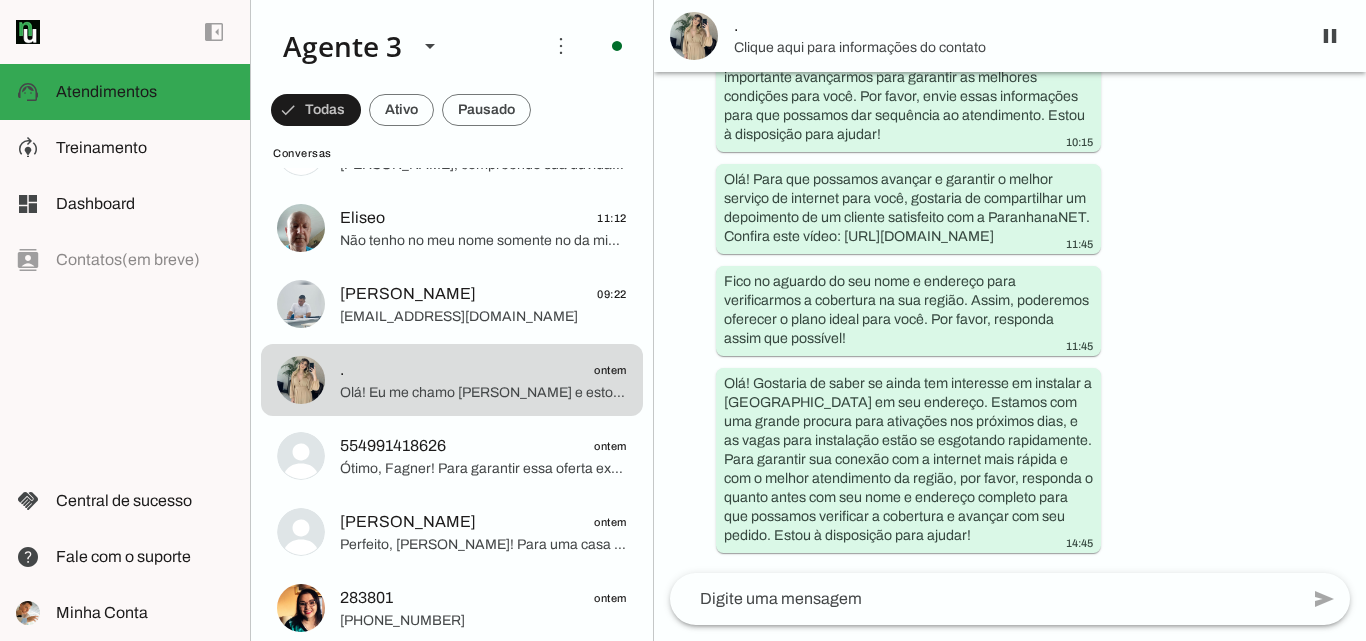 scroll, scrollTop: 657, scrollLeft: 0, axis: vertical 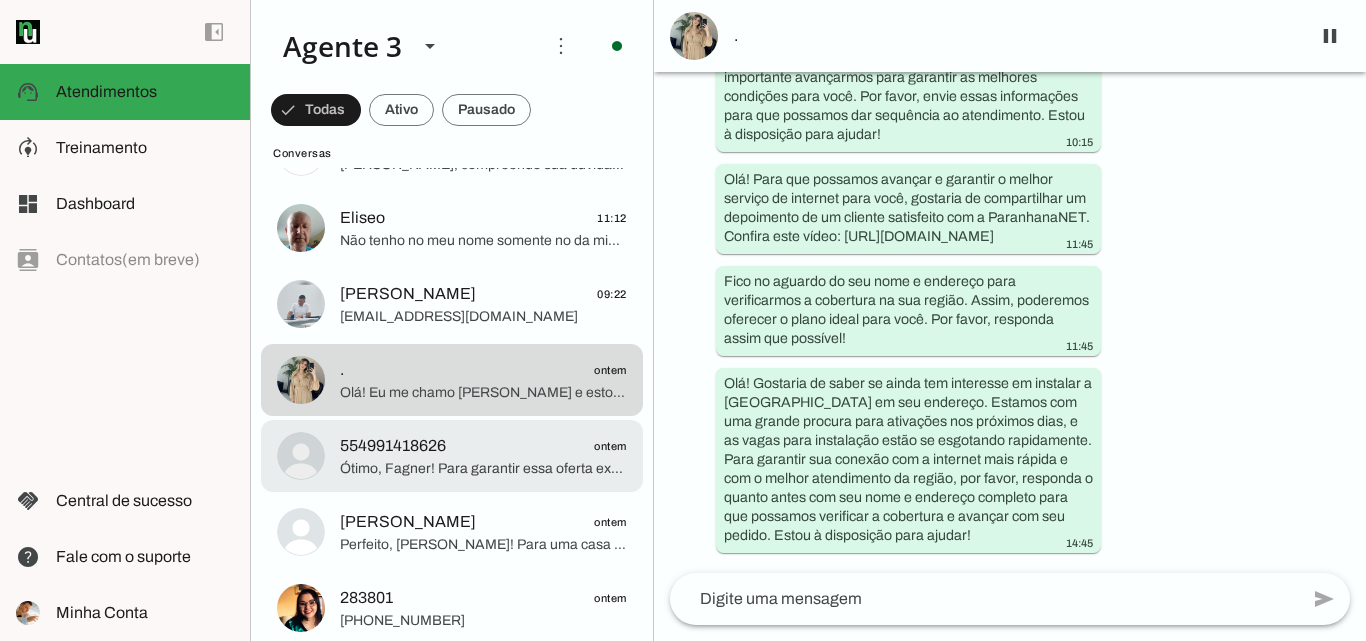 click on "Ótimo, Fagner! Para garantir essa oferta exclusiva, preciso confirmar alguns detalhes. O endereço de instalação é realmente [STREET_ADDRESS][PERSON_NAME]? E você poderia me informar se o imóvel é próprio ou alugado? Além disso, por favor, informe seu CPF para que eu possa registrar corretamente o pedido e garantir os bônus da instalação gratuita." 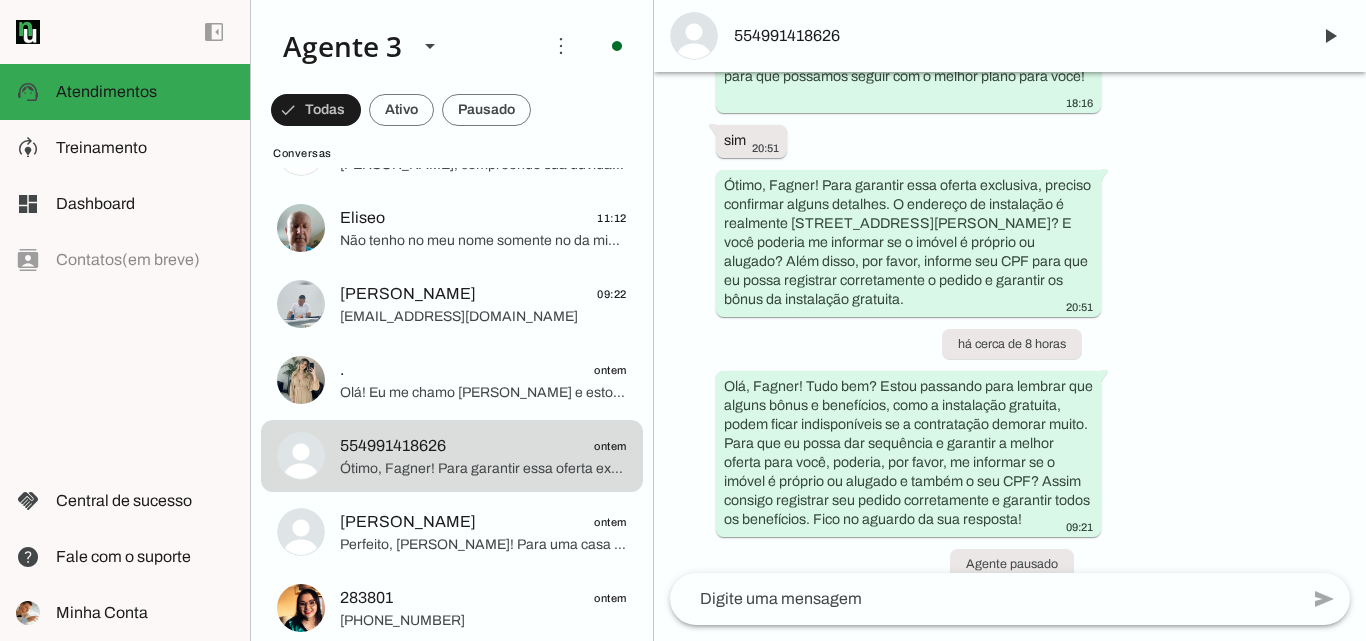 scroll, scrollTop: 2102, scrollLeft: 0, axis: vertical 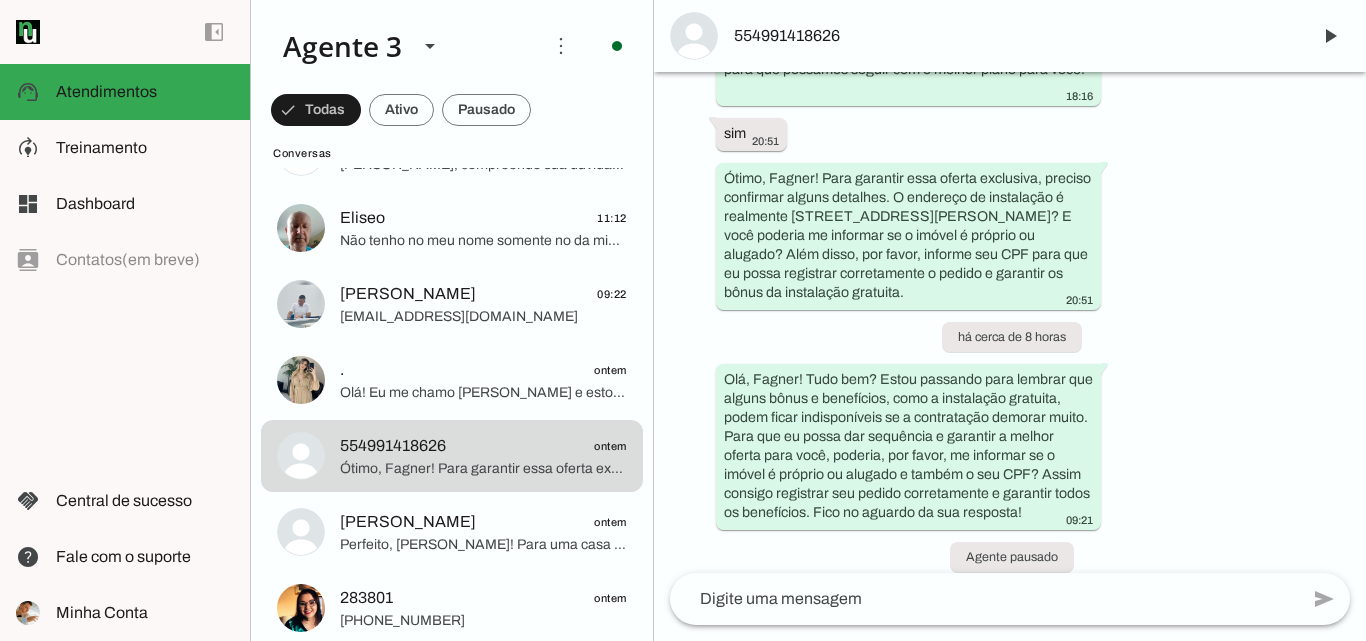 click on "554991418626" at bounding box center (1014, 36) 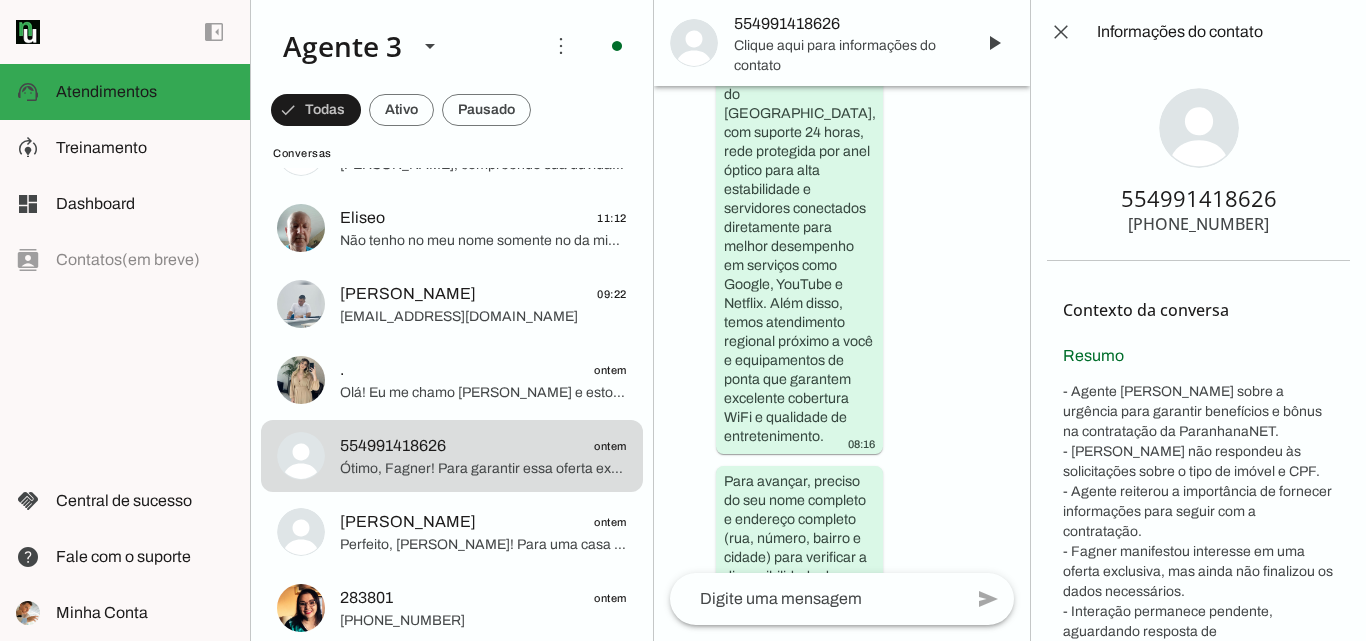 scroll, scrollTop: 4933, scrollLeft: 0, axis: vertical 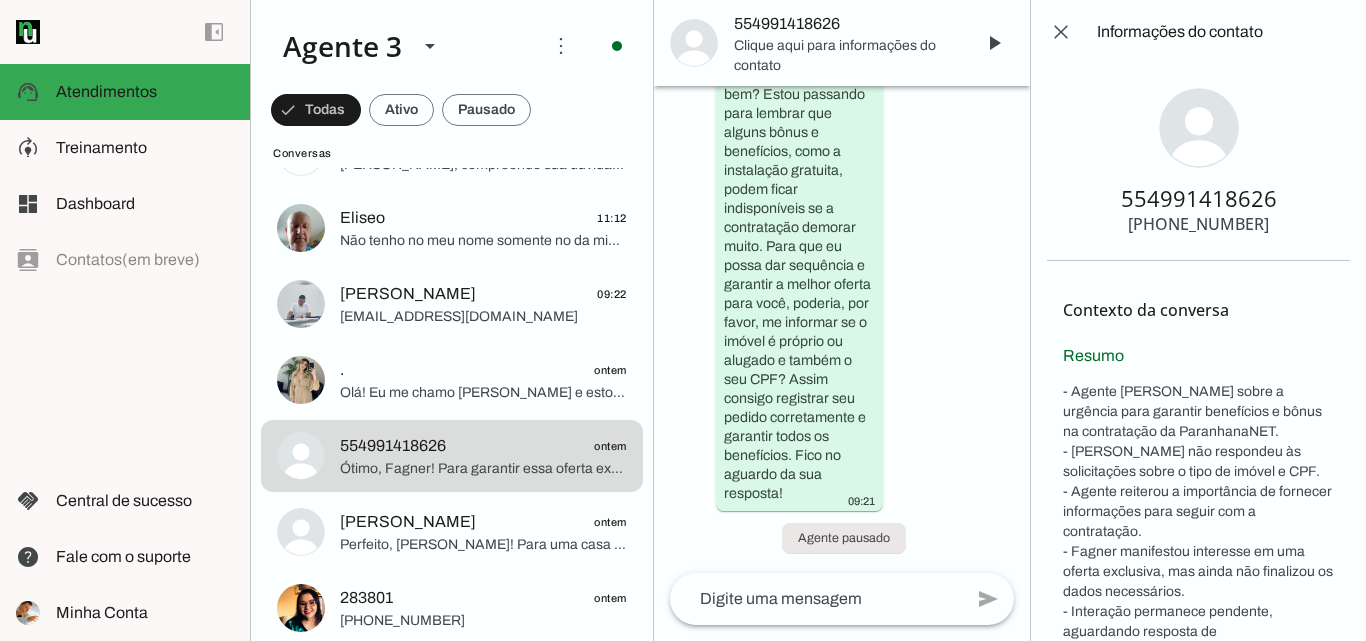 drag, startPoint x: 1165, startPoint y: 223, endPoint x: 1272, endPoint y: 230, distance: 107.22873 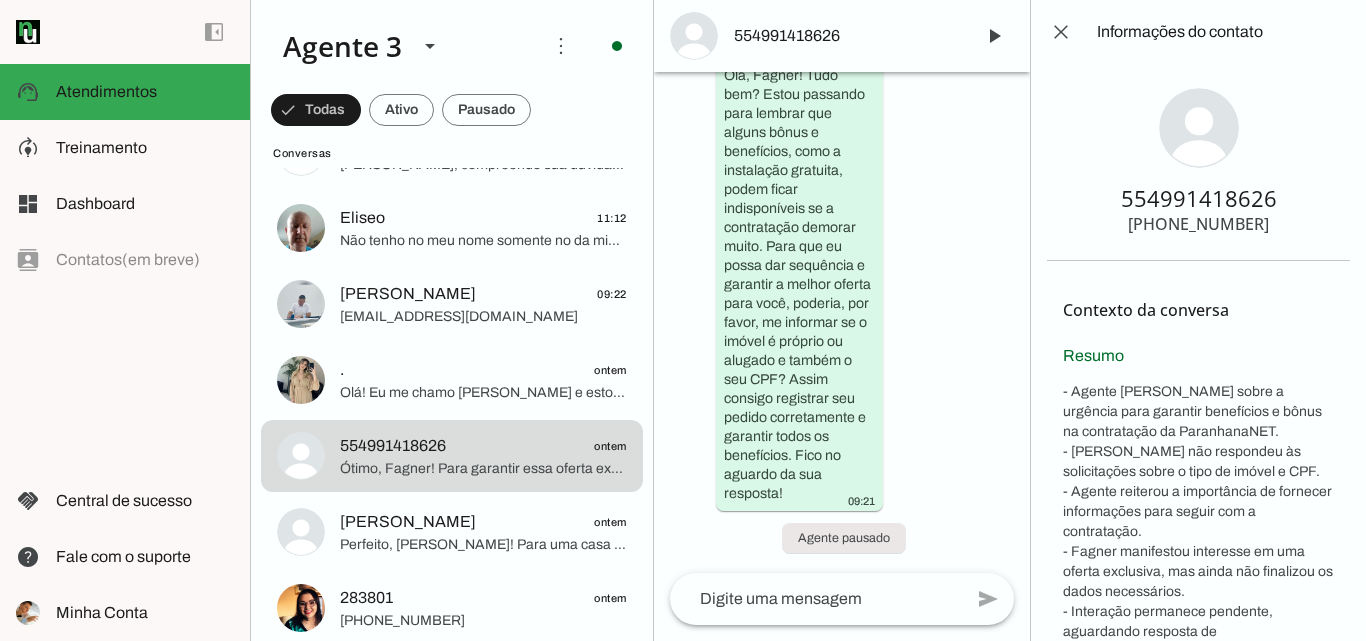 type 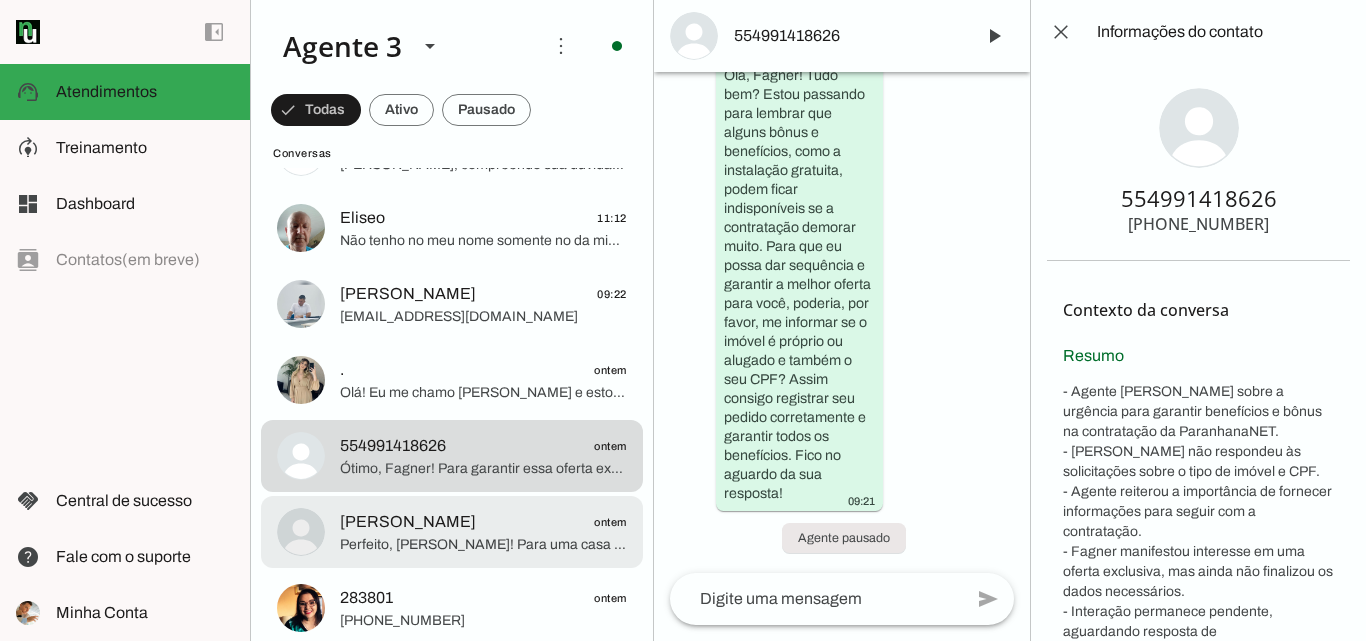 click on "[PERSON_NAME]
ontem" 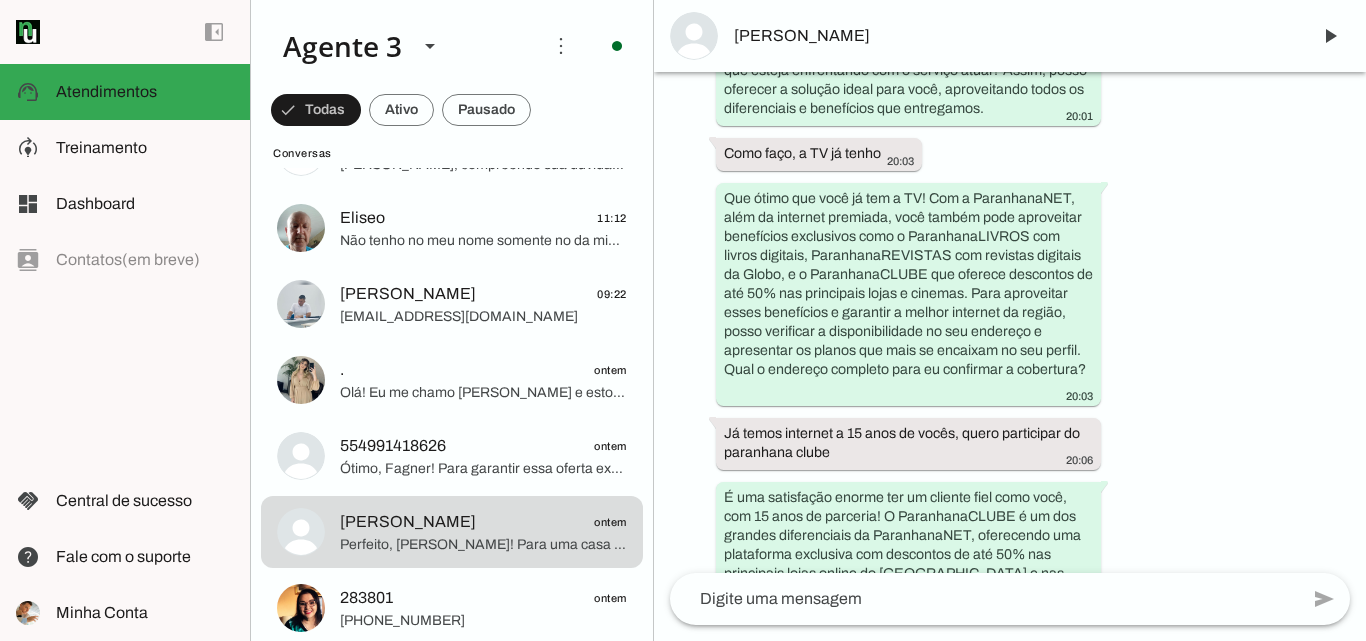 scroll, scrollTop: 1476, scrollLeft: 0, axis: vertical 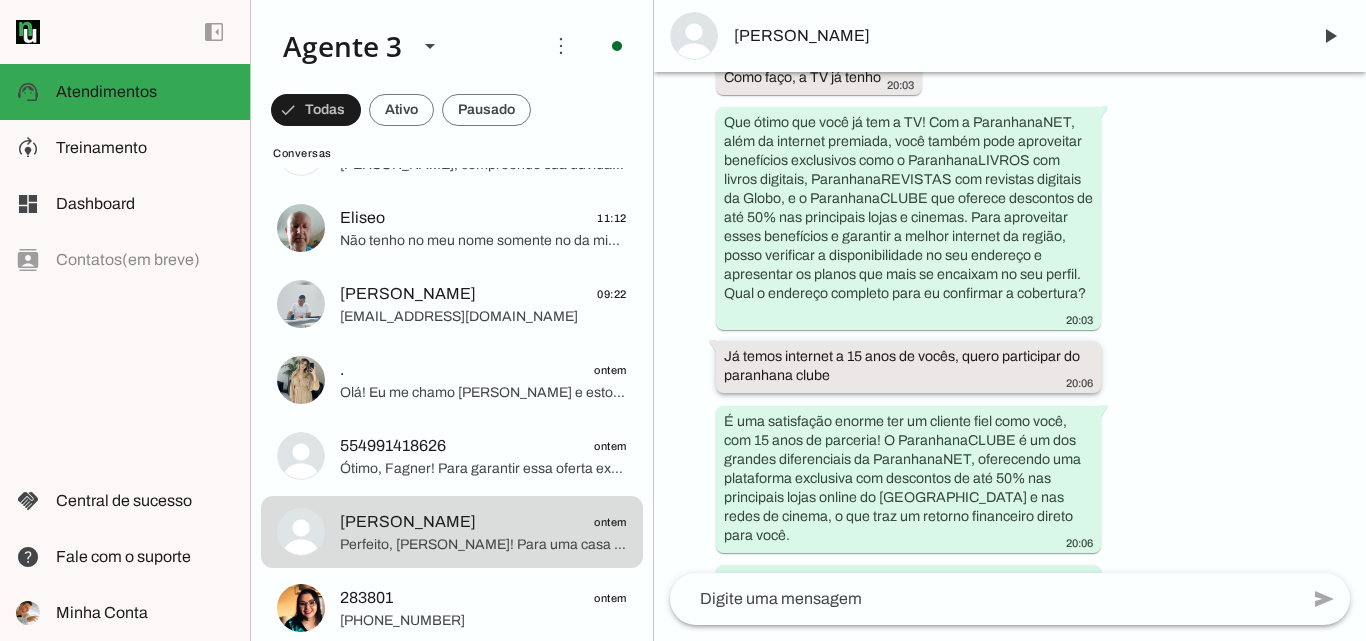 drag, startPoint x: 773, startPoint y: 337, endPoint x: 855, endPoint y: 374, distance: 89.961105 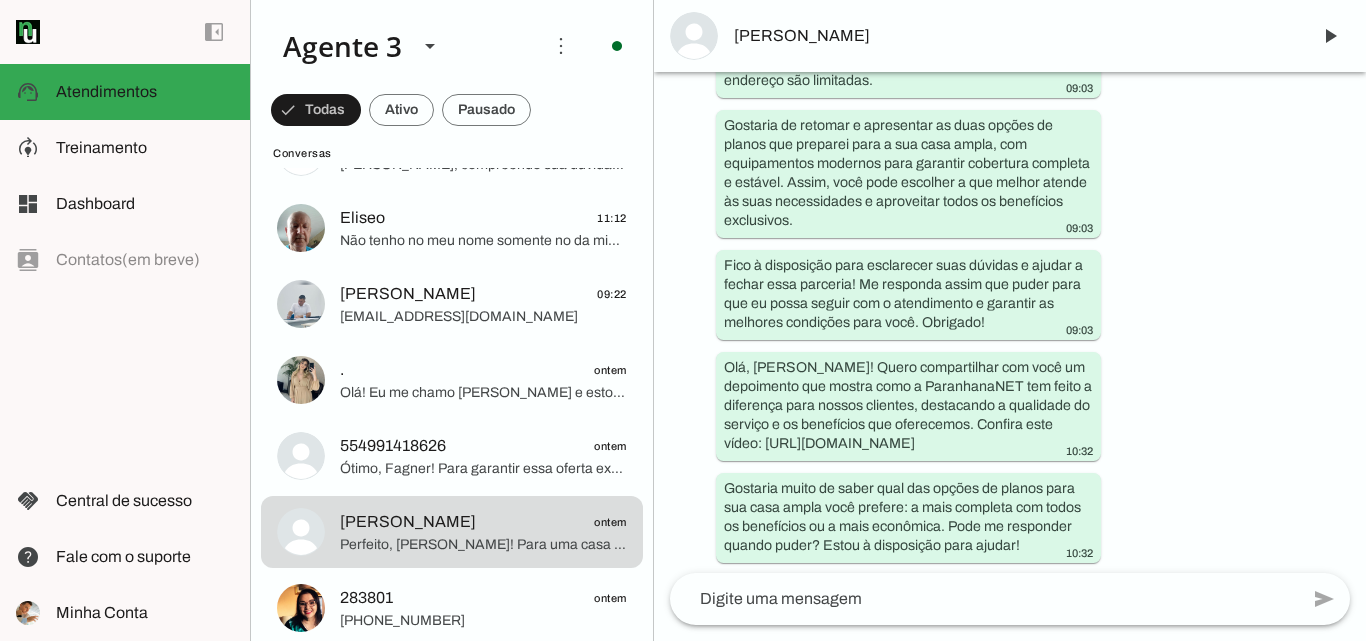 scroll, scrollTop: 5868, scrollLeft: 0, axis: vertical 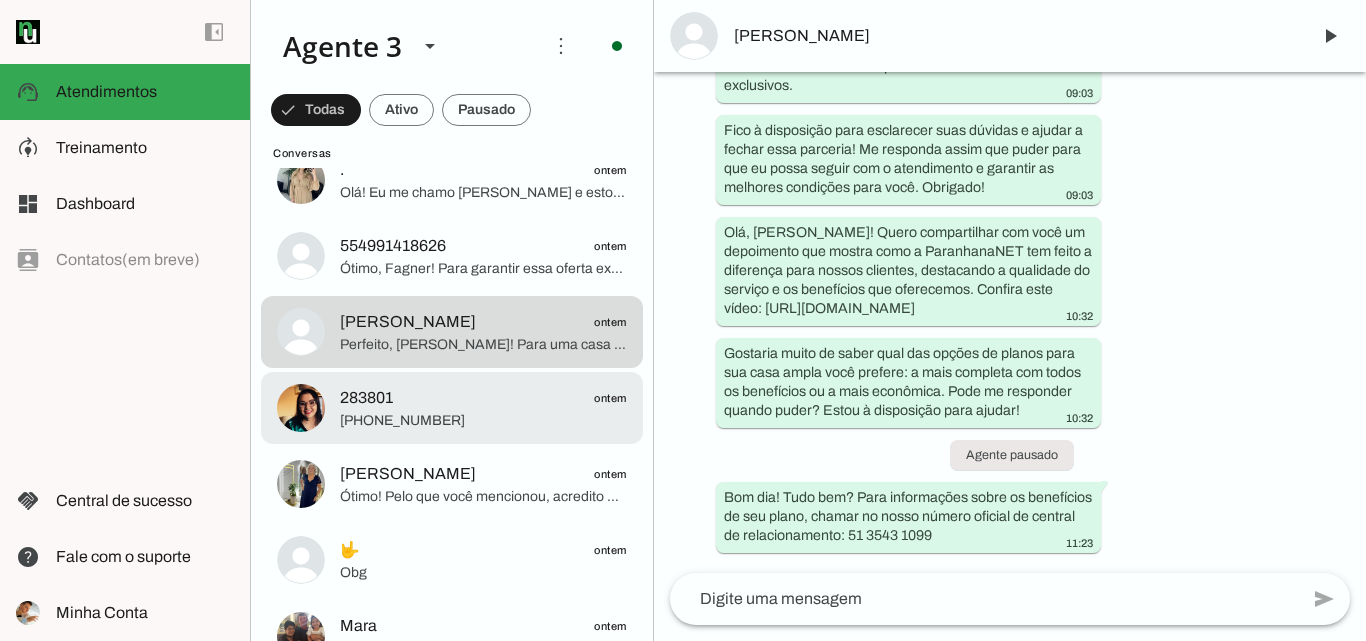 click on "[PHONE_NUMBER]" 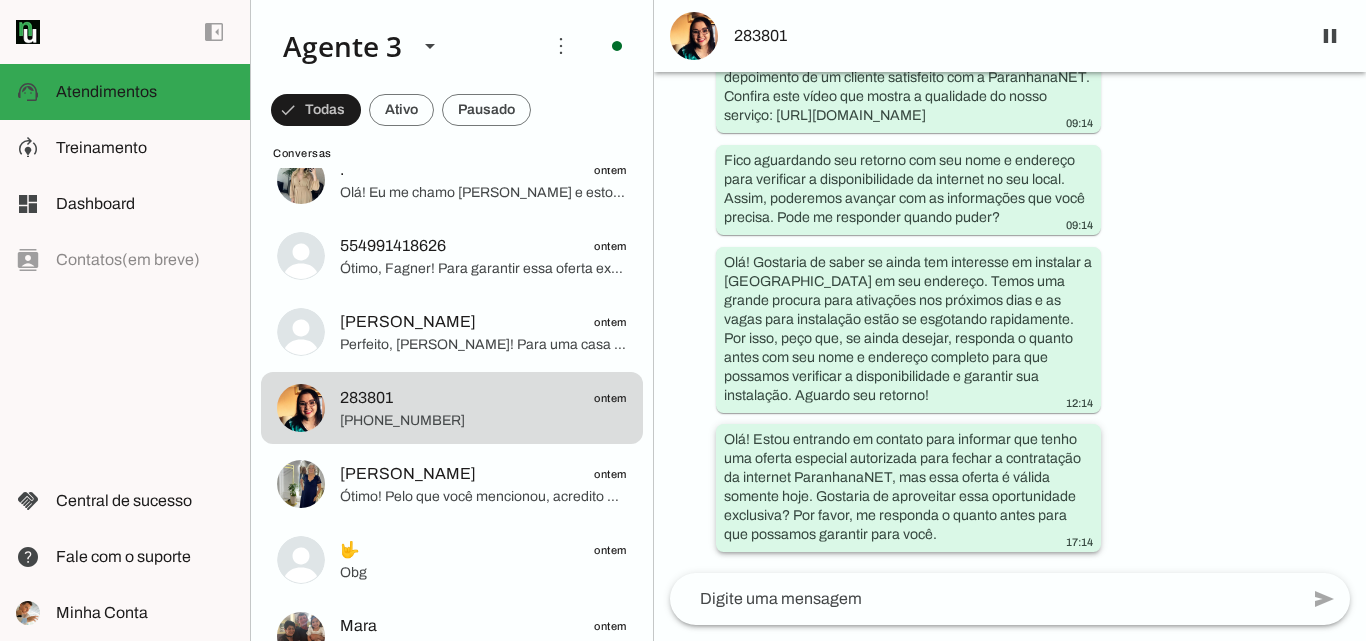 scroll, scrollTop: 1009, scrollLeft: 0, axis: vertical 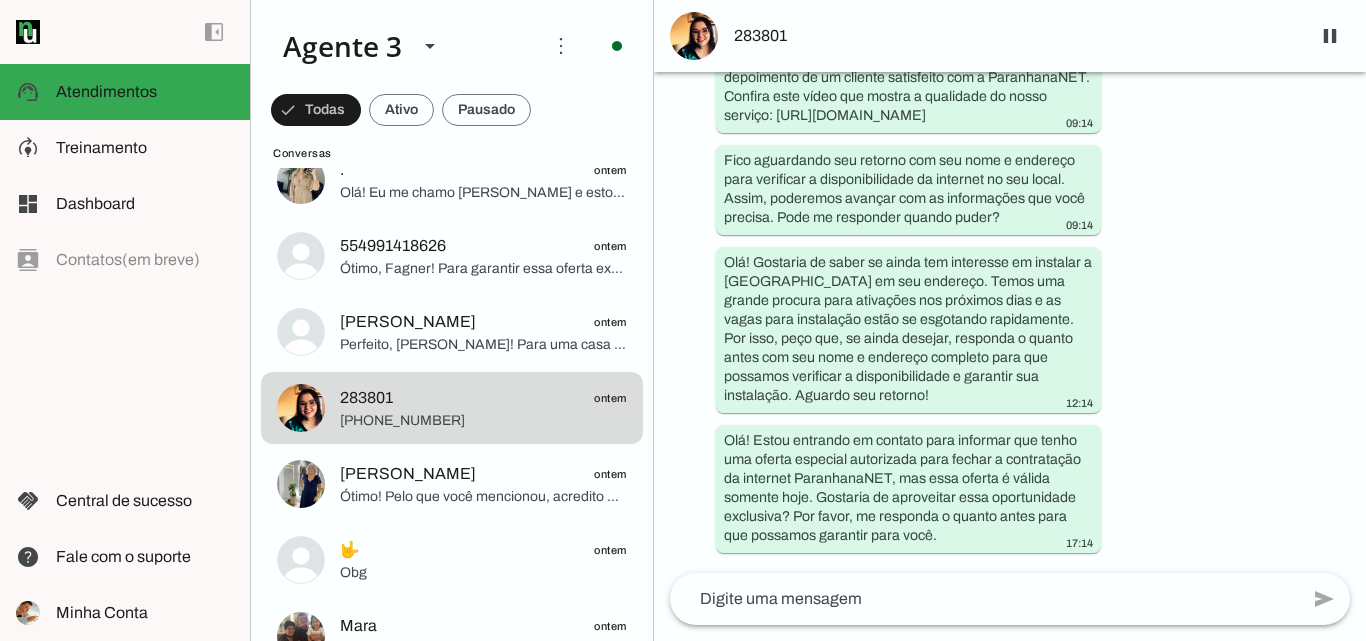click on "283801" at bounding box center (1014, 36) 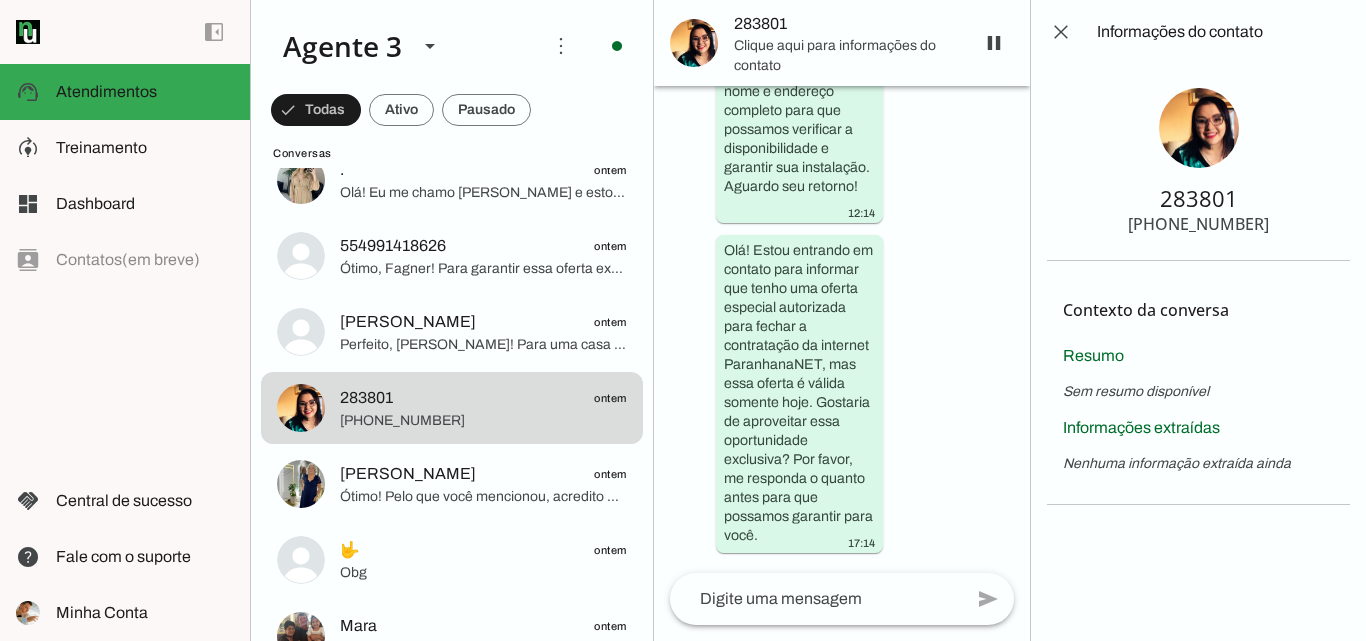 type 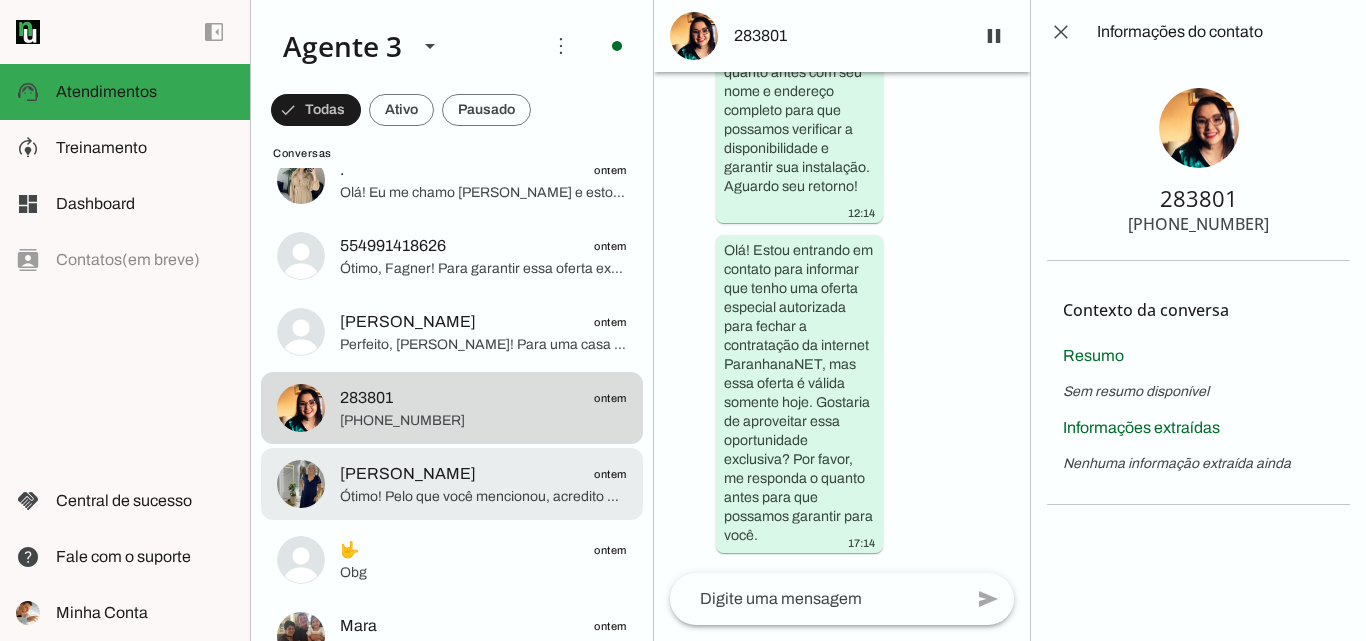 click on "Ótimo! Pelo que você mencionou, acredito que o endereço mais próximo seja o da loja em [GEOGRAPHIC_DATA], que fica na [STREET_ADDRESS], próximo ao posto de gasolina da cidade. Lá você poderá tirar todas as suas dúvidas pessoalmente com nossa equipe.
Enquanto isso, se quiser, posso adiantar algumas informações sobre os planos e benefícios exclusivos que temos para você por ser cliente fiel, para que já venha mais preparado para a visita. Gostaria?" 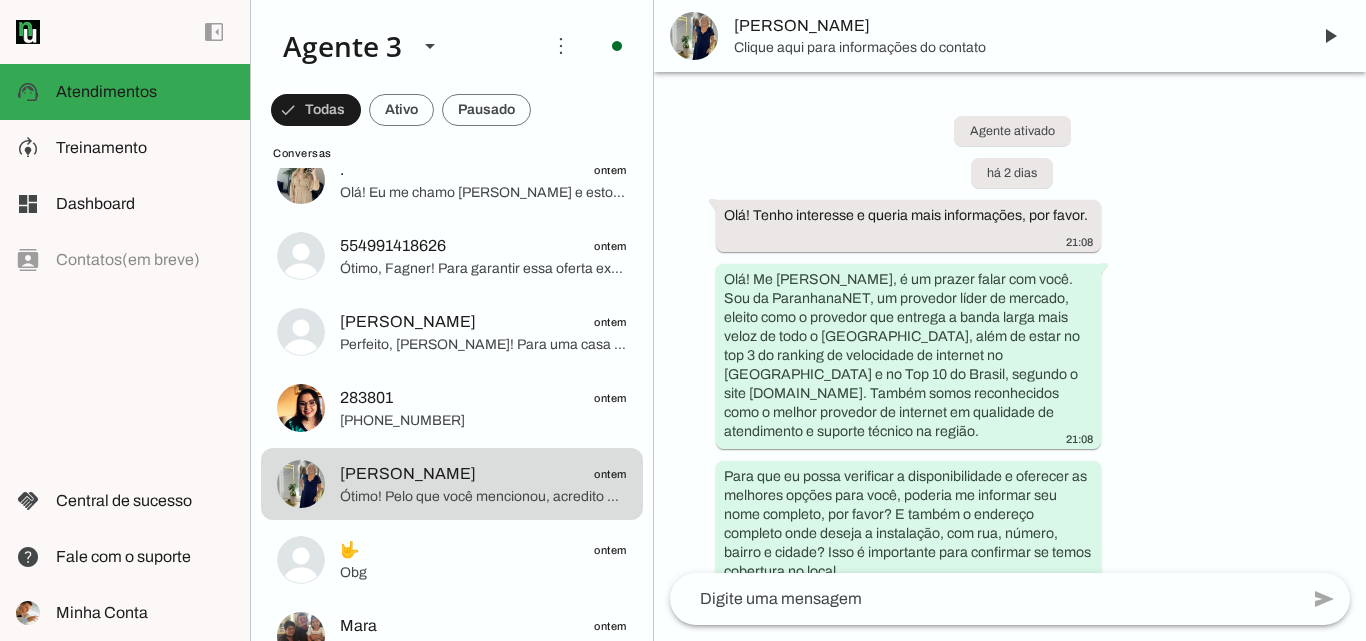 scroll, scrollTop: 3867, scrollLeft: 0, axis: vertical 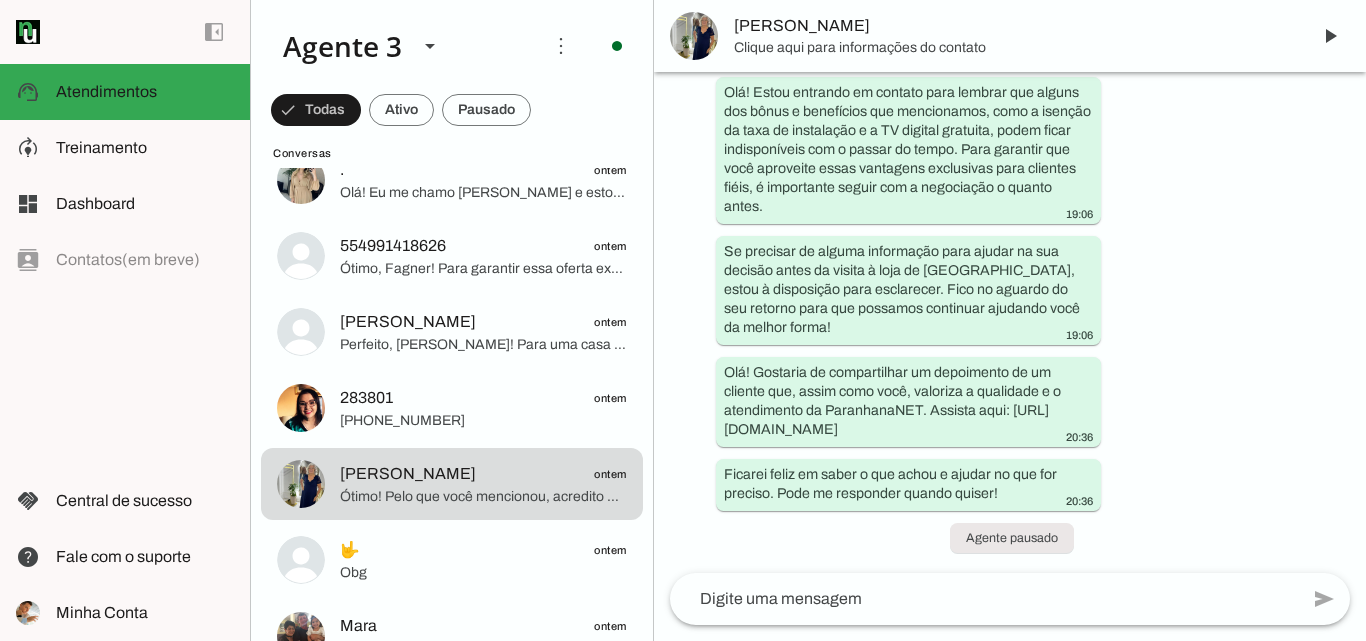 click on "[PERSON_NAME]" at bounding box center (1014, 26) 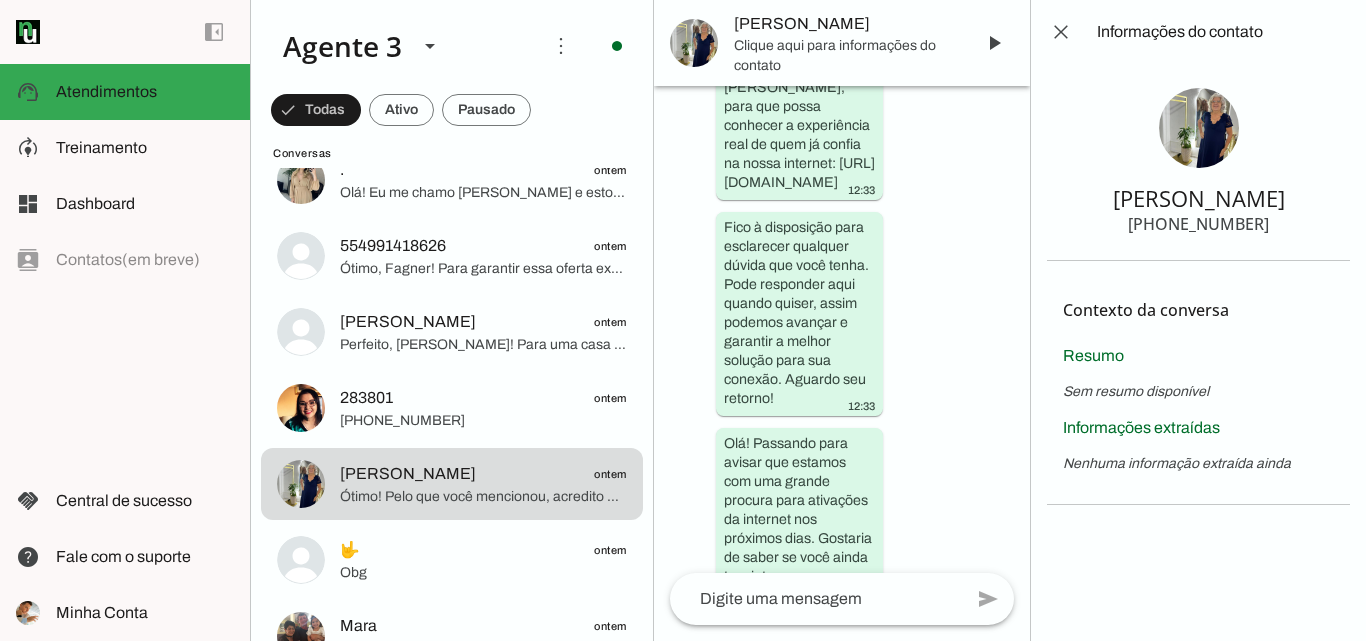 scroll, scrollTop: 9187, scrollLeft: 0, axis: vertical 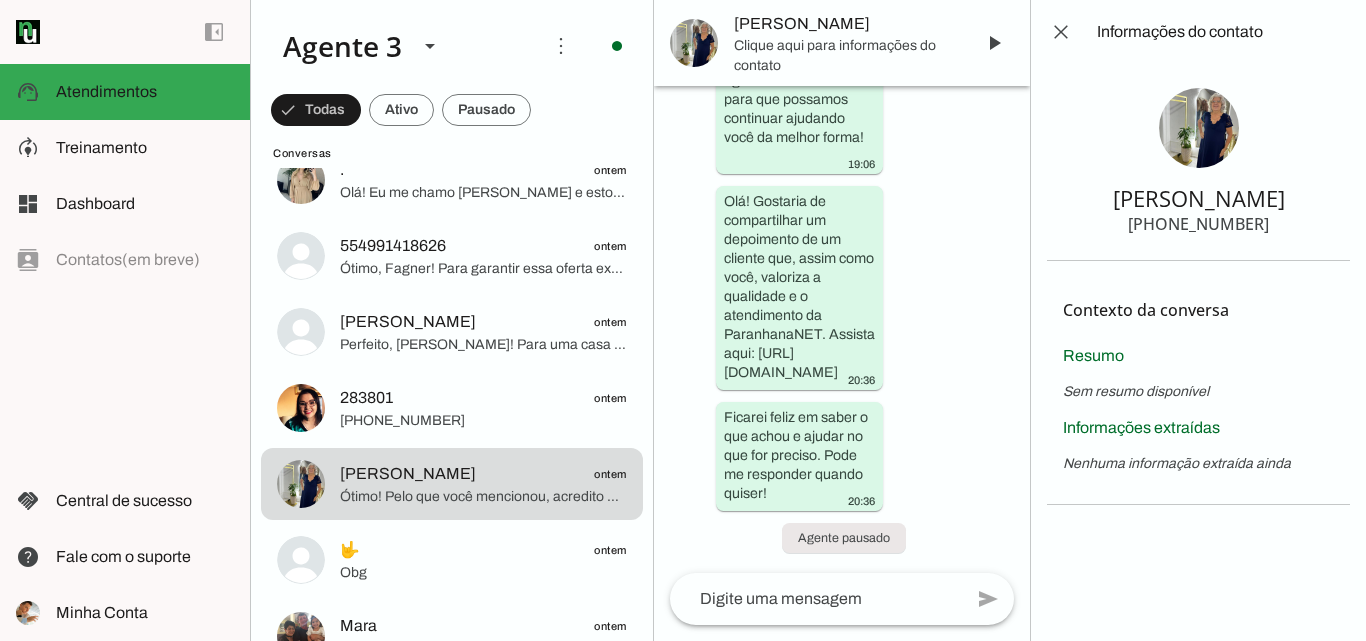 type 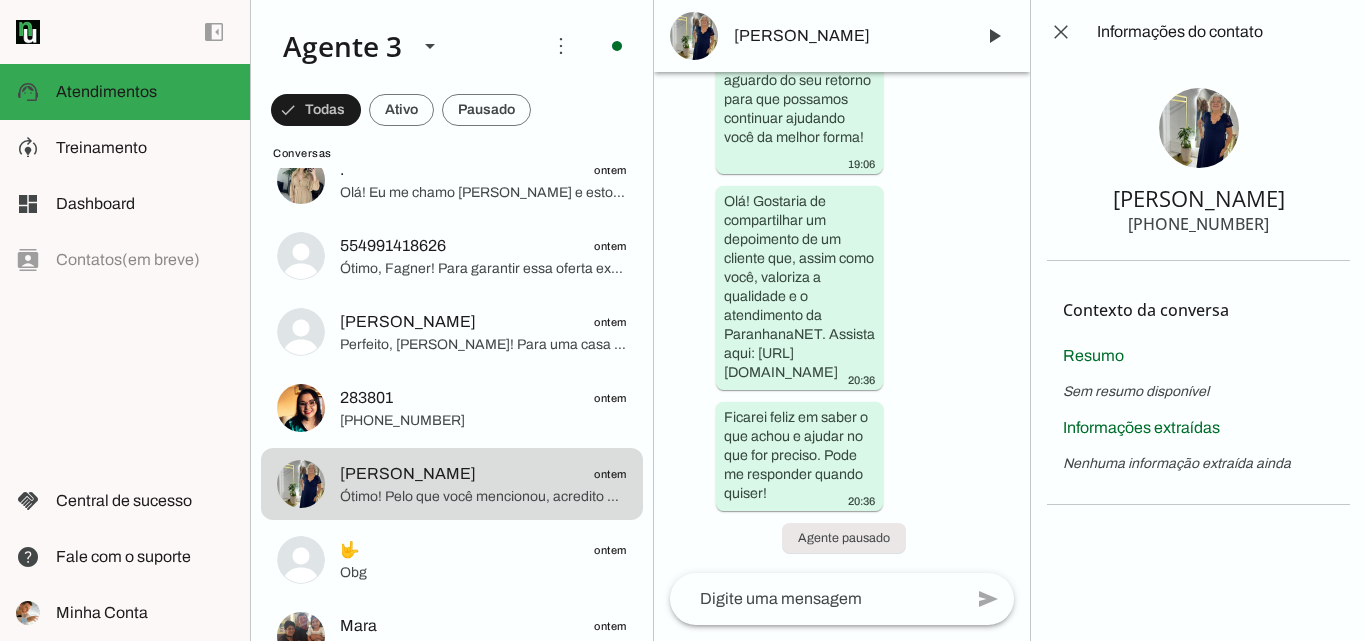 click on "Agente ativado
há 2 dias
Olá! Tenho interesse e queria mais informações, por favor.
21:08
Olá! Me [PERSON_NAME], é um prazer falar com você. Sou da ParanhanaNET, um provedor líder de mercado, eleito como o provedor que entrega a banda larga mais veloz de todo o [GEOGRAPHIC_DATA], além de estar no top 3 do ranking de velocidade de internet no [GEOGRAPHIC_DATA] e no Top 10 do Brasil, segundo o site [DOMAIN_NAME]. Também somos reconhecidos como o melhor provedor de internet em qualidade de atendimento e suporte técnico na região.
21:08
21:08
Já tenho com vcs mais de 4 ano
21:43
21:43
Só se for um mês gratuito
21:45
21:45" at bounding box center (842, 322) 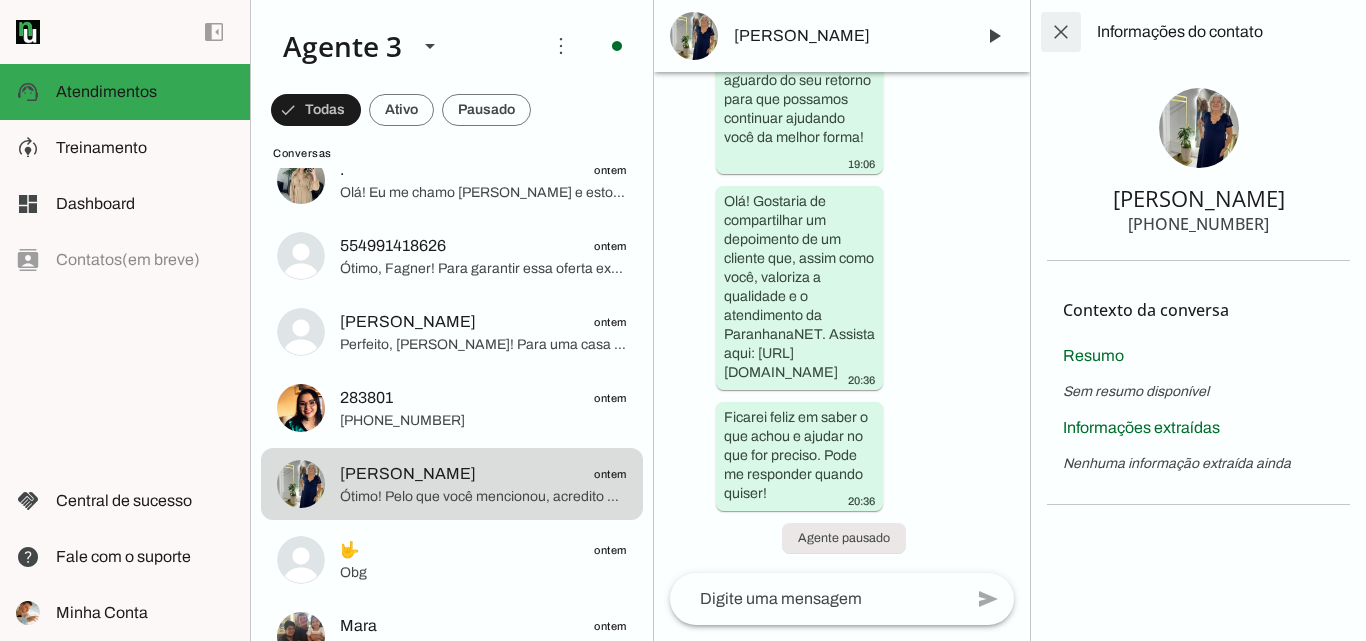 click at bounding box center (1061, 32) 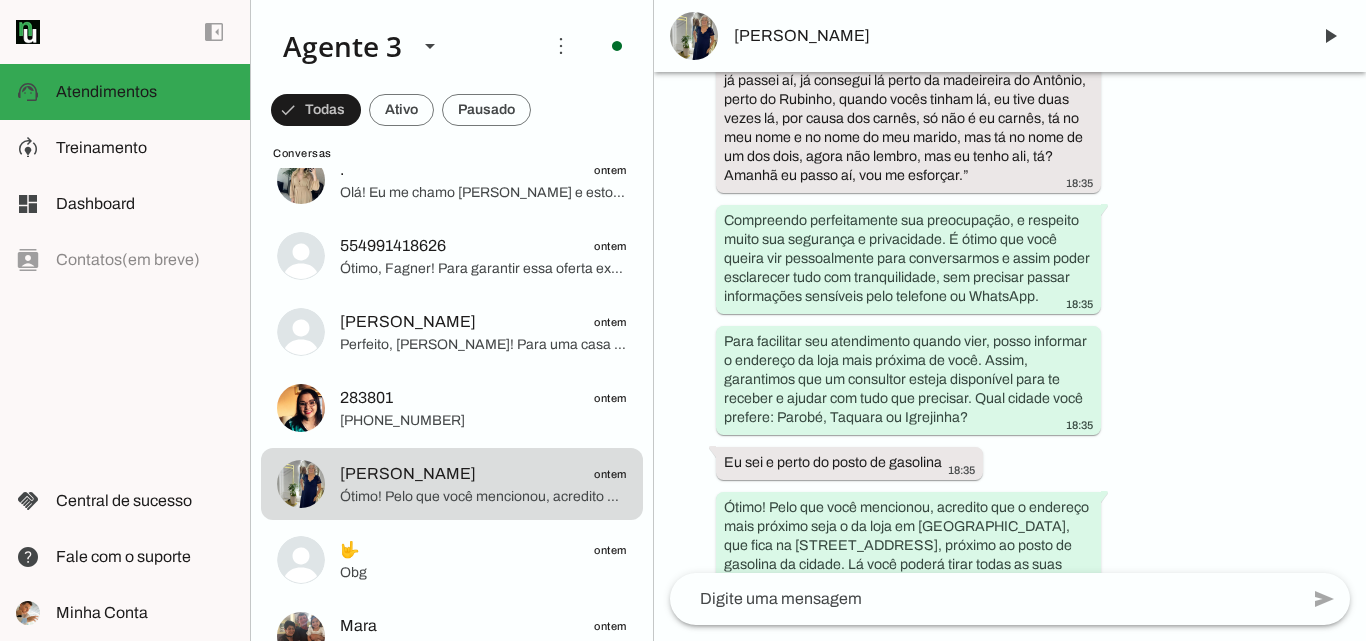 scroll, scrollTop: 3210, scrollLeft: 0, axis: vertical 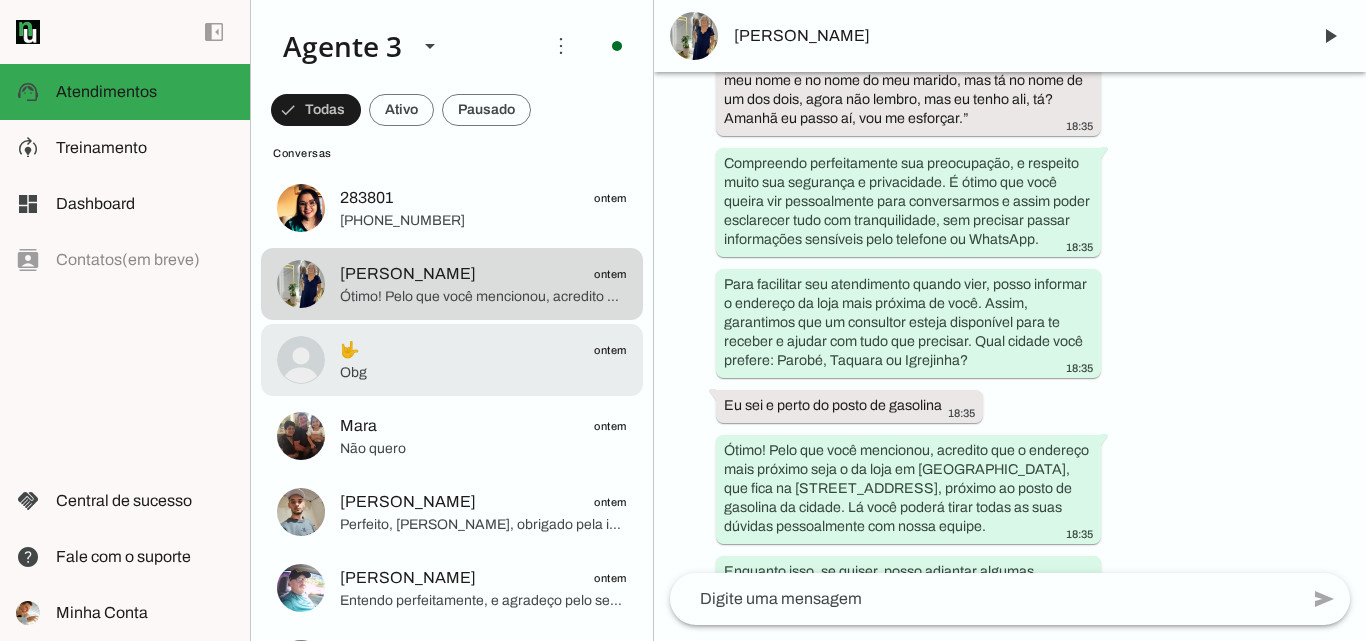 click on "Obg" 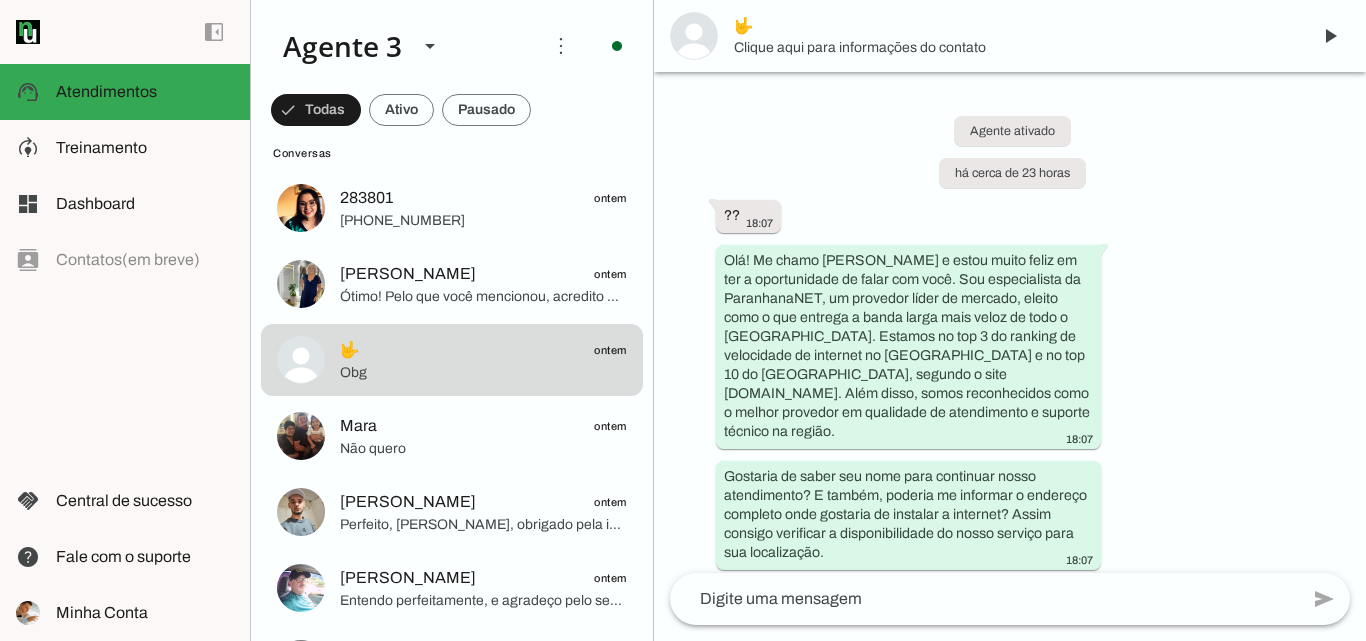 scroll, scrollTop: 706, scrollLeft: 0, axis: vertical 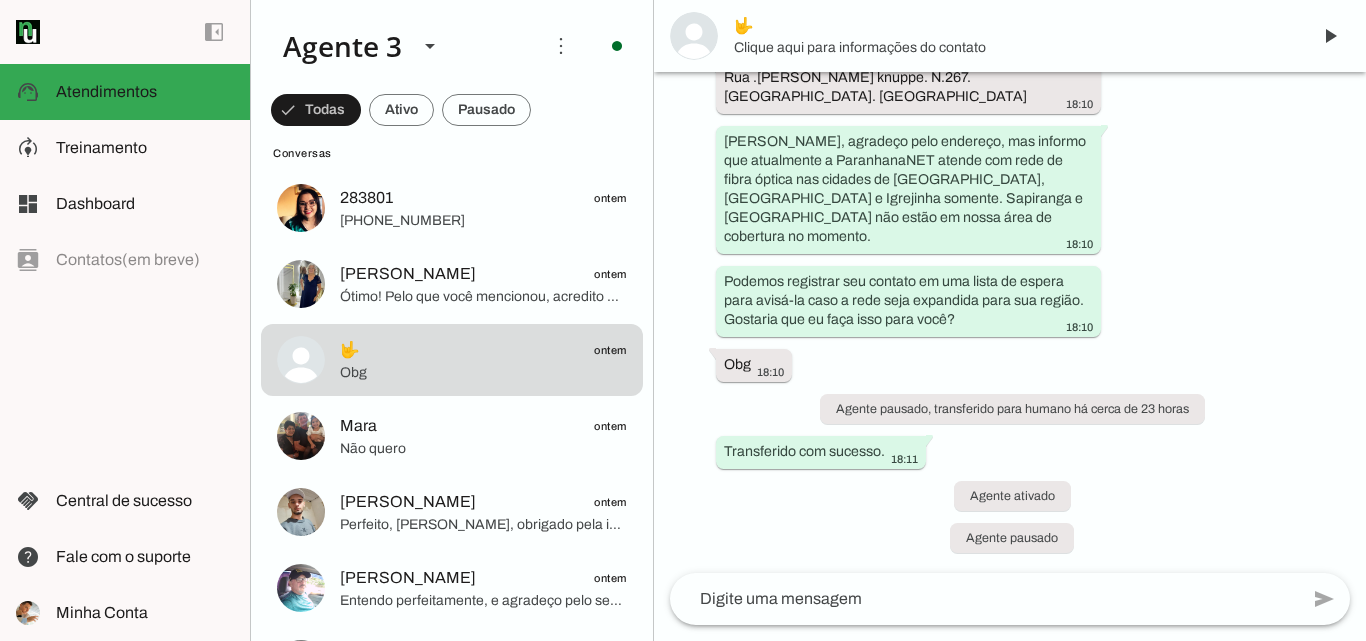 click on "Agente ativado
há cerca de 23 horas
??
18:07
Olá! Me chamo [PERSON_NAME] e estou muito feliz em ter a oportunidade de falar com você. Sou especialista da ParanhanaNET, um provedor líder de mercado, eleito como o que entrega a banda larga mais veloz de todo o [GEOGRAPHIC_DATA]. Estamos no top 3 do ranking de velocidade de internet no [GEOGRAPHIC_DATA] e no top 10 do [GEOGRAPHIC_DATA], segundo o site [DOMAIN_NAME]. Além disso, somos reconhecidos como o melhor provedor em qualidade de atendimento e suporte técnico na região.
18:07
Gostaria de saber seu nome para continuar nosso atendimento? E também, poderia me informar o endereço completo onde gostaria de instalar a internet? Assim consigo verificar a disponibilidade do nosso serviço para sua localização.
18:07
[PERSON_NAME]" at bounding box center (1010, 322) 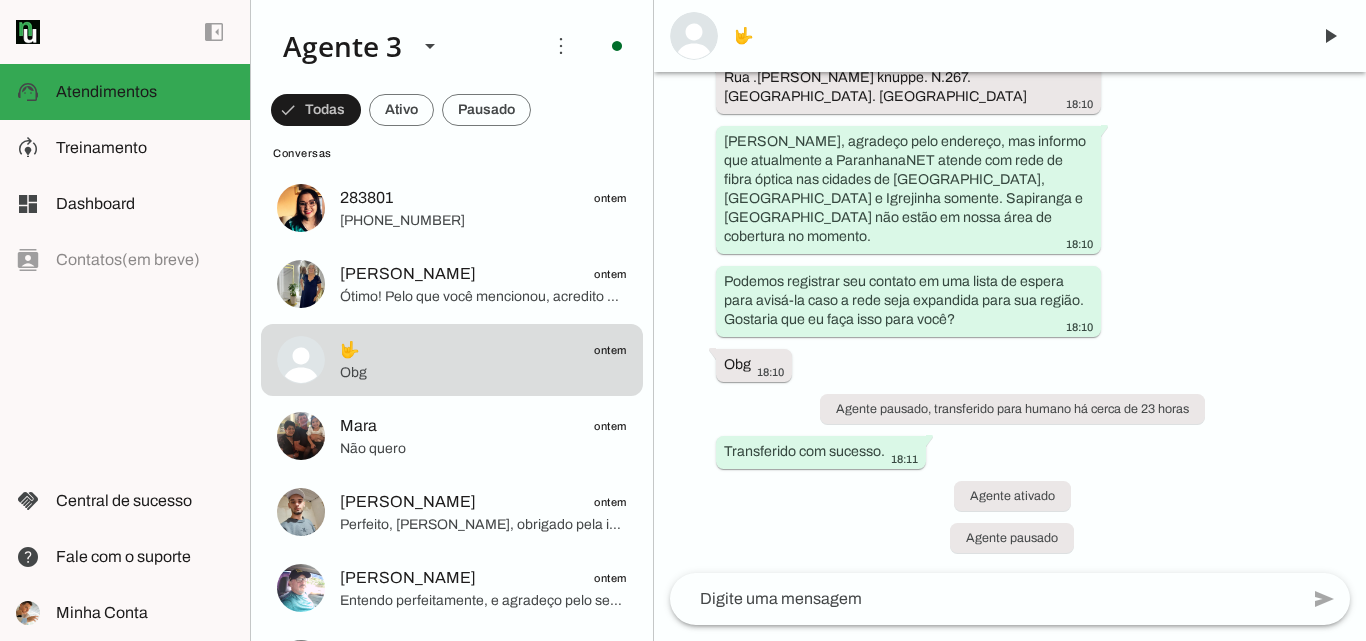 click on "🤟" at bounding box center [1014, 36] 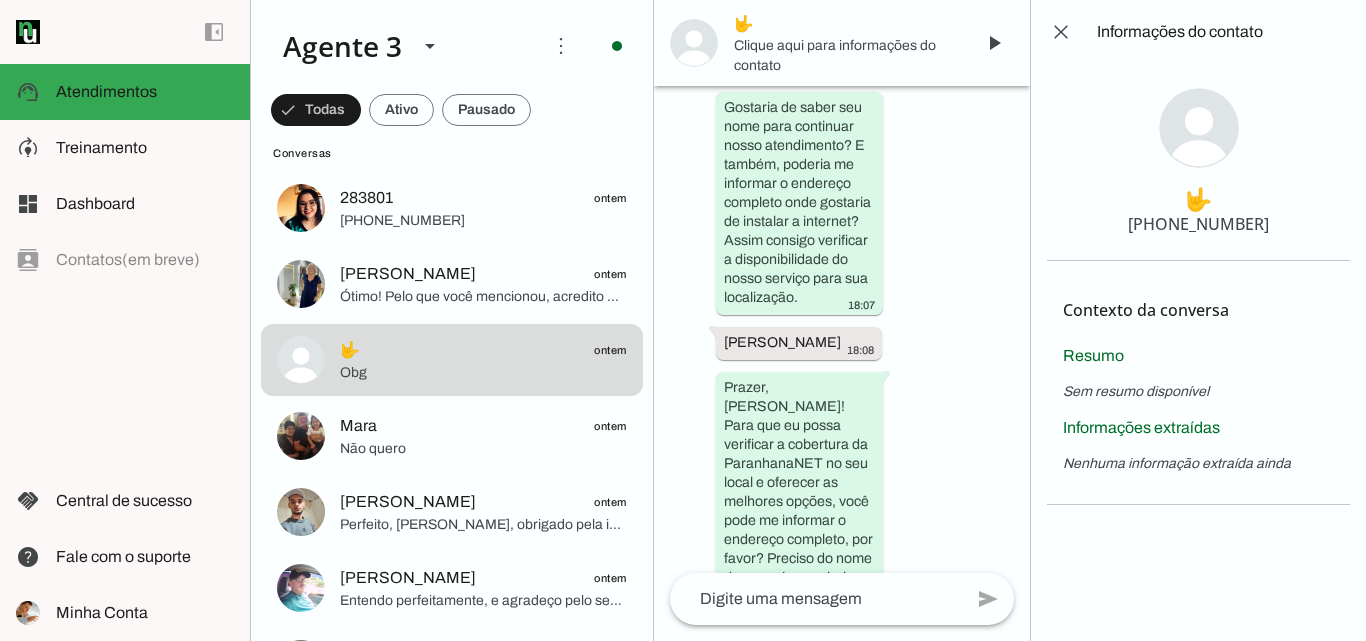 scroll, scrollTop: 1620, scrollLeft: 0, axis: vertical 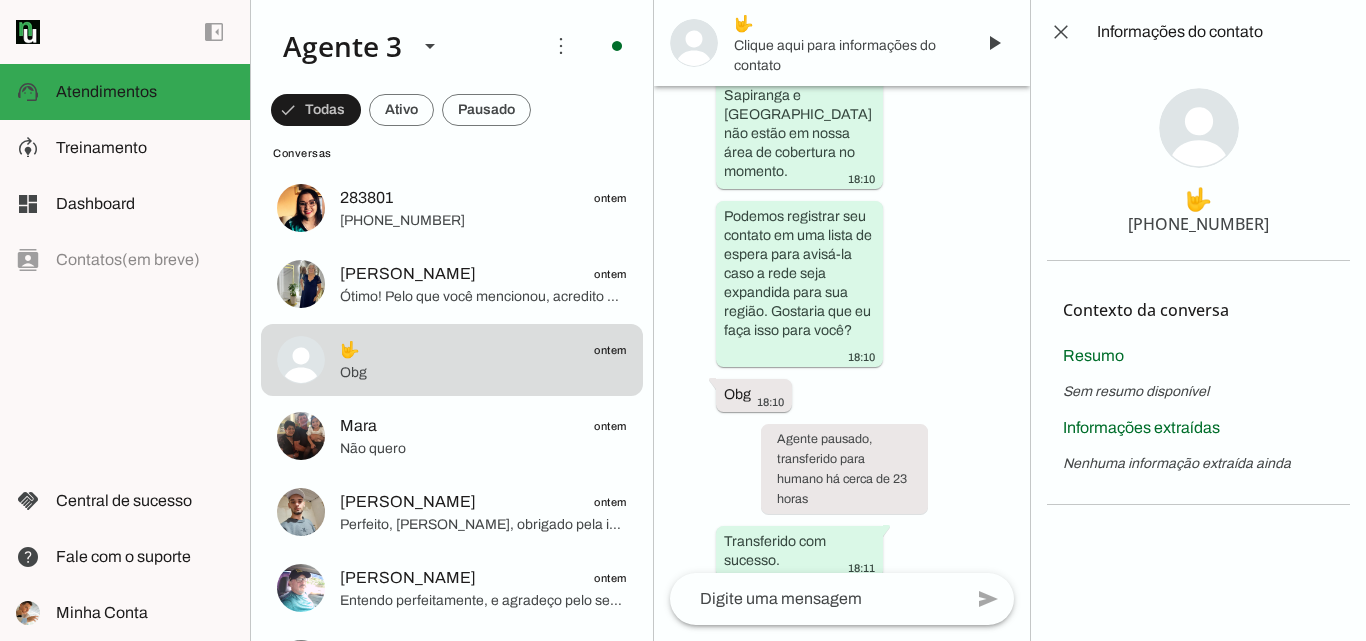 type 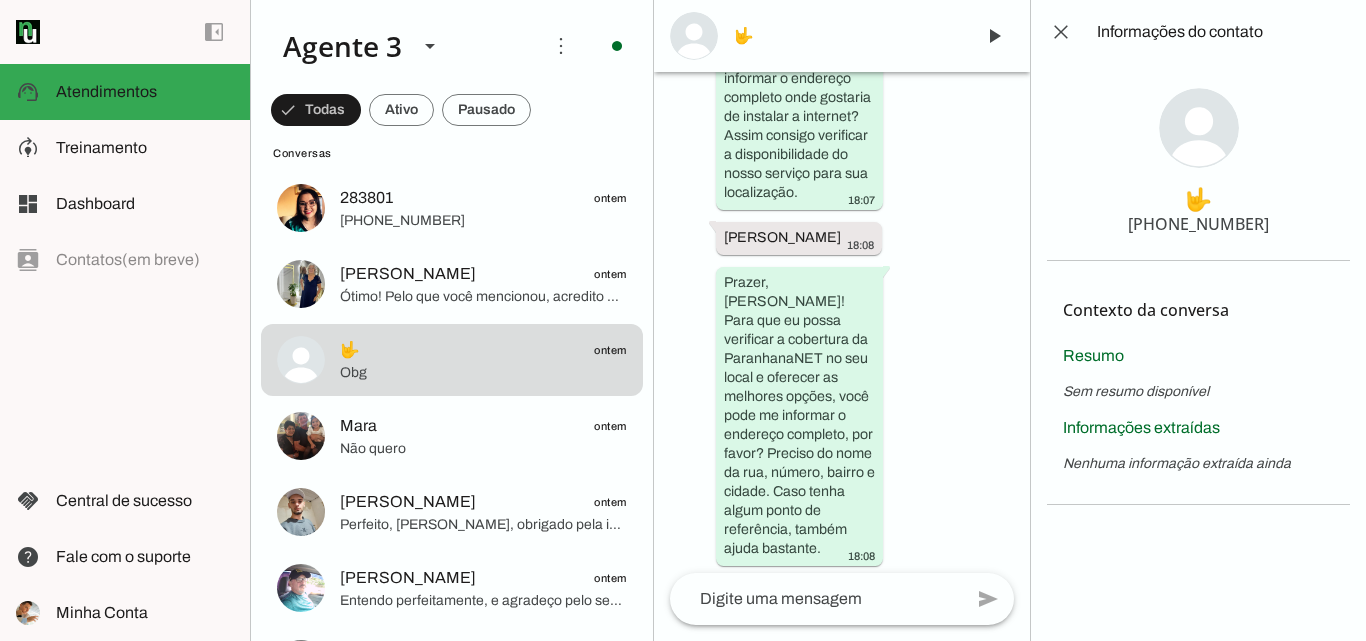scroll, scrollTop: 874, scrollLeft: 0, axis: vertical 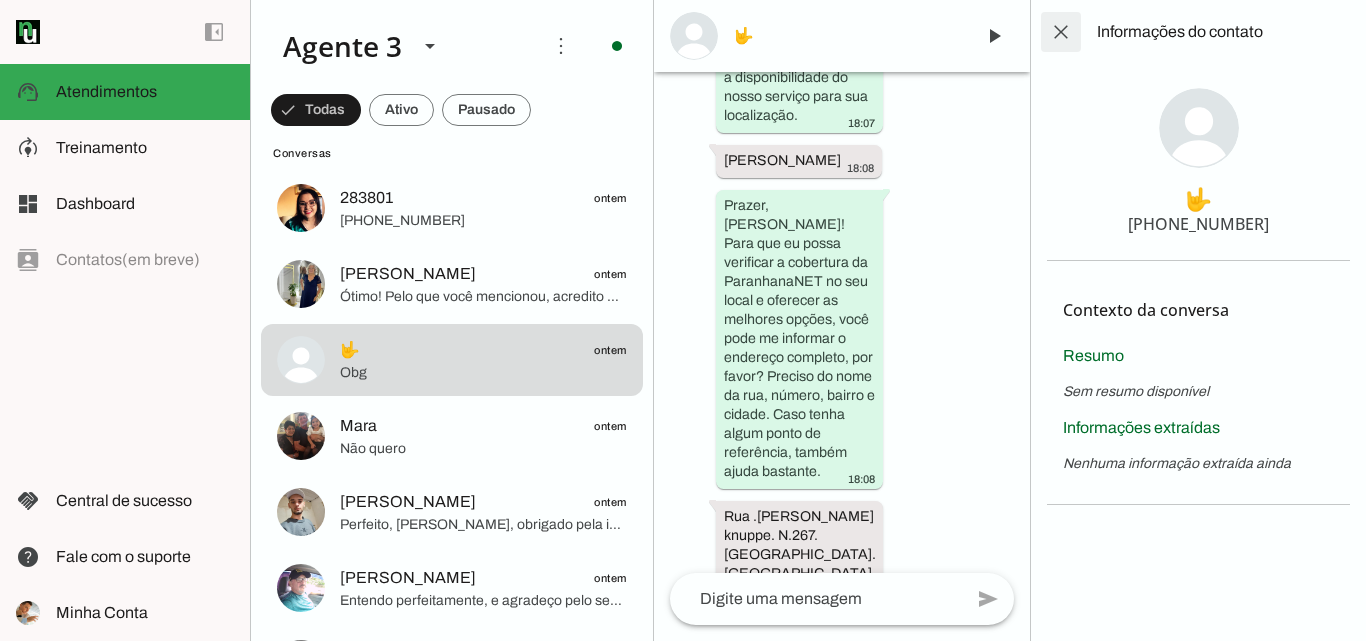 click at bounding box center (1061, 32) 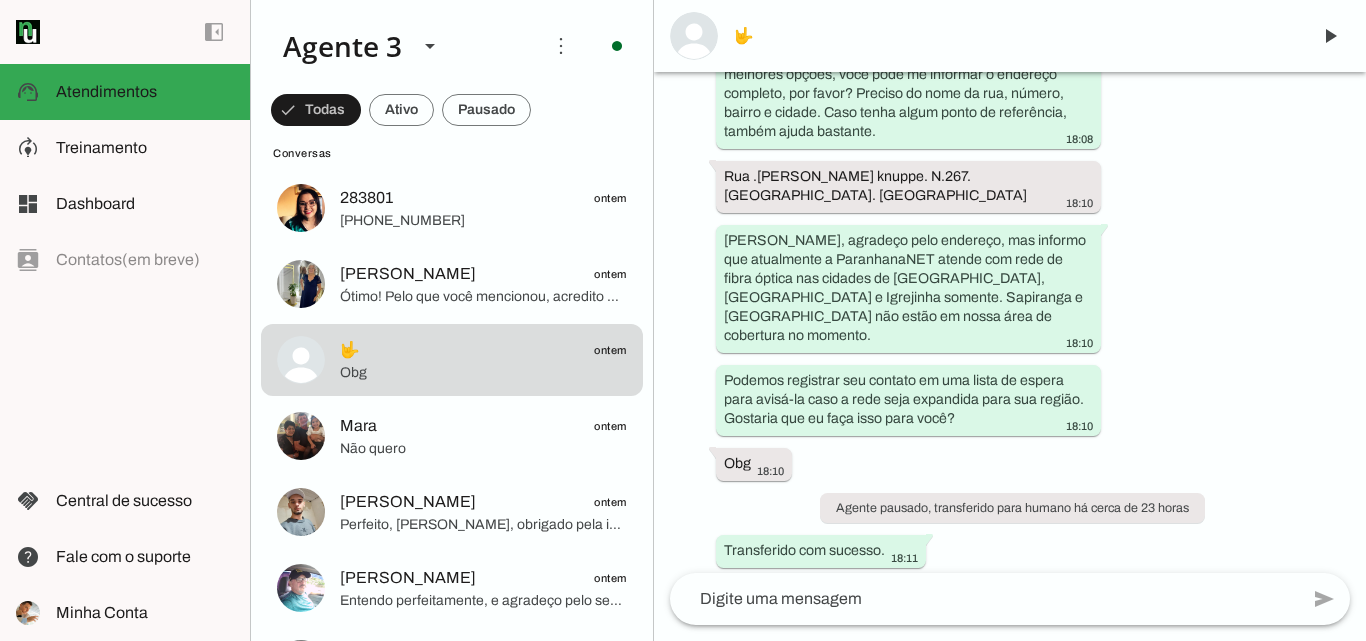 scroll, scrollTop: 626, scrollLeft: 0, axis: vertical 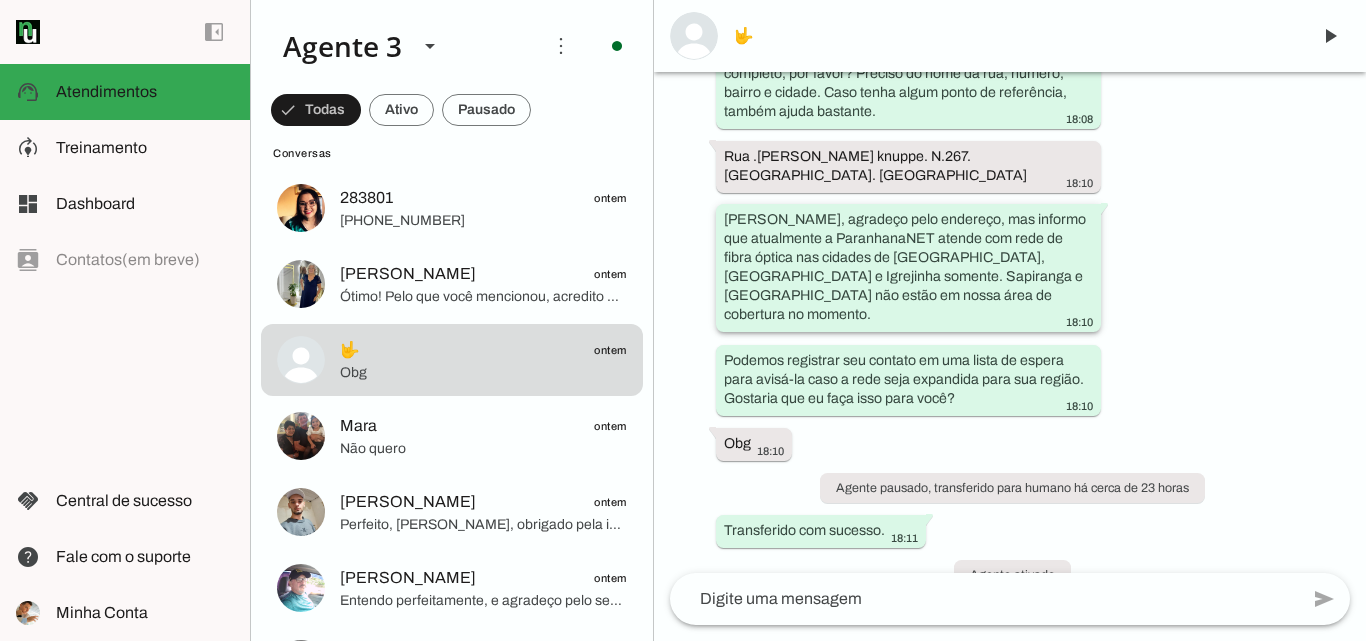 drag, startPoint x: 945, startPoint y: 243, endPoint x: 1130, endPoint y: 304, distance: 194.79733 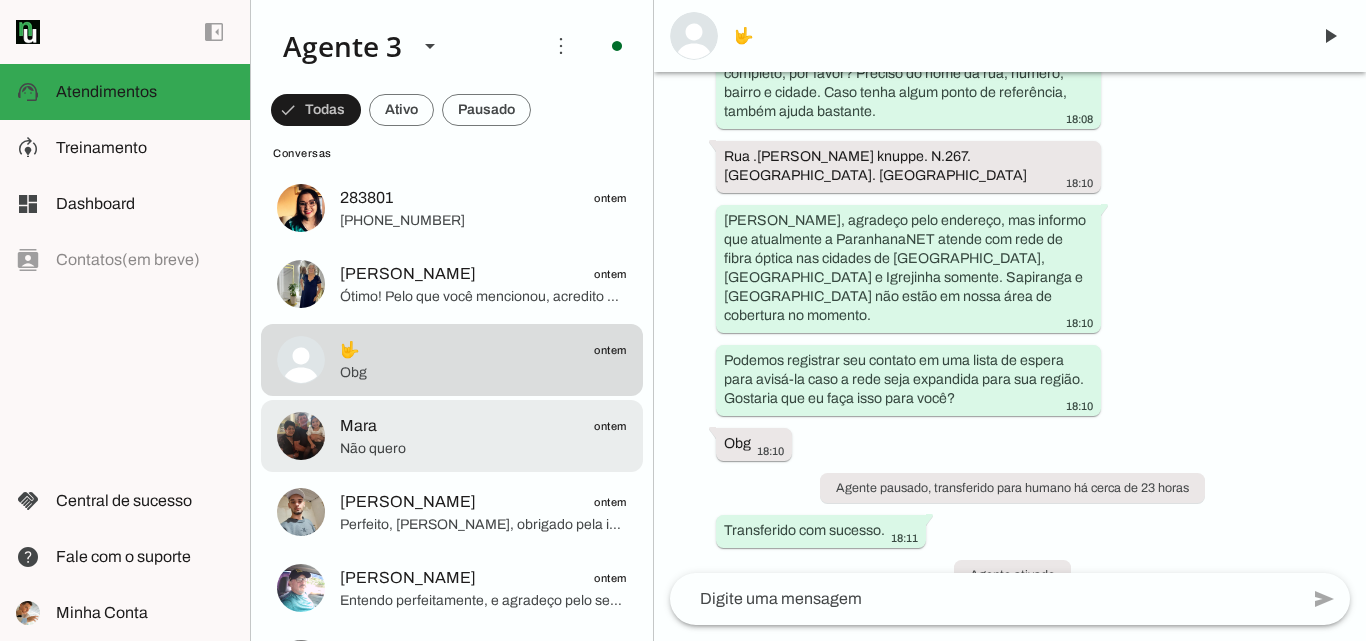 click on "Mara
ontem" 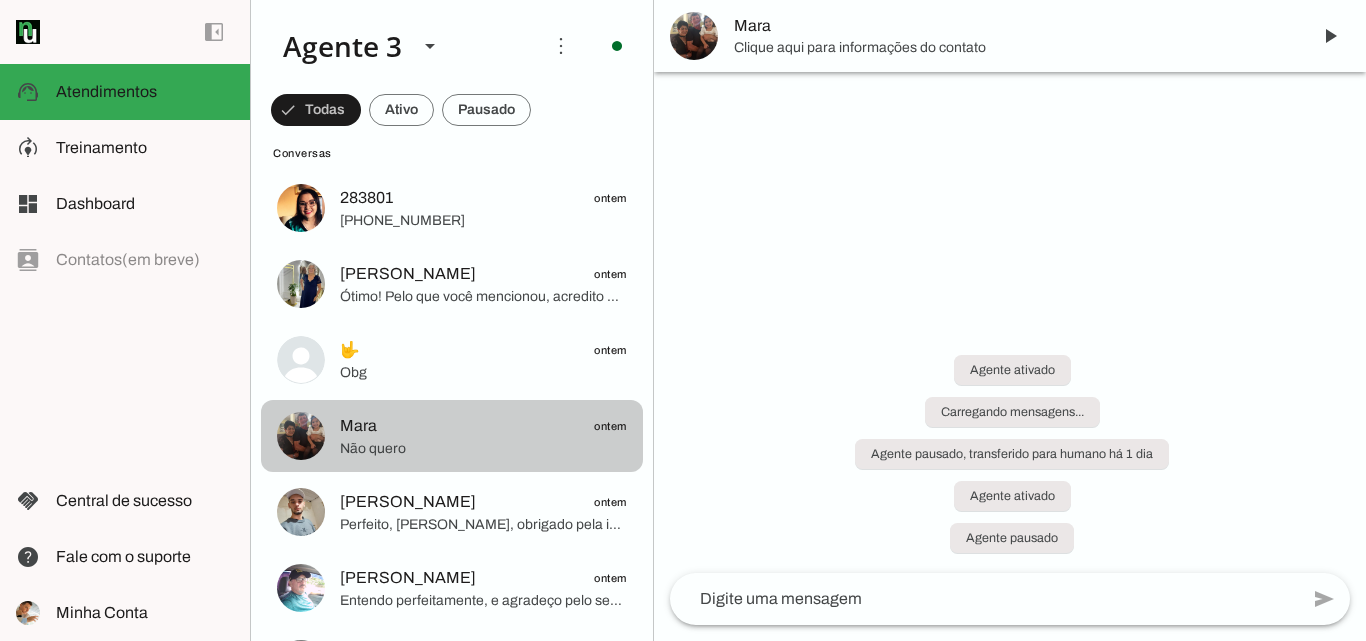 scroll, scrollTop: 0, scrollLeft: 0, axis: both 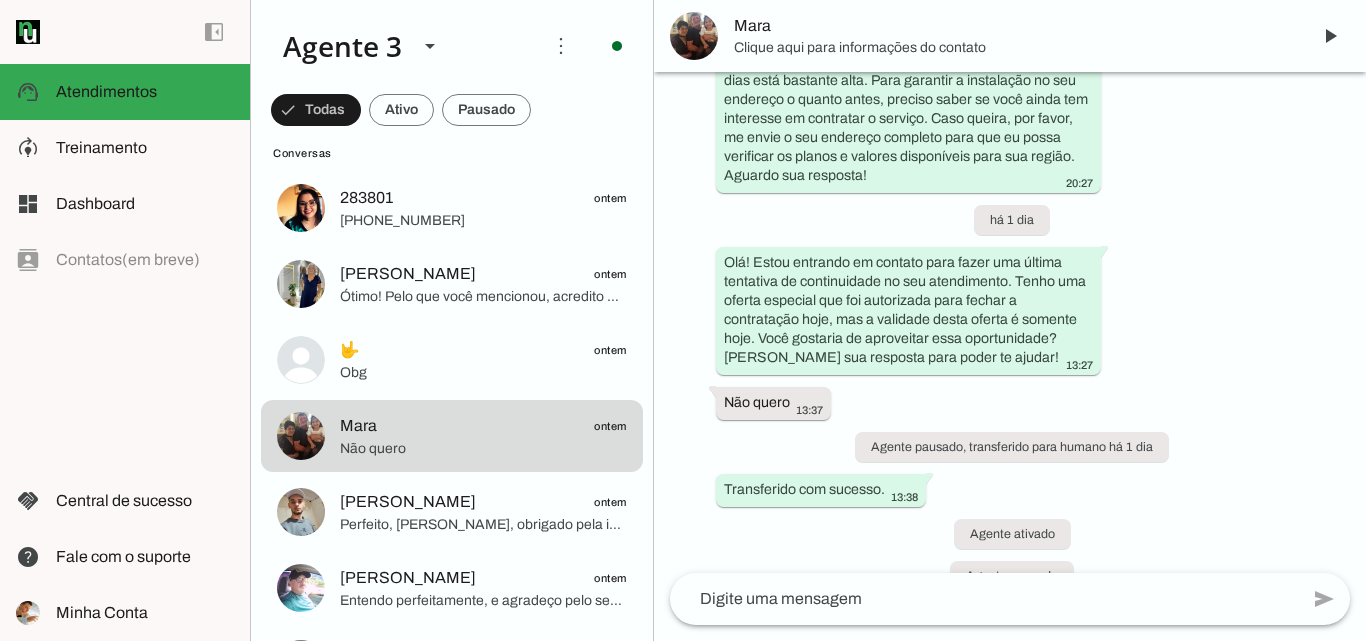 click on "play_arrow
O agente está pausado.
O bot não irá responder mensagens nesta conversa.
Aperte aqui para ativar o bot nesta conversa, e retomar a
resposta de mensagens.
Clique aqui para informações do contato" at bounding box center (1010, 320) 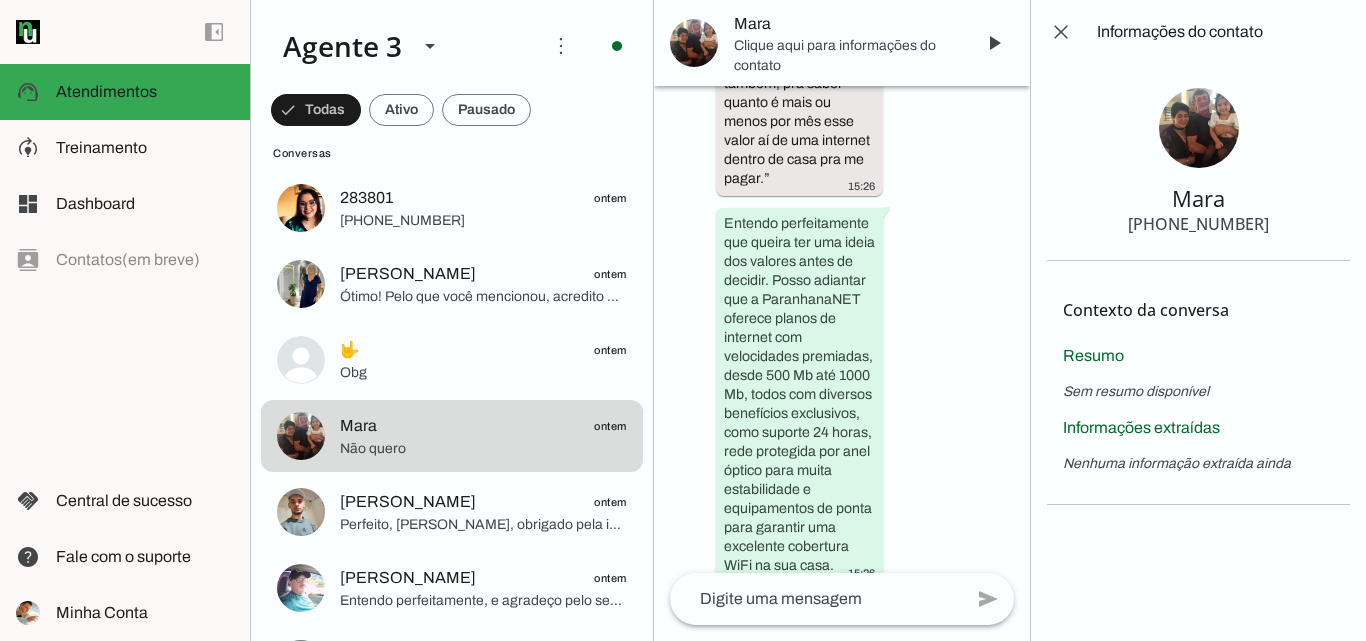 scroll, scrollTop: 4593, scrollLeft: 0, axis: vertical 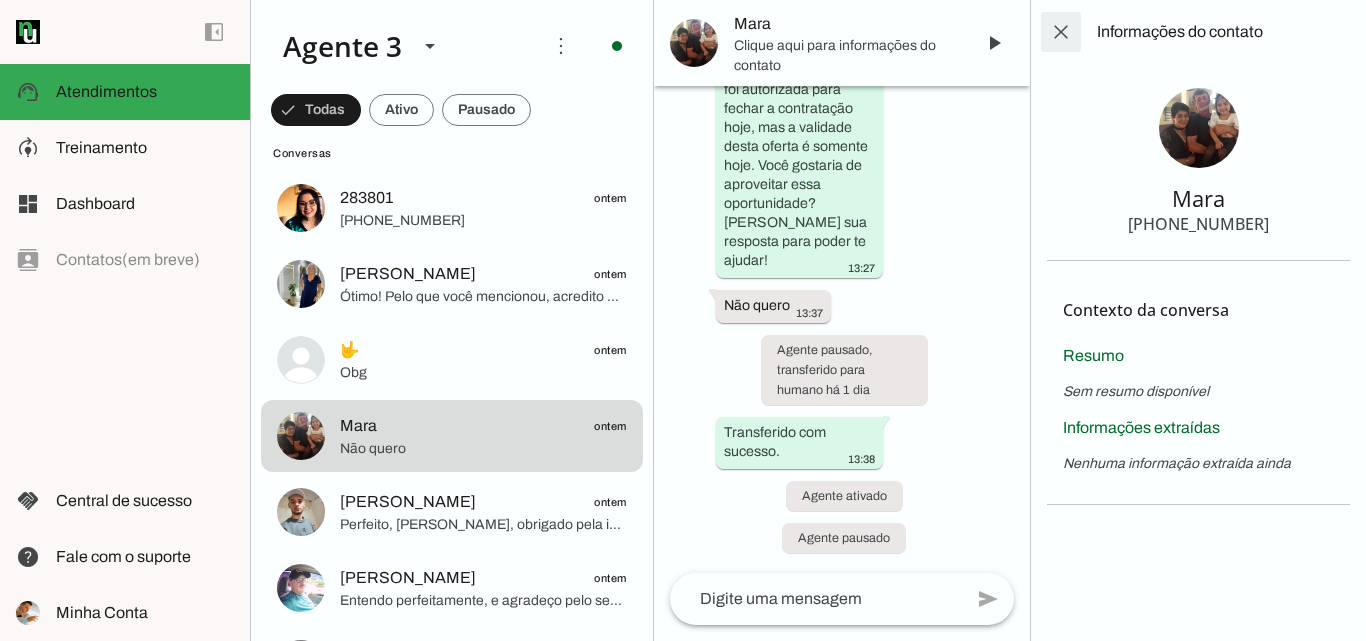 click at bounding box center (1061, 32) 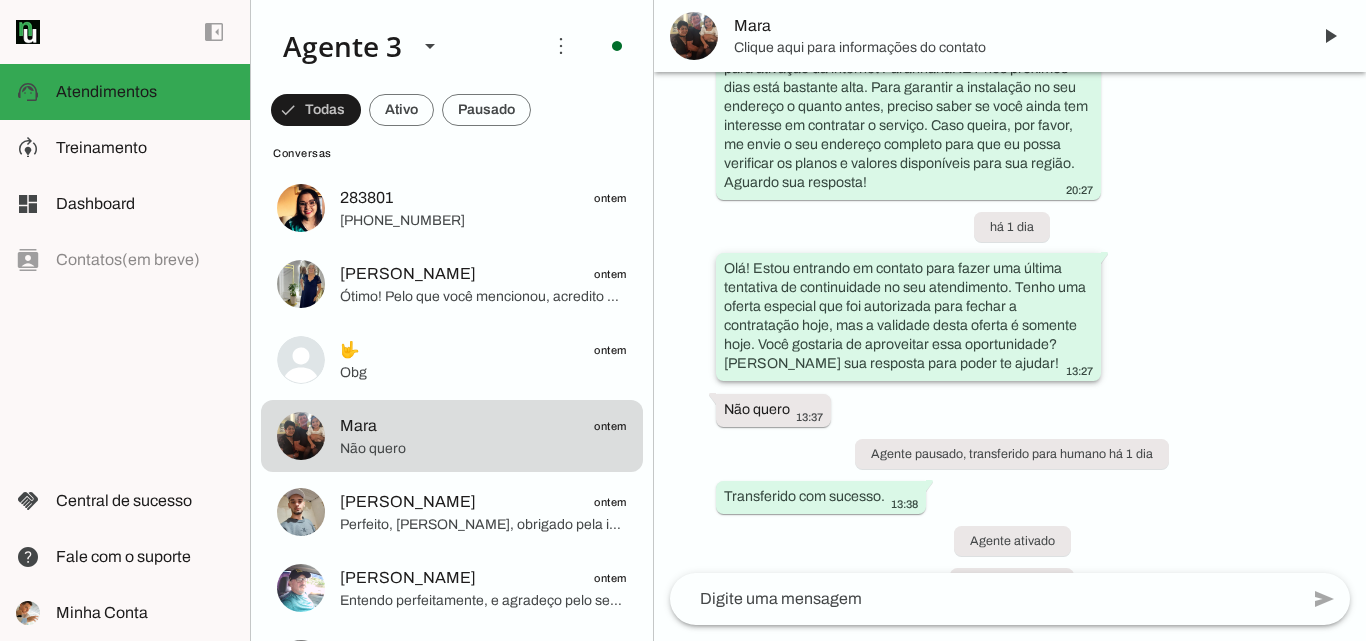 scroll, scrollTop: 1971, scrollLeft: 0, axis: vertical 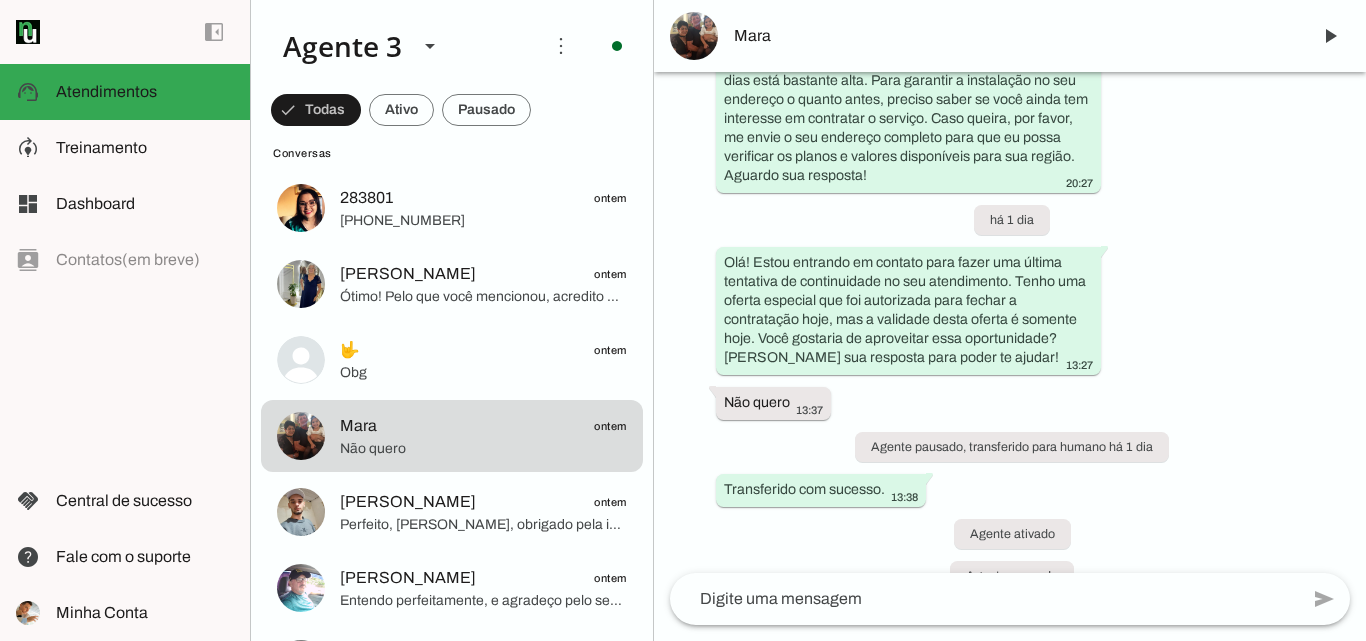 click on "Mara" at bounding box center [1014, 36] 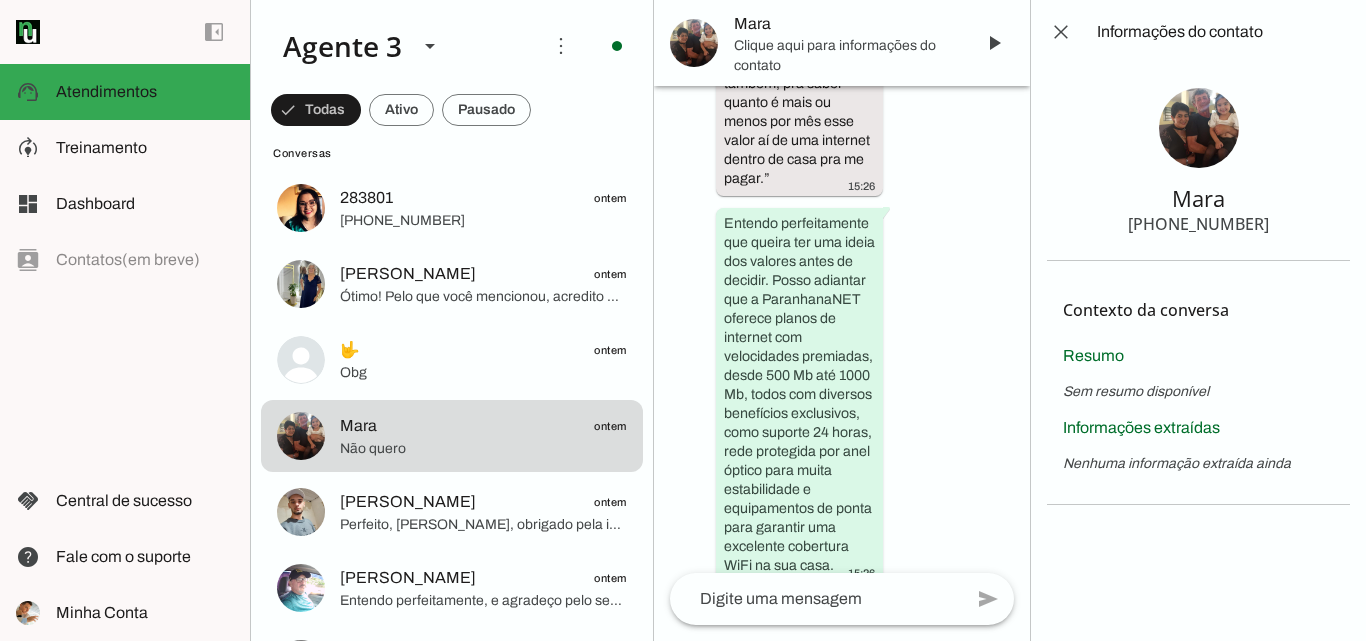 scroll, scrollTop: 4747, scrollLeft: 0, axis: vertical 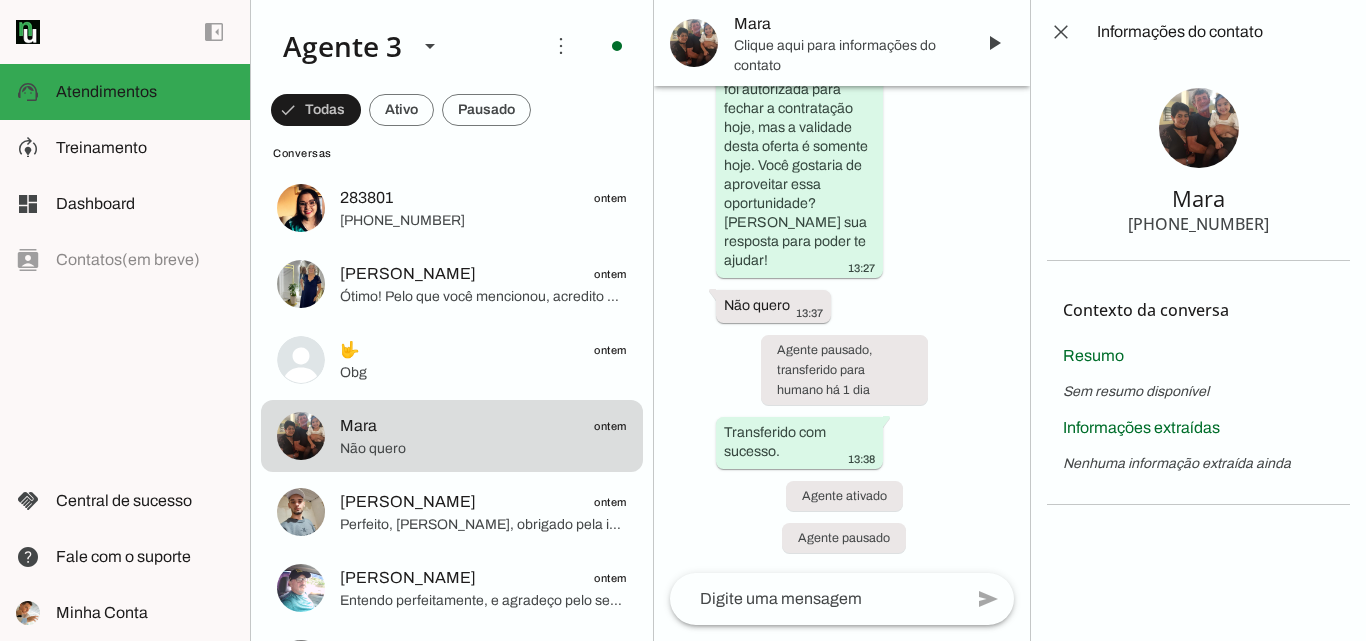 drag, startPoint x: 1172, startPoint y: 223, endPoint x: 1328, endPoint y: 225, distance: 156.01282 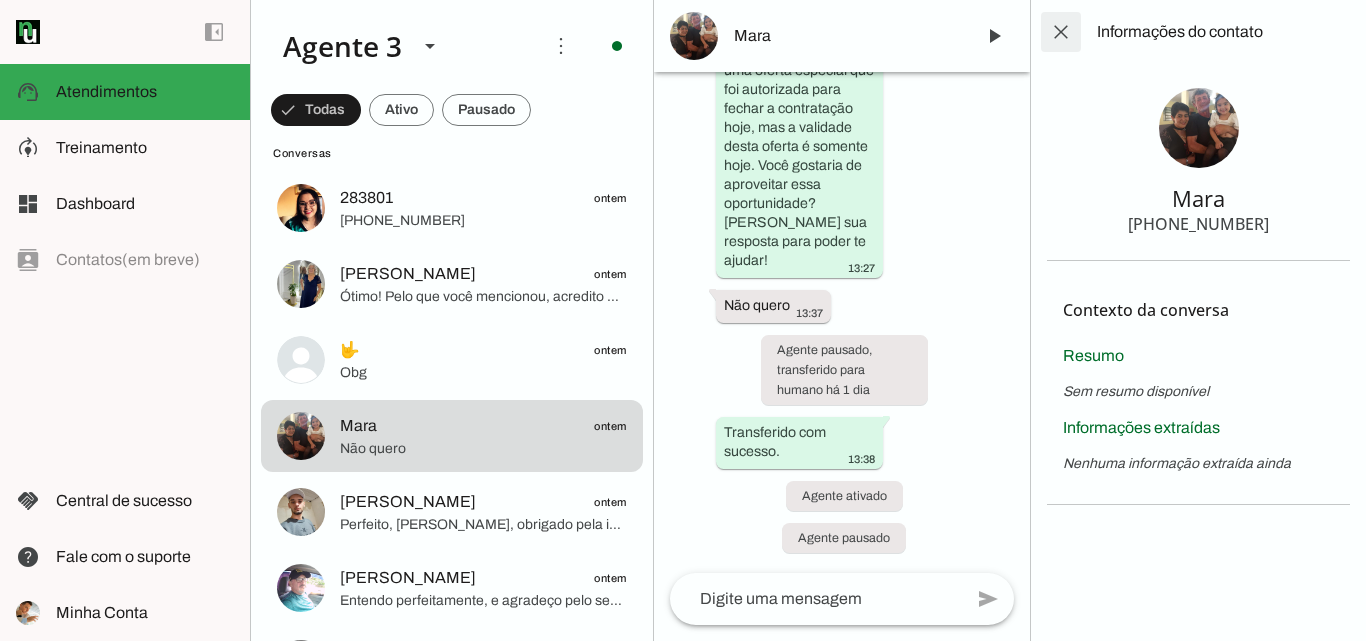 click at bounding box center (1061, 32) 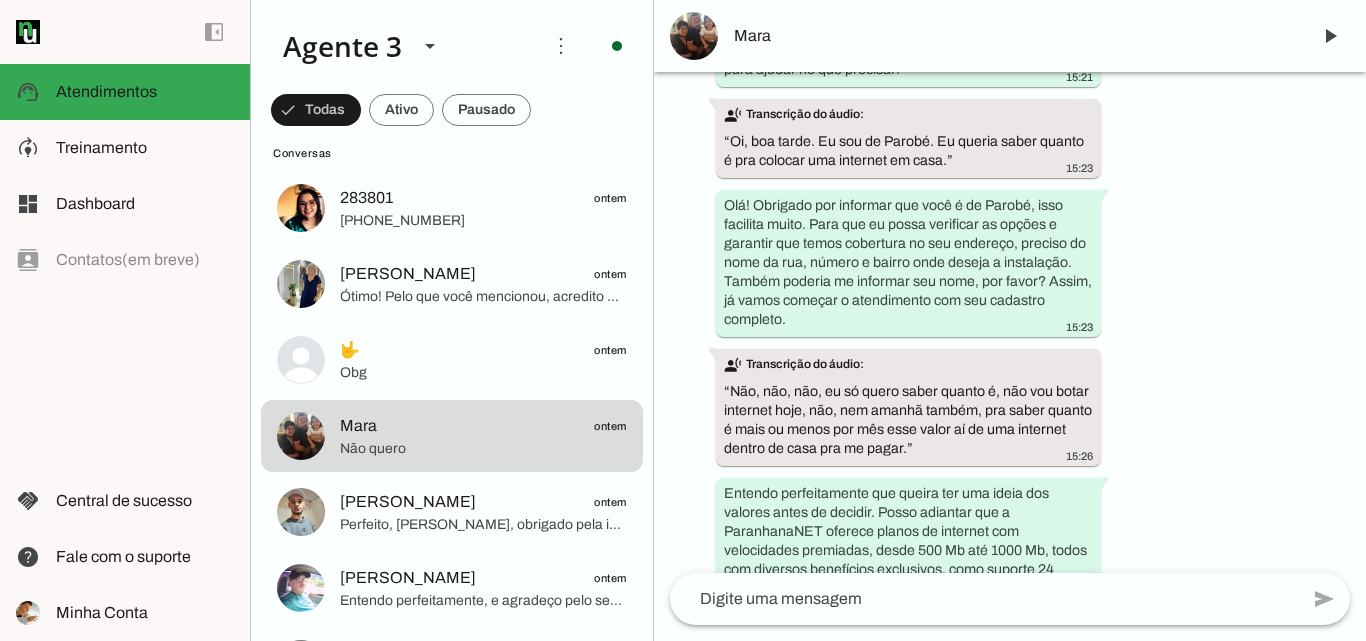 scroll, scrollTop: 685, scrollLeft: 0, axis: vertical 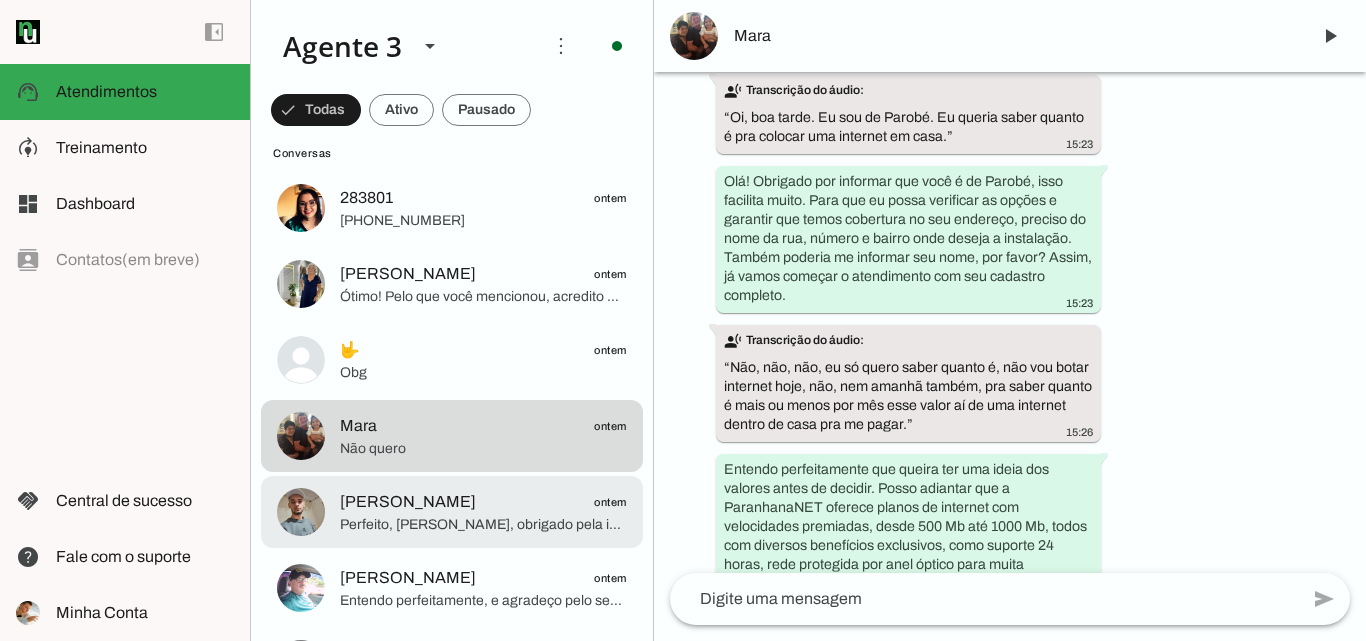 click on "[PERSON_NAME]
ontem" 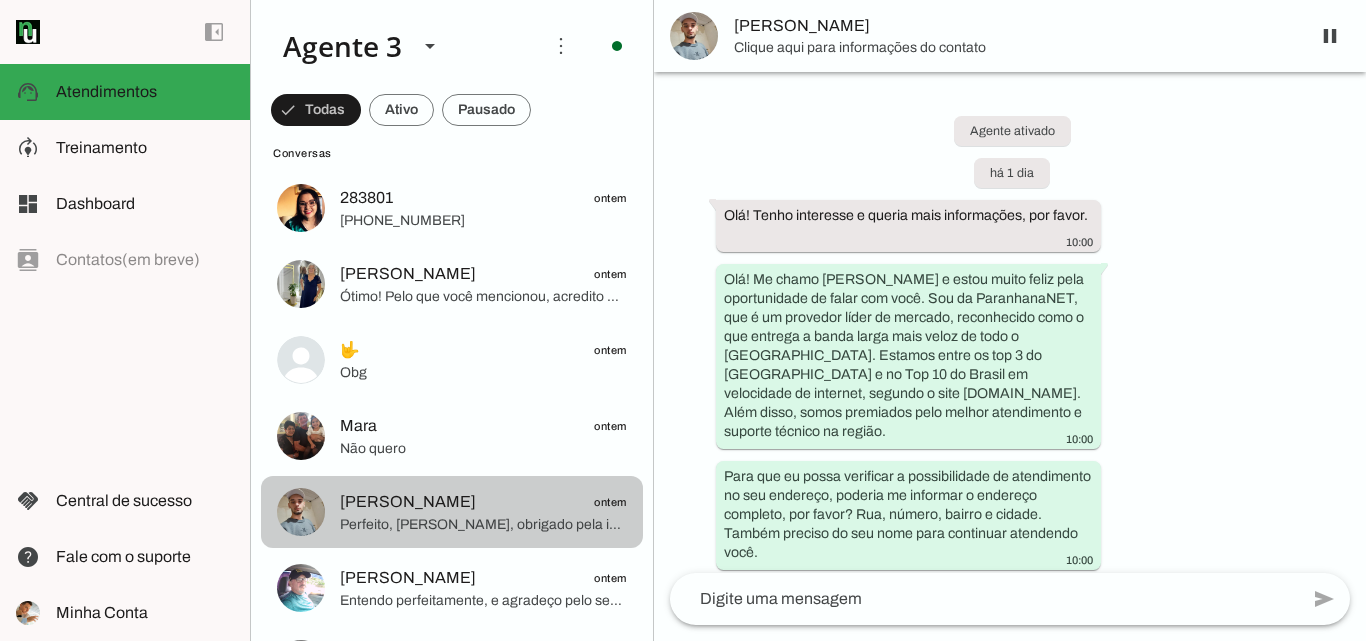 scroll, scrollTop: 5150, scrollLeft: 0, axis: vertical 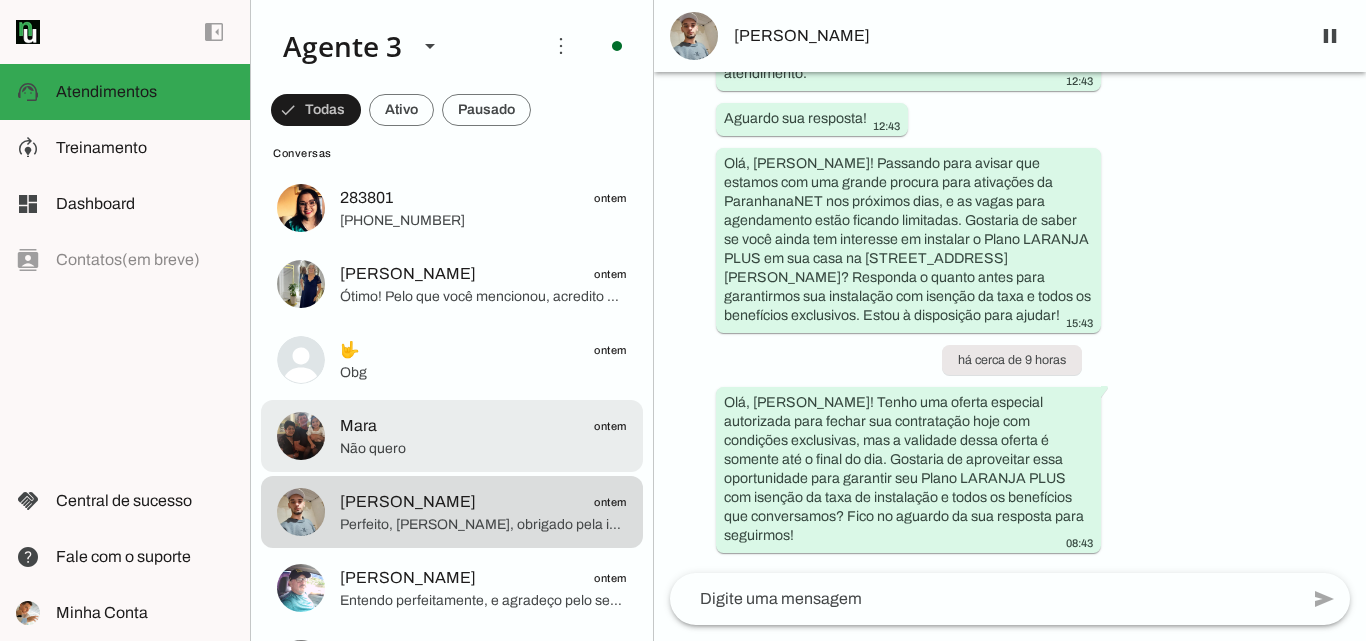 click on "Mara
ontem" 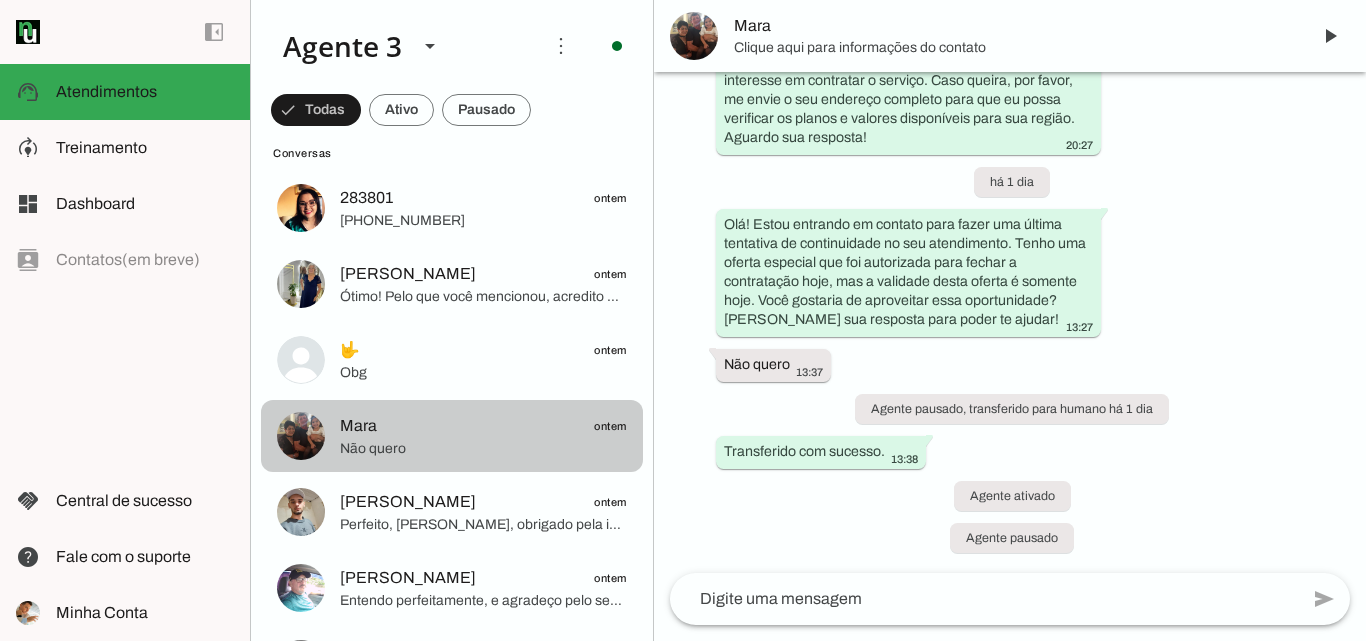 scroll, scrollTop: 1971, scrollLeft: 0, axis: vertical 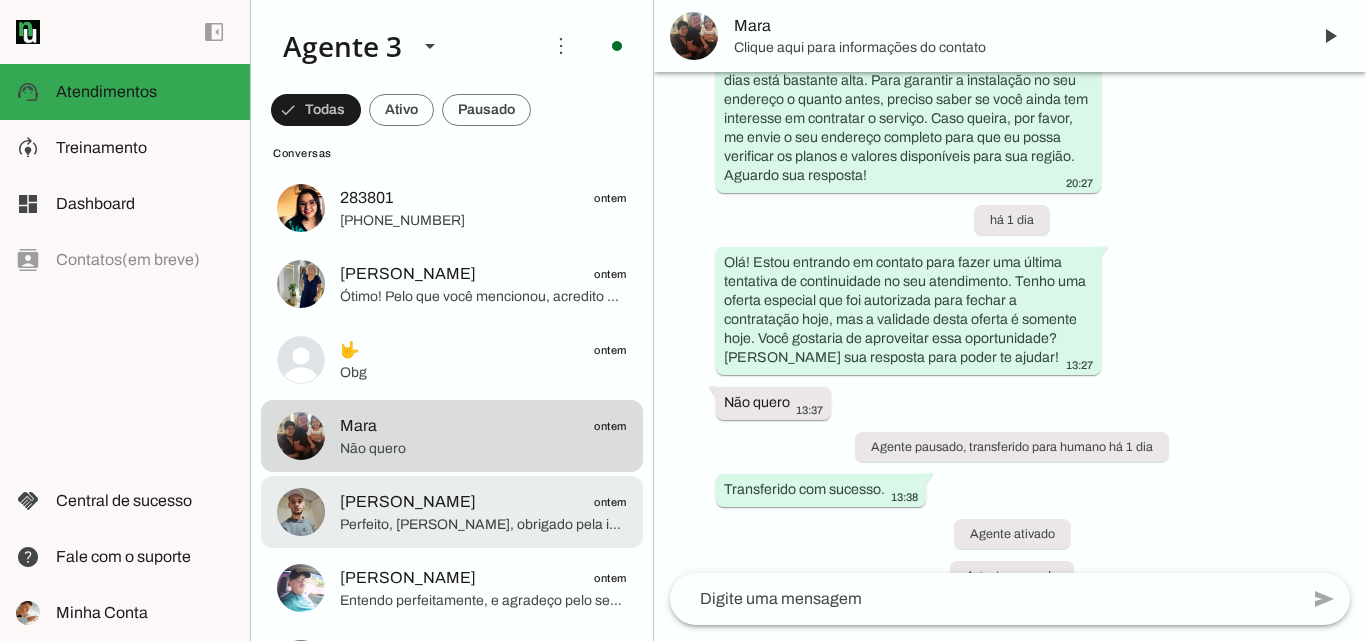 click on "Perfeito, [PERSON_NAME], obrigado pela informação. Agora que temos todos os dados, o próximo passo é registrar seu pedido com seu nome completo e CPF para garantir a isenção da taxa de instalação de R$ 700, válida para até 150 metros de cabo de fibra óptica no endereço informado.
Para isso, preciso que você envie cópias legíveis dos seus documentos: CPF, RG e comprovante de endereço (pode ser conta de energia elétrica). Também, por favor, envie uma foto sua segurando um documento com foto, para validar seu cadastro.
Você poderia me informar dois dias e horários em que tenha alguém maior de idade para receber a equipe no endereço da instalação? Lembre que a instalação não pode ser feita se houver apenas menor de idade no local.
Assim, podemos encaminhar o pedido para aprovação financeira e agendar a instalação o quanto antes, aproveitando que ainda temos disponibilidade para sua região." 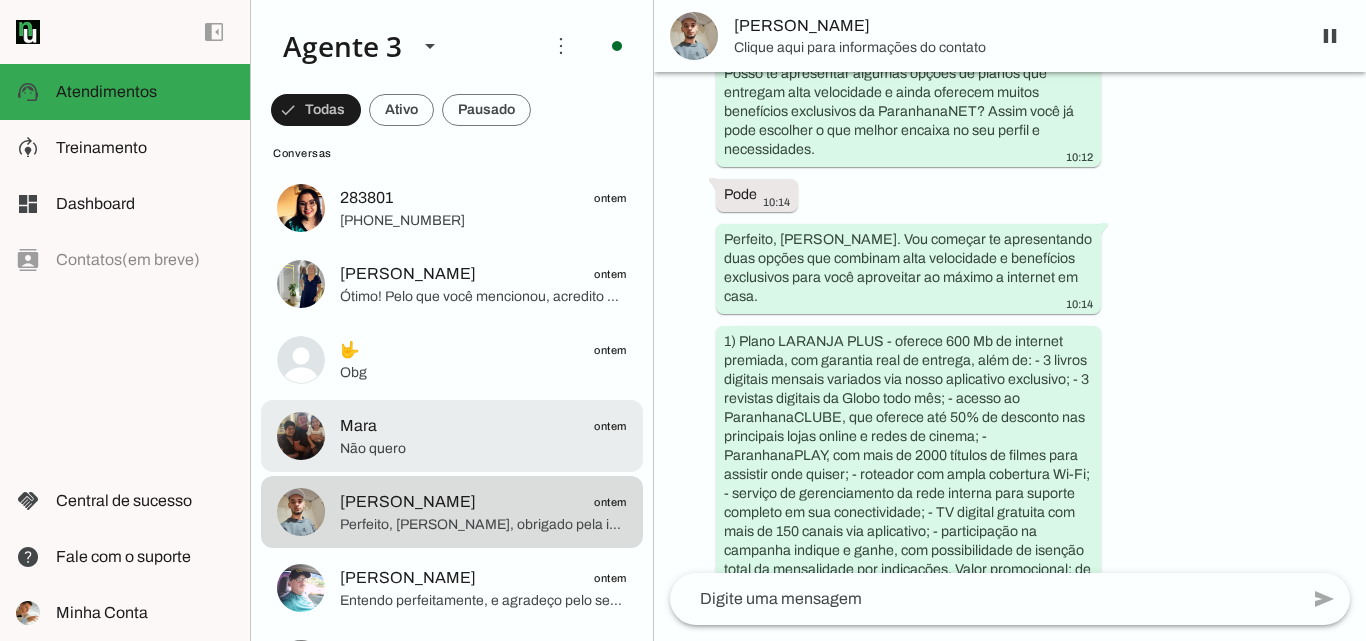 scroll, scrollTop: 5150, scrollLeft: 0, axis: vertical 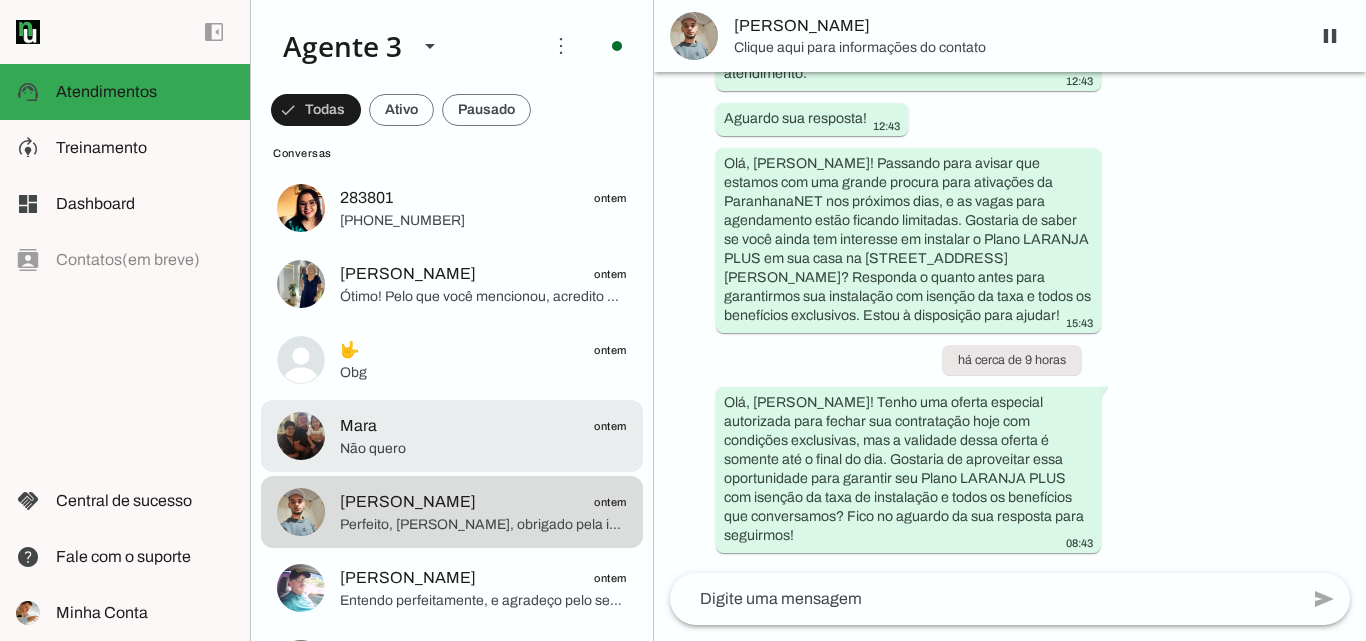 click on "Mara
ontem" 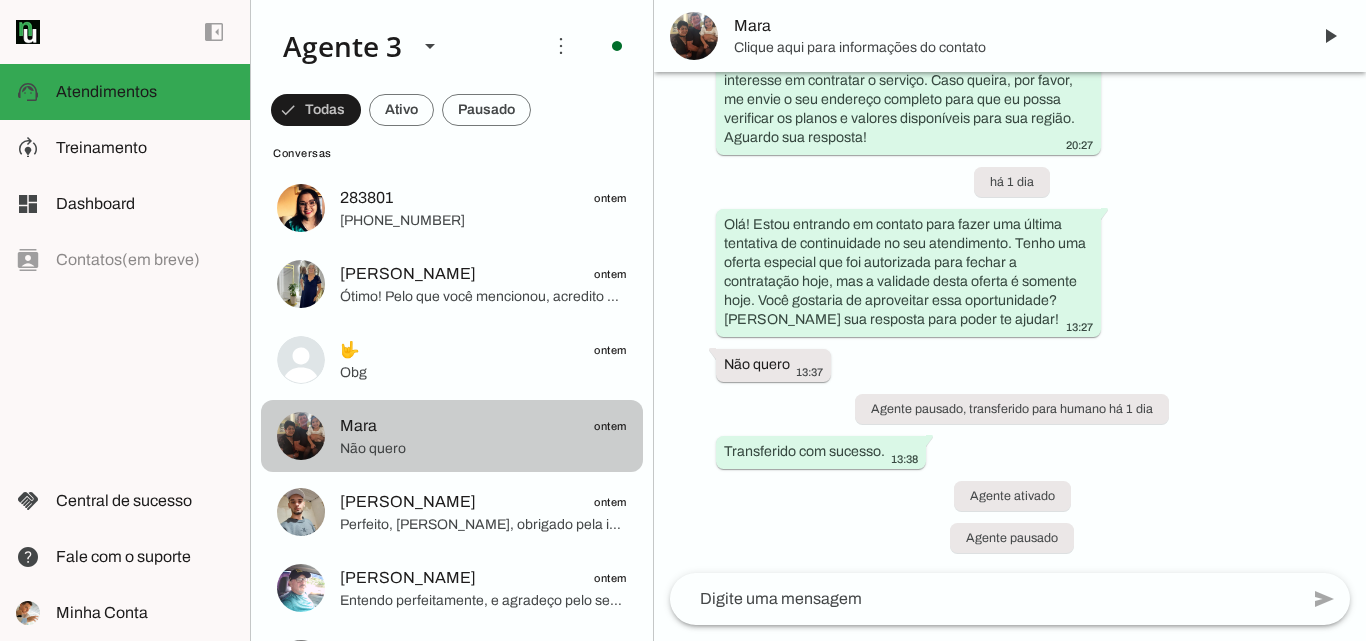 scroll, scrollTop: 1971, scrollLeft: 0, axis: vertical 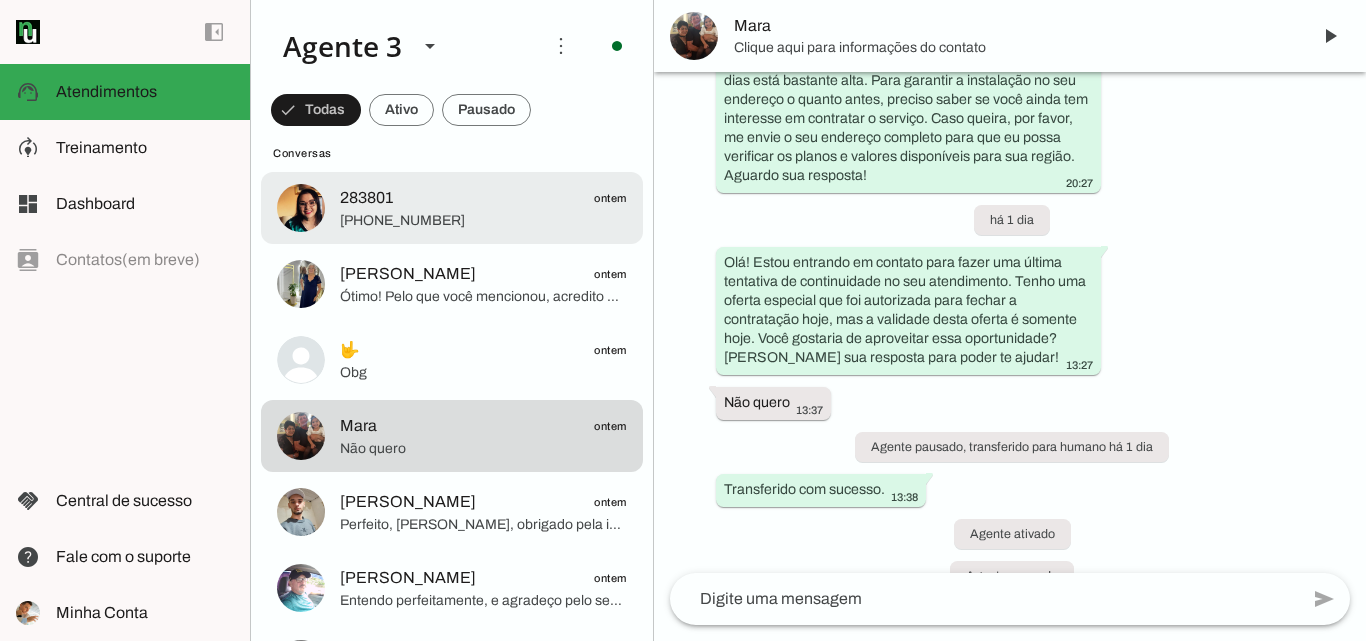 click on "283801
ontem" 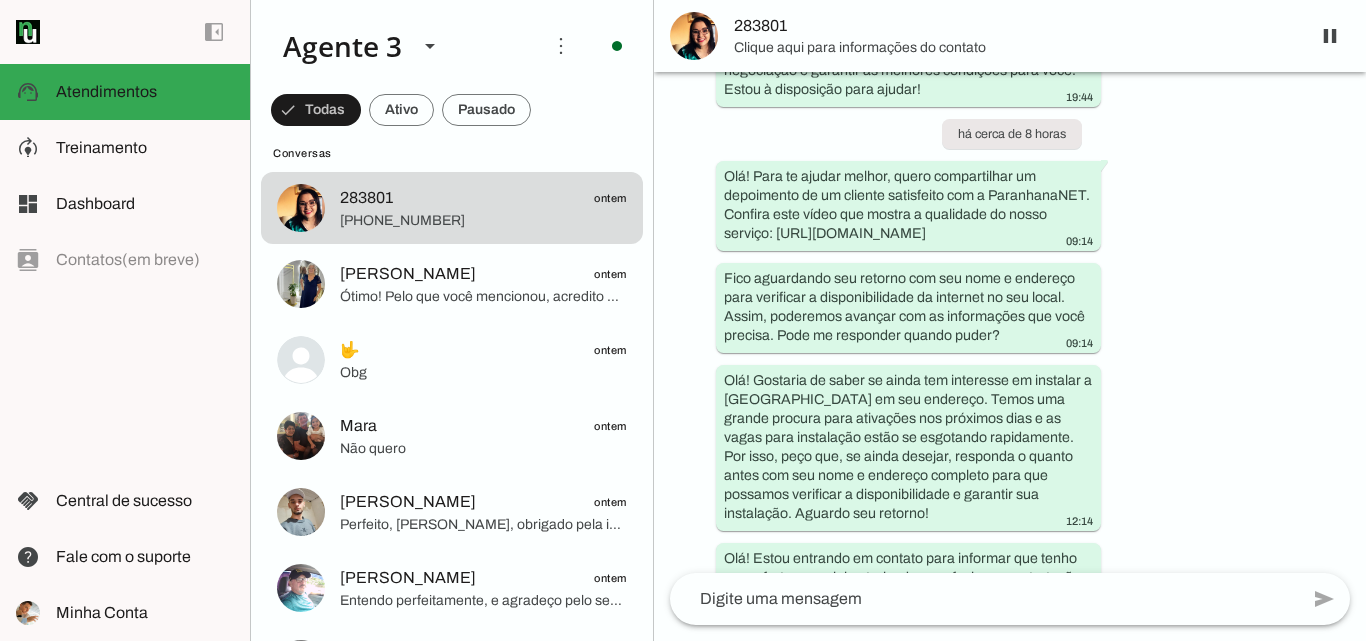 scroll, scrollTop: 809, scrollLeft: 0, axis: vertical 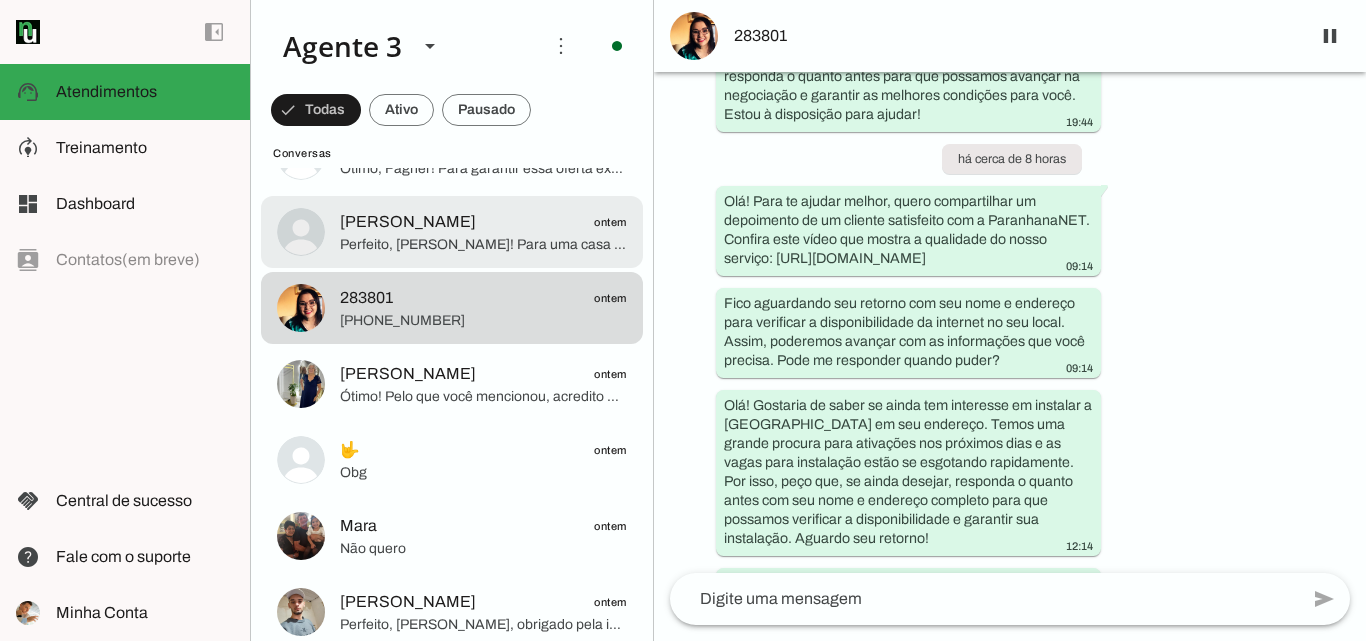 click on "[PERSON_NAME]
ontem" 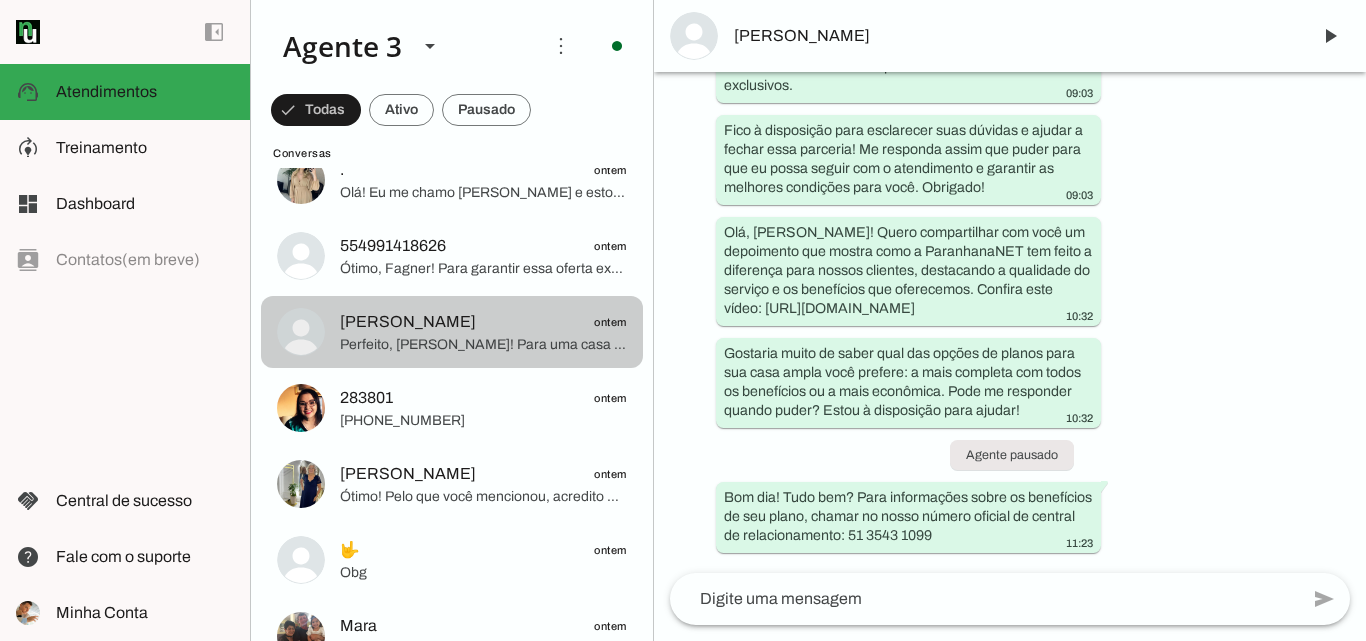 scroll, scrollTop: 500, scrollLeft: 0, axis: vertical 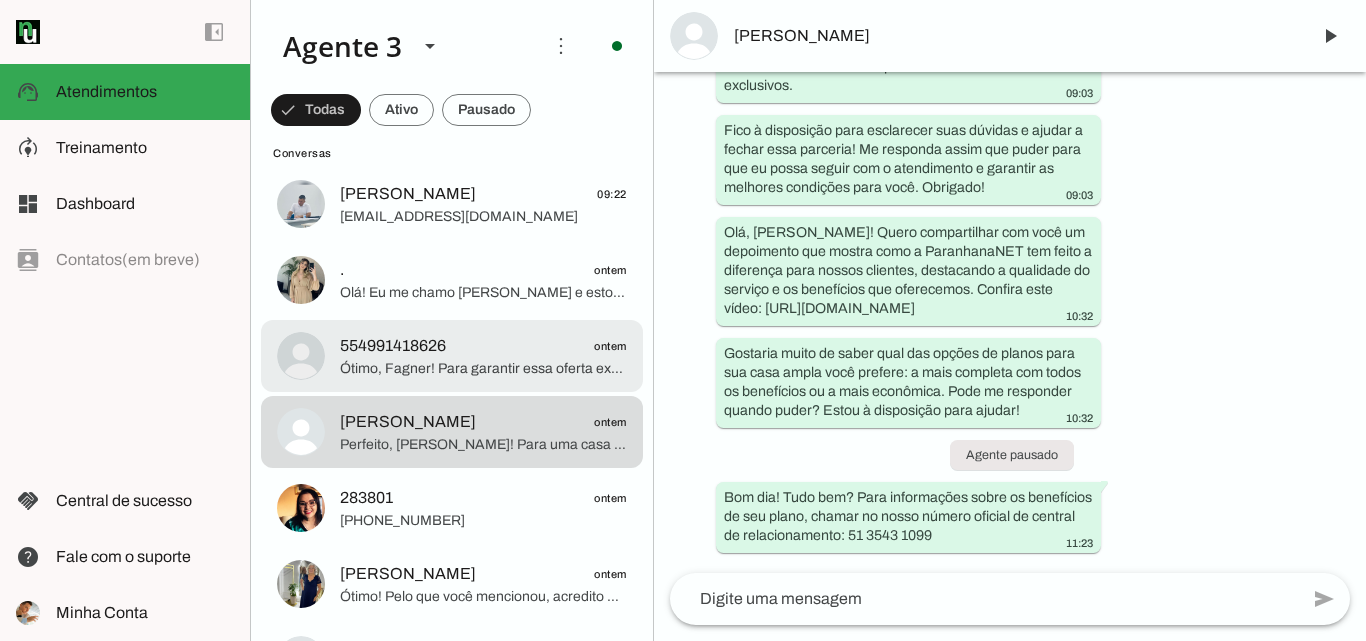 click on "Ótimo, Fagner! Para garantir essa oferta exclusiva, preciso confirmar alguns detalhes. O endereço de instalação é realmente [STREET_ADDRESS][PERSON_NAME]? E você poderia me informar se o imóvel é próprio ou alugado? Além disso, por favor, informe seu CPF para que eu possa registrar corretamente o pedido e garantir os bônus da instalação gratuita." 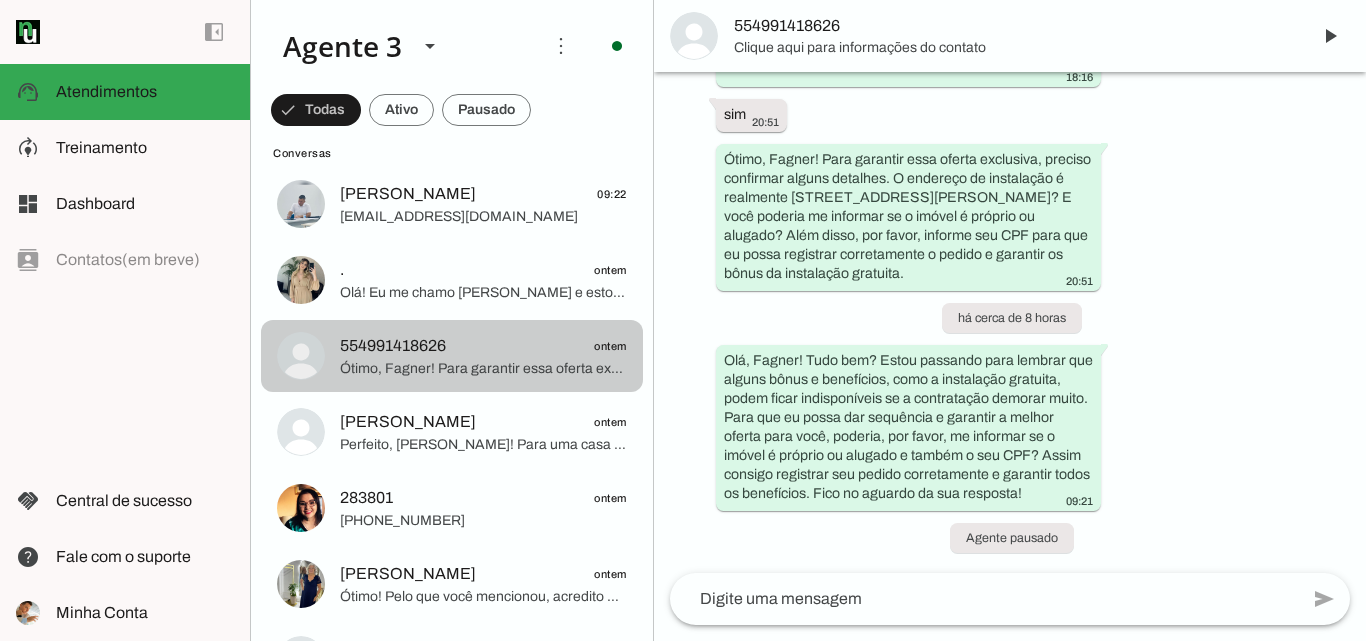 scroll, scrollTop: 2102, scrollLeft: 0, axis: vertical 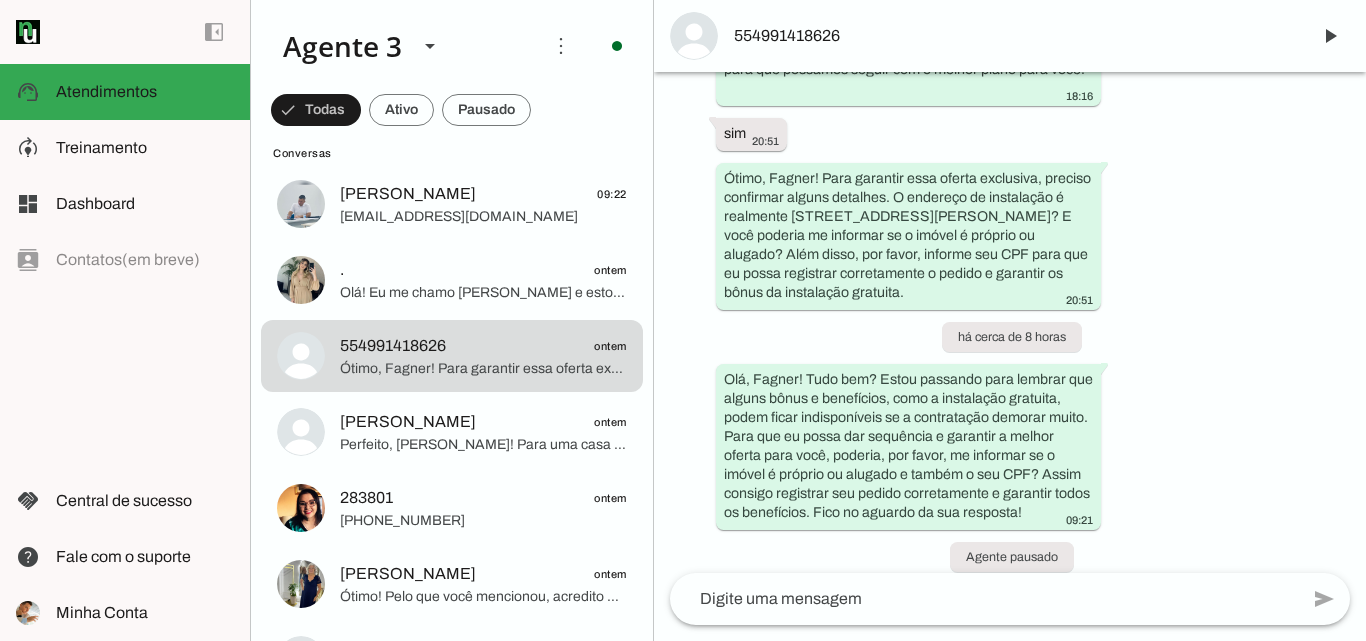 click on "554991418626" at bounding box center [1014, 36] 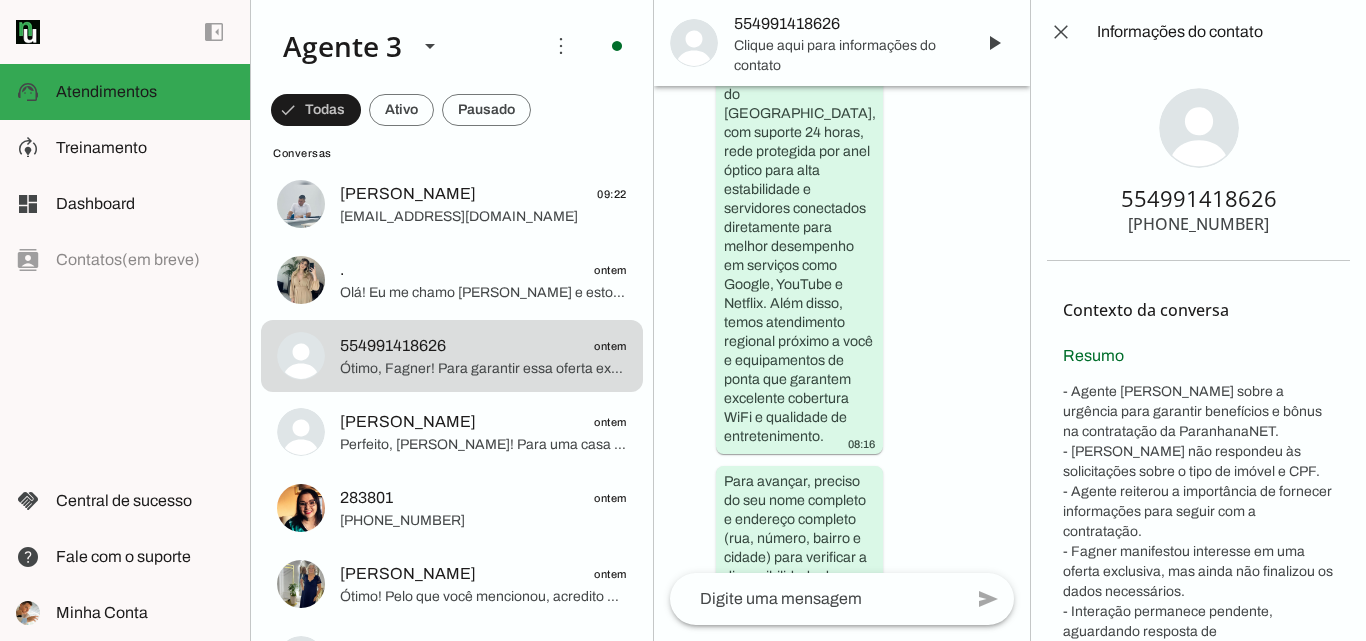 scroll, scrollTop: 4933, scrollLeft: 0, axis: vertical 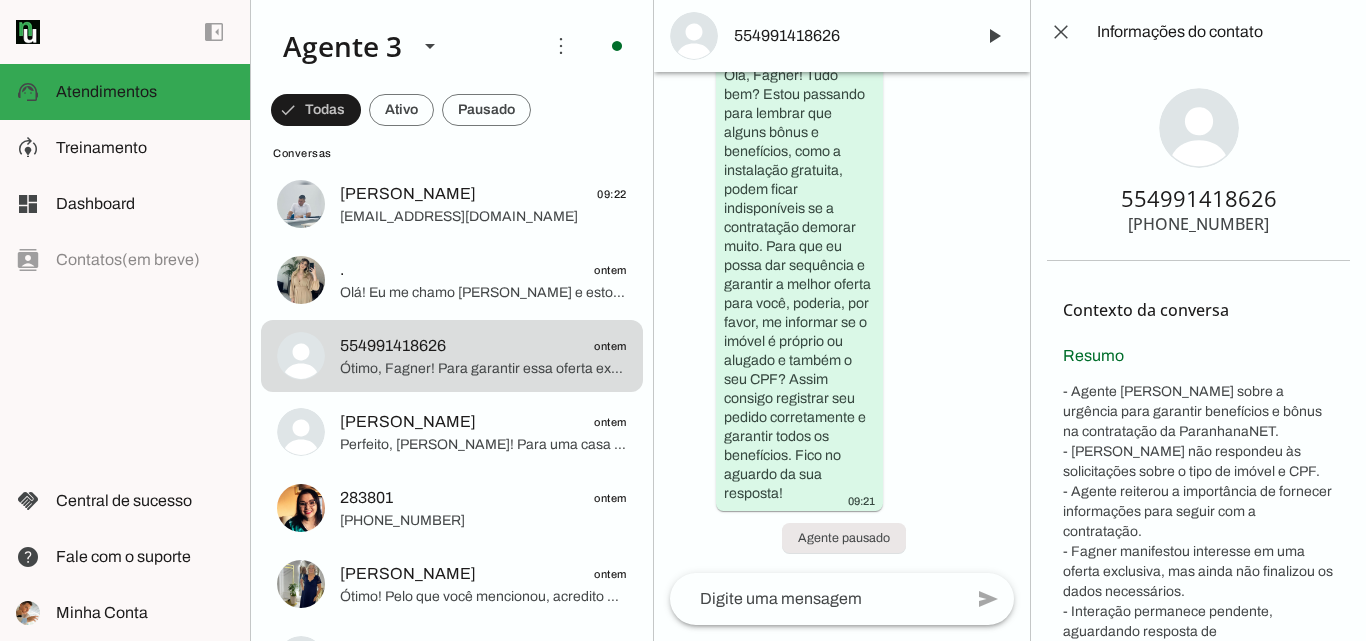 drag, startPoint x: 1162, startPoint y: 223, endPoint x: 1258, endPoint y: 227, distance: 96.0833 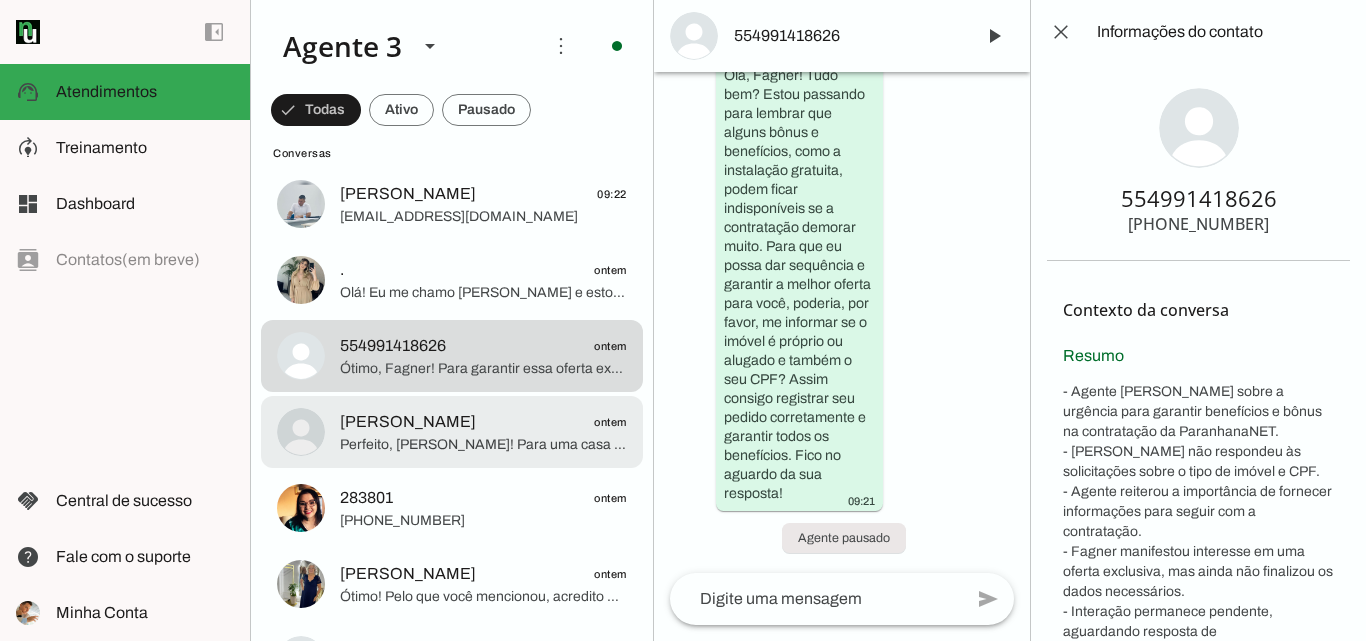 click on "Perfeito, [PERSON_NAME]! Para uma casa ampla, especialmente com dois pisos, é fundamental um plano com equipamentos que ofereçam cobertura Wi-Fi ampla e estável por toda a residência, evitando pontos mortos.
Na ParanhanaNET, nossos roteadores são de última geração e em planos superiores, oferecemos até duas unidades interligadas em rede Mesh, que ampliam significativamente o alcance e a qualidade do Wi-Fi, garantindo conexão estável em todos os cômodos e pisos.
Vou preparar as opções de planos mais adequados para sua casa ampla, com equipamentos que garantem essa cobertura. Posso te apresentar duas opções com benefícios completos e internet premiada para que você escolha a que melhor se encaixa?" 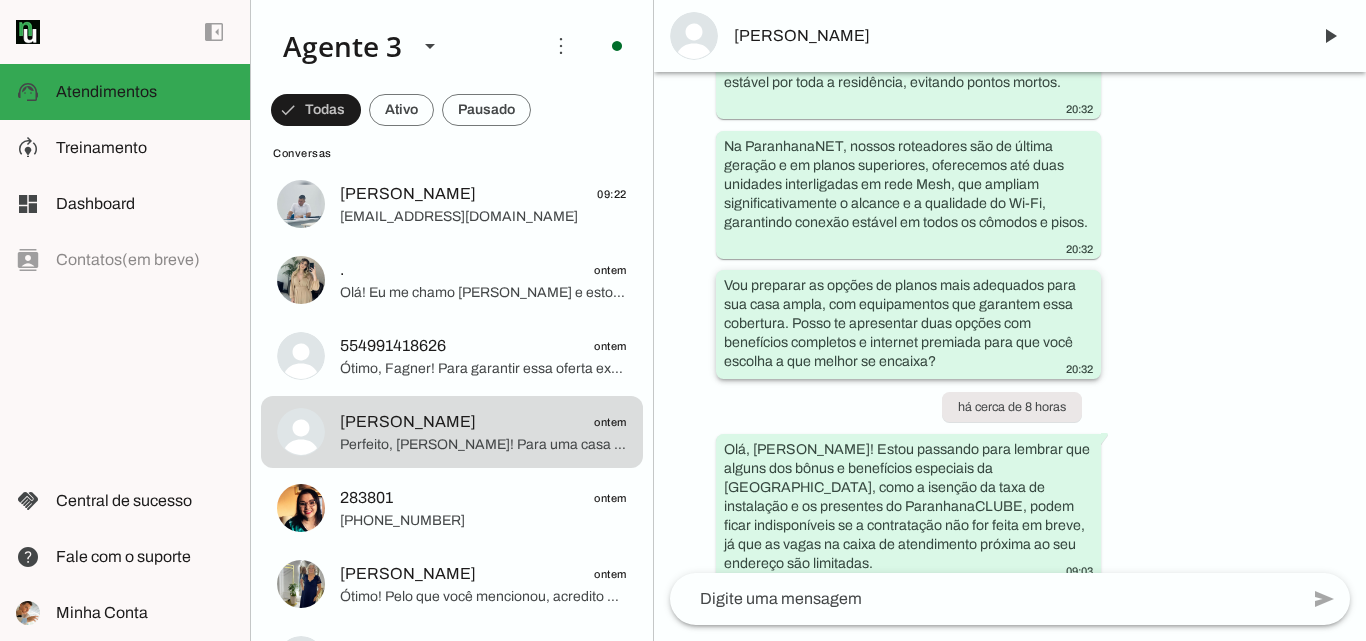 scroll, scrollTop: 5269, scrollLeft: 0, axis: vertical 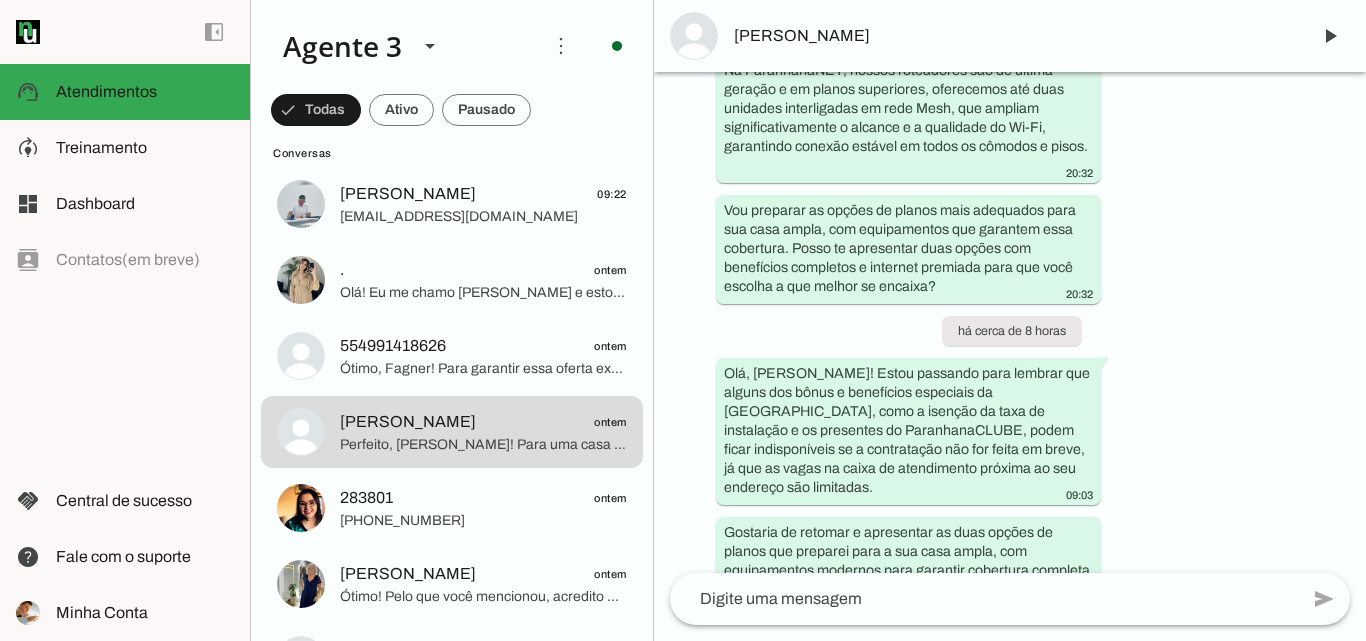 click on "[PERSON_NAME]" at bounding box center [1014, 36] 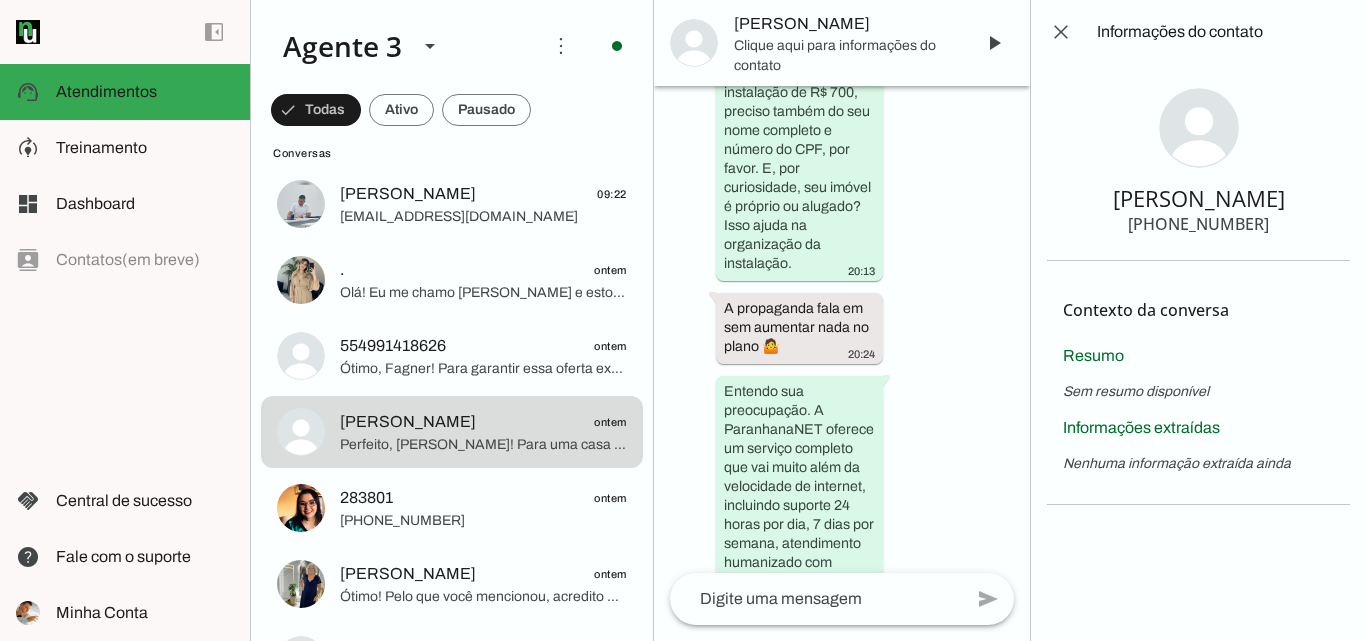 scroll, scrollTop: 12413, scrollLeft: 0, axis: vertical 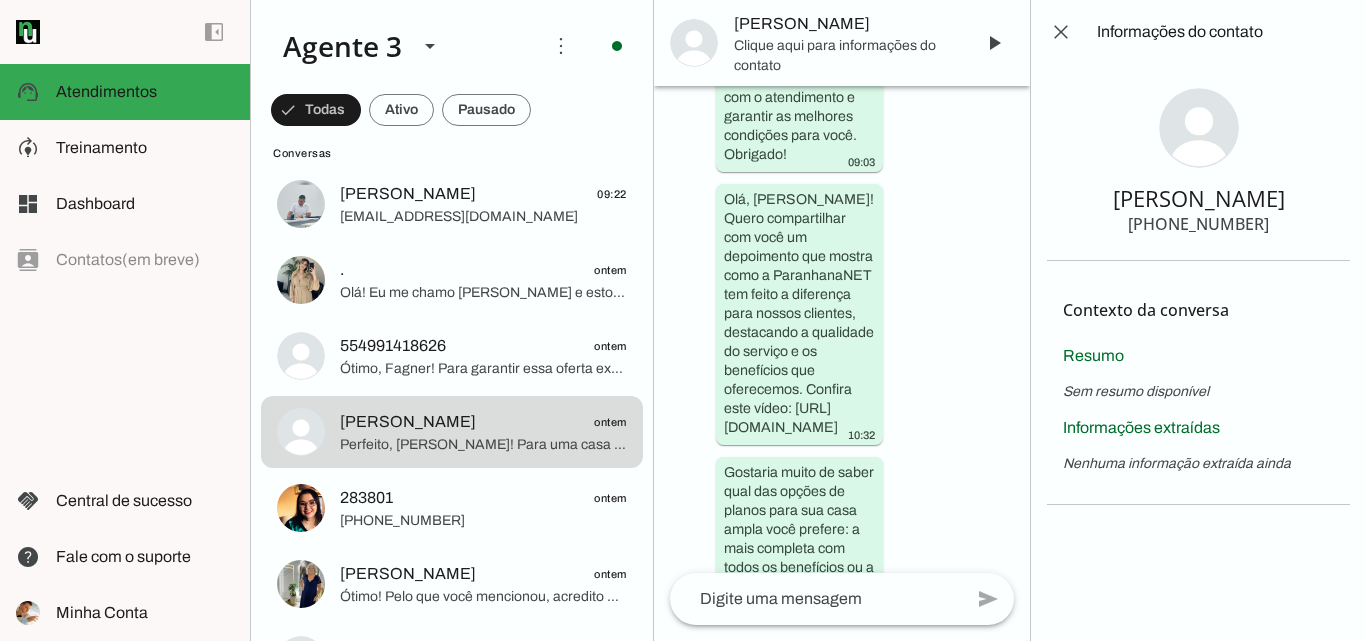 drag, startPoint x: 1174, startPoint y: 227, endPoint x: 1261, endPoint y: 230, distance: 87.05171 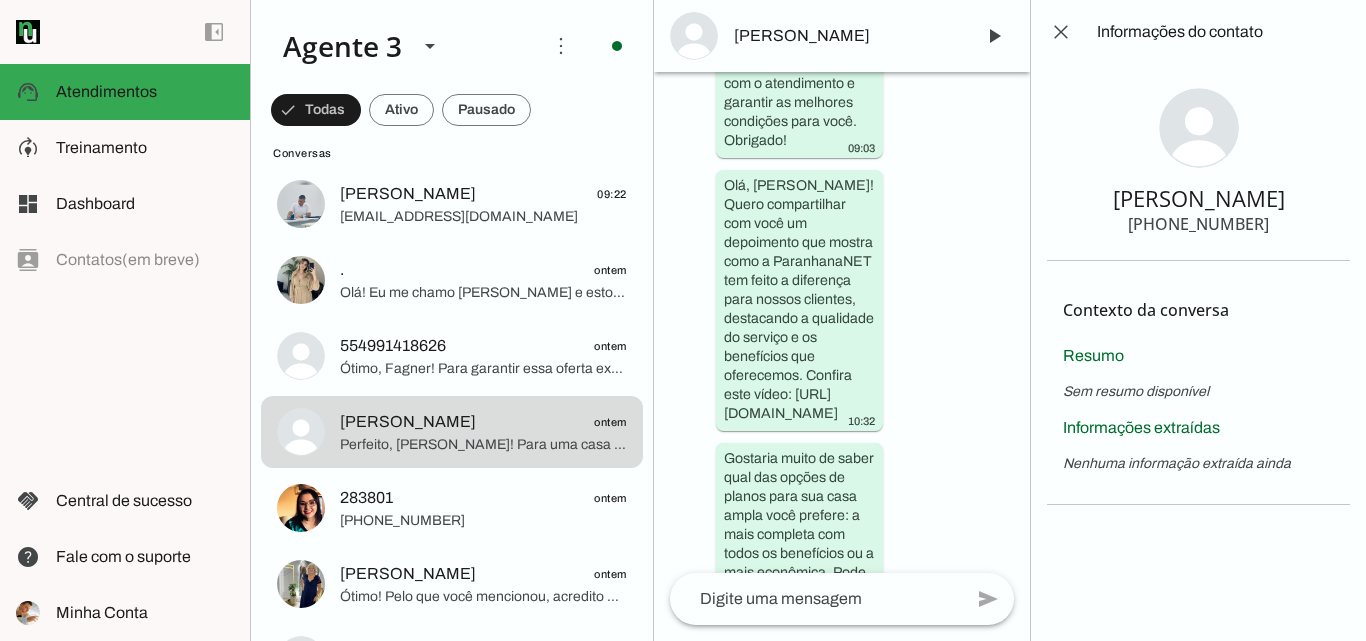 drag, startPoint x: 1175, startPoint y: 227, endPoint x: 1328, endPoint y: 230, distance: 153.0294 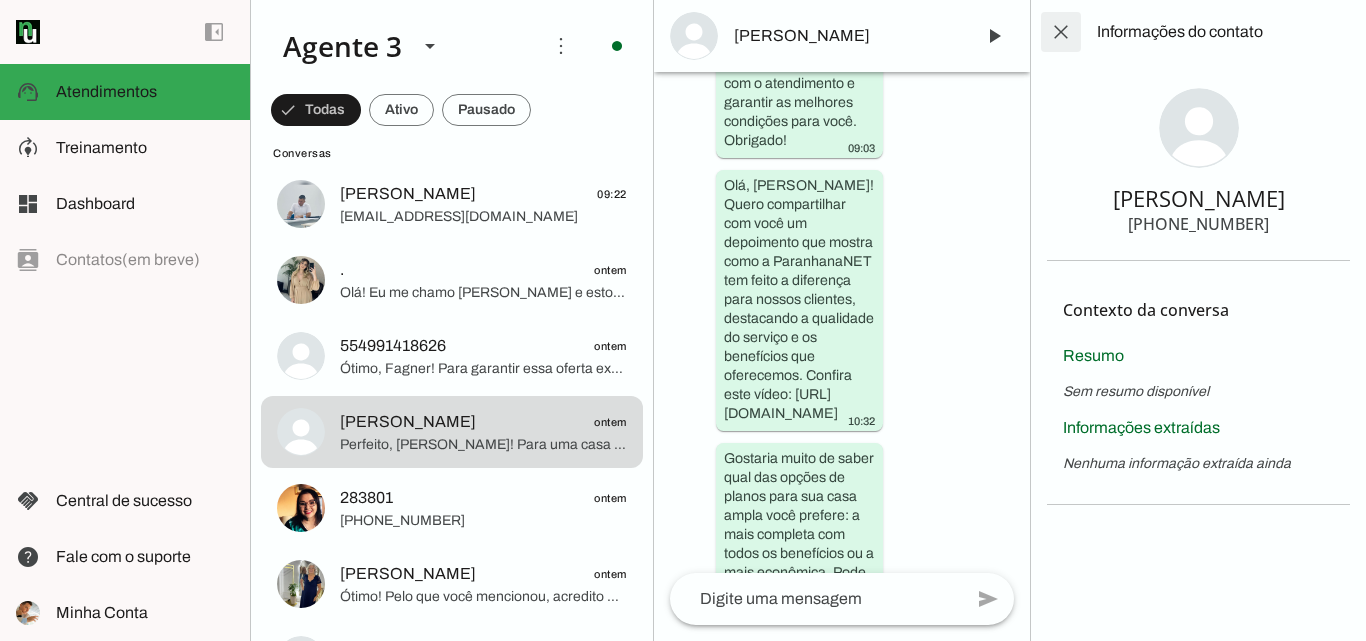 click at bounding box center [1061, 32] 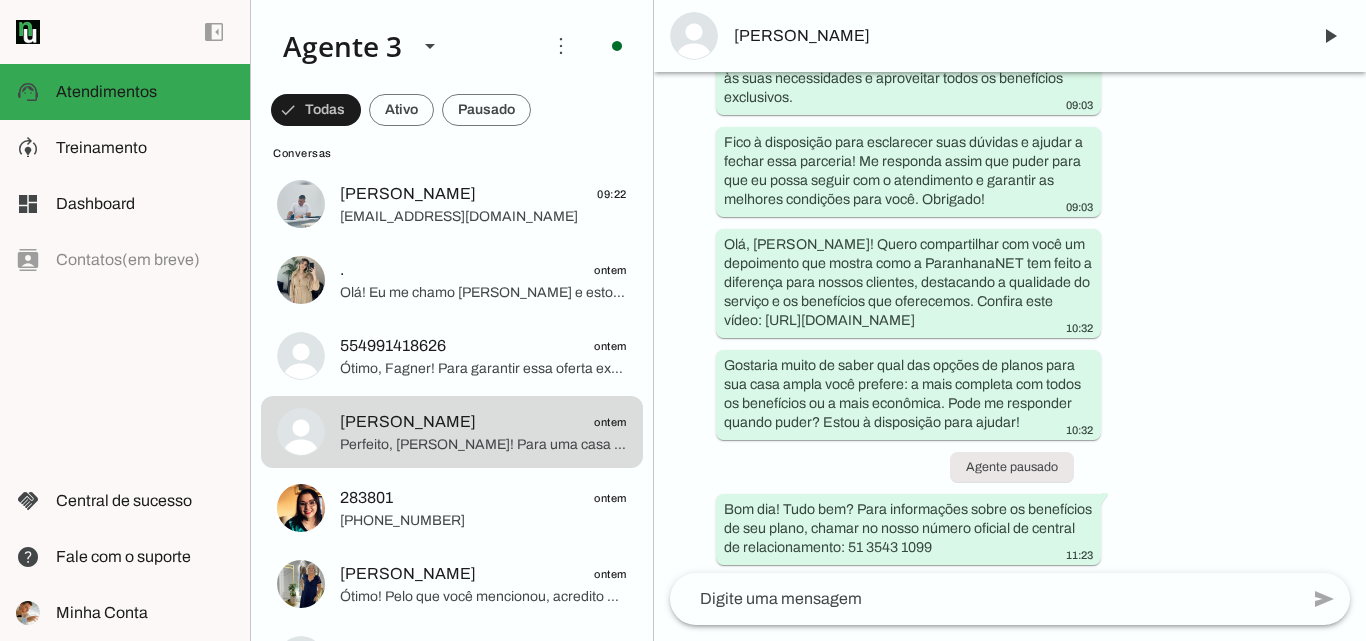 scroll, scrollTop: 5868, scrollLeft: 0, axis: vertical 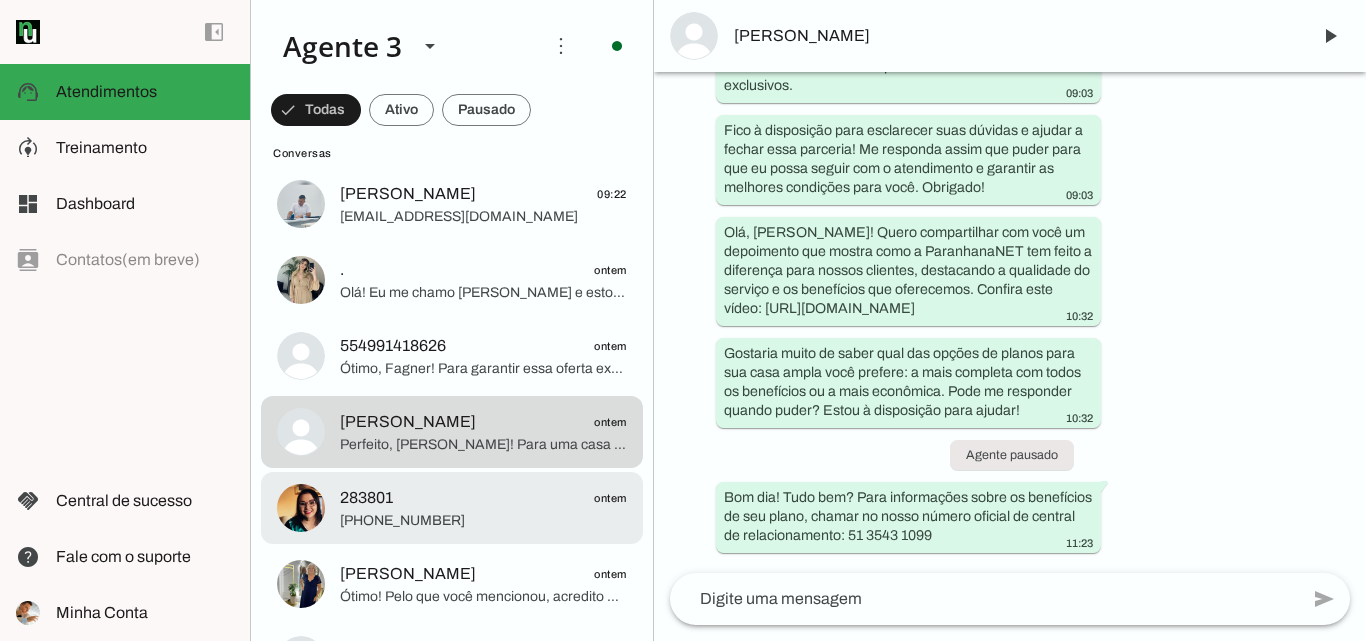 click on "283801
ontem" 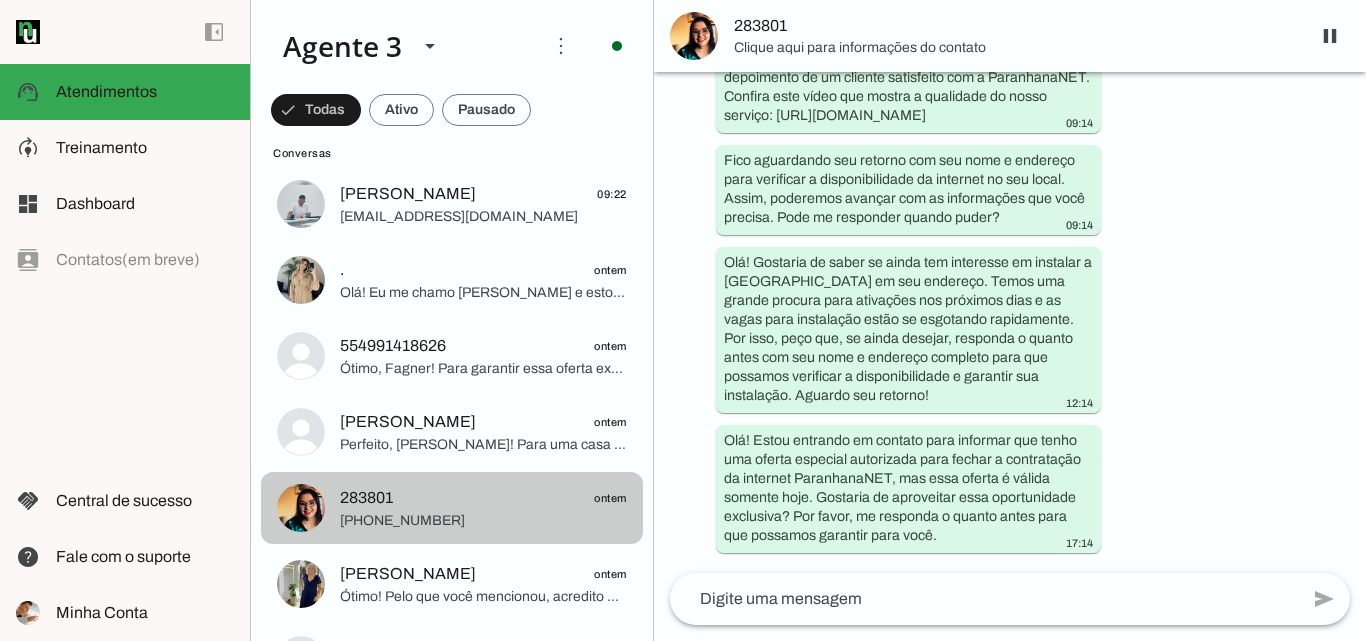 scroll, scrollTop: 1009, scrollLeft: 0, axis: vertical 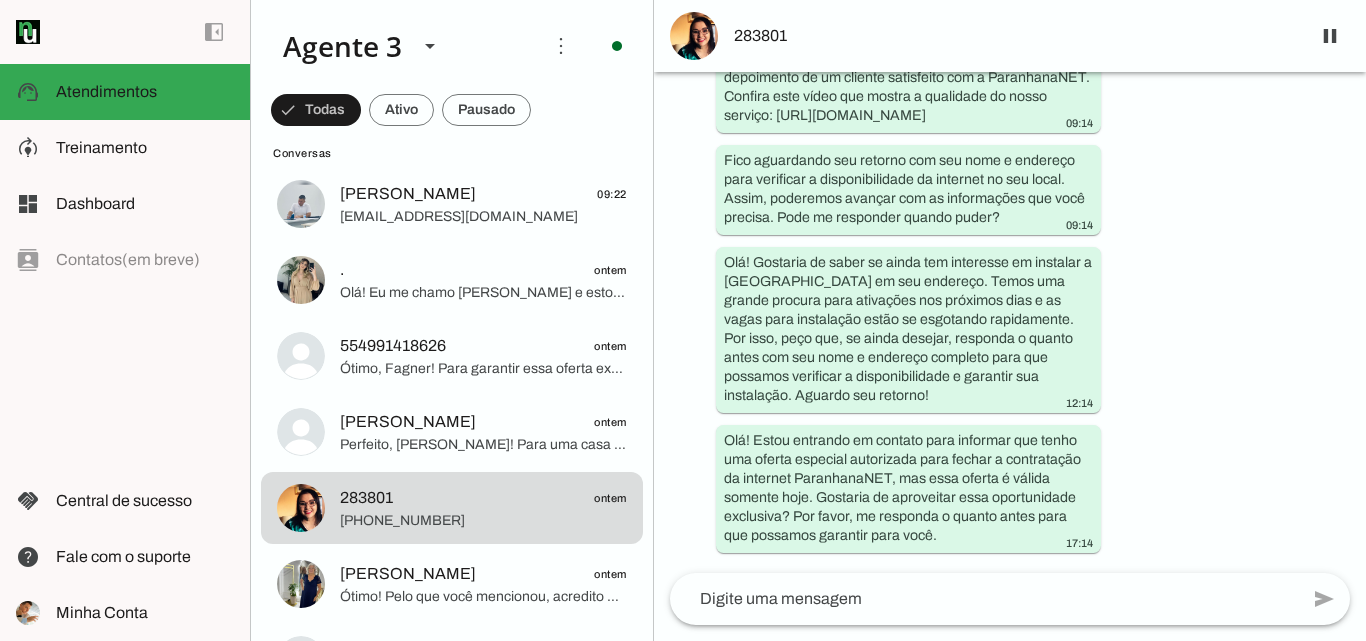 click on "283801" at bounding box center [1010, 36] 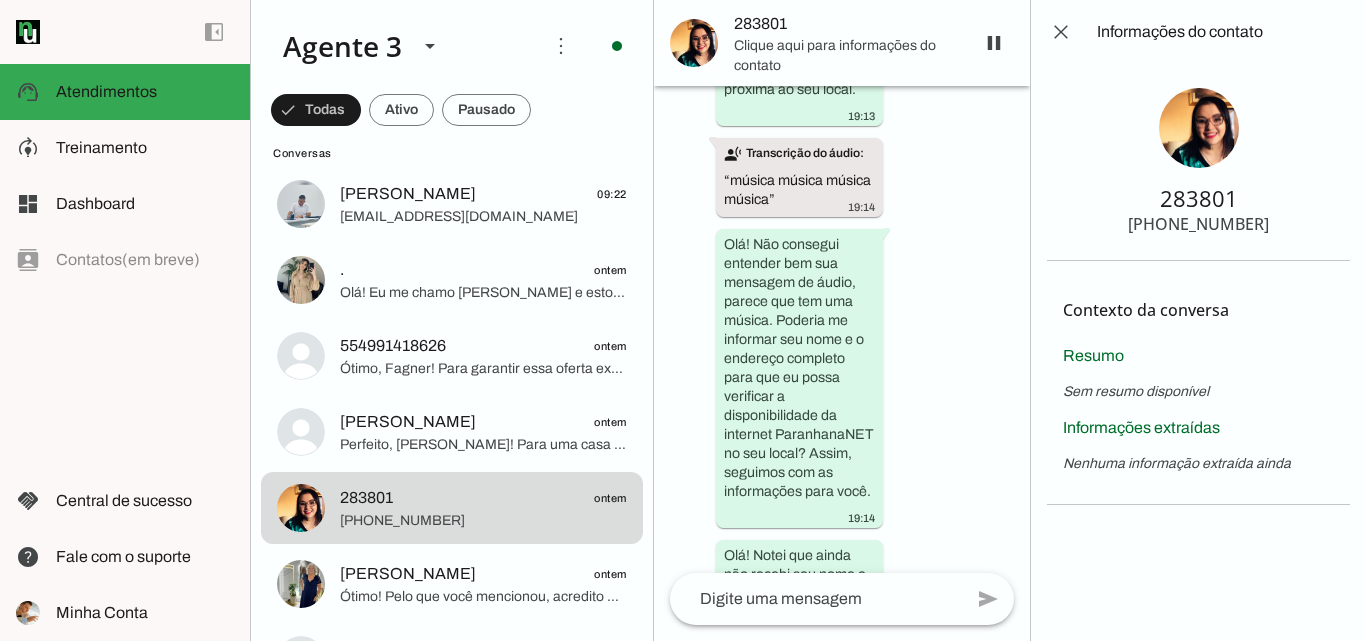 scroll, scrollTop: 2738, scrollLeft: 0, axis: vertical 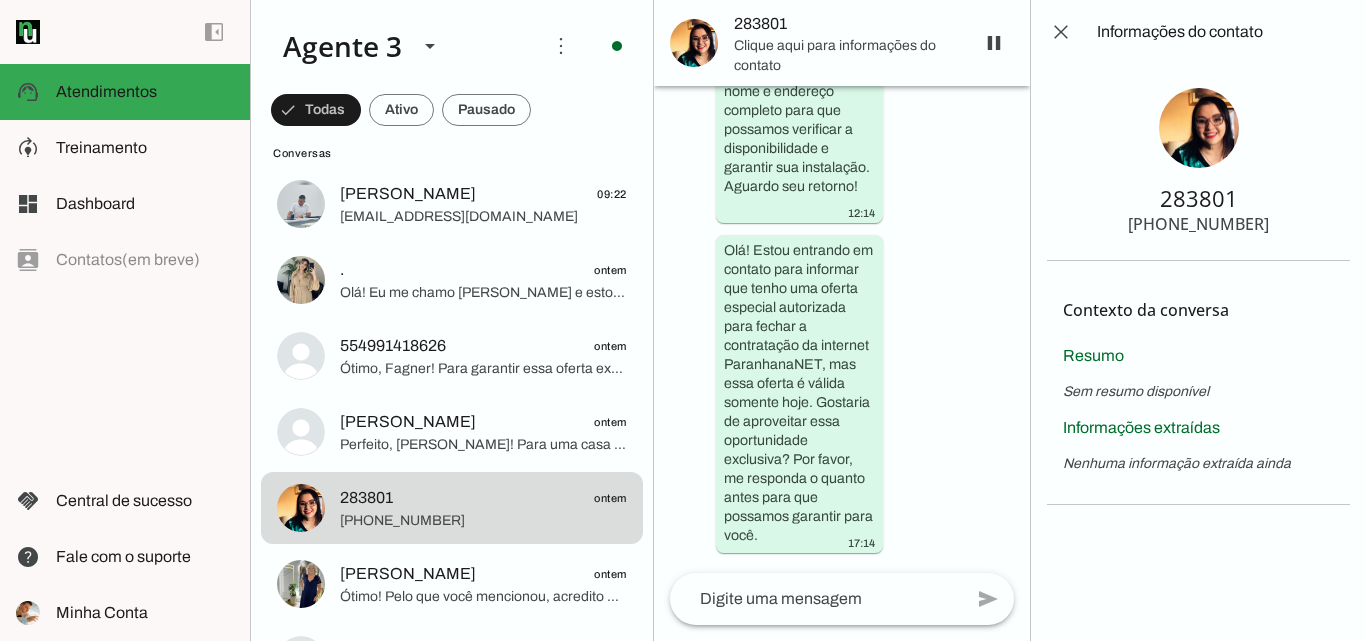 drag, startPoint x: 1174, startPoint y: 222, endPoint x: 1260, endPoint y: 219, distance: 86.05231 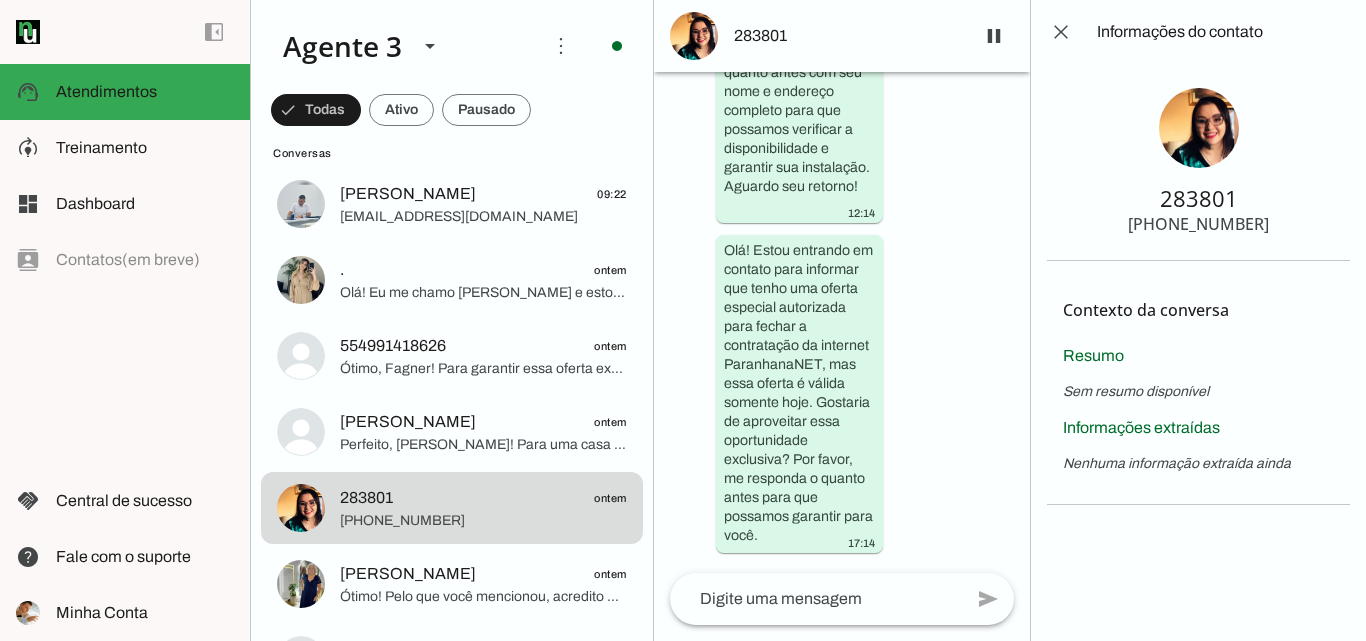 drag, startPoint x: 1172, startPoint y: 220, endPoint x: 1284, endPoint y: 220, distance: 112 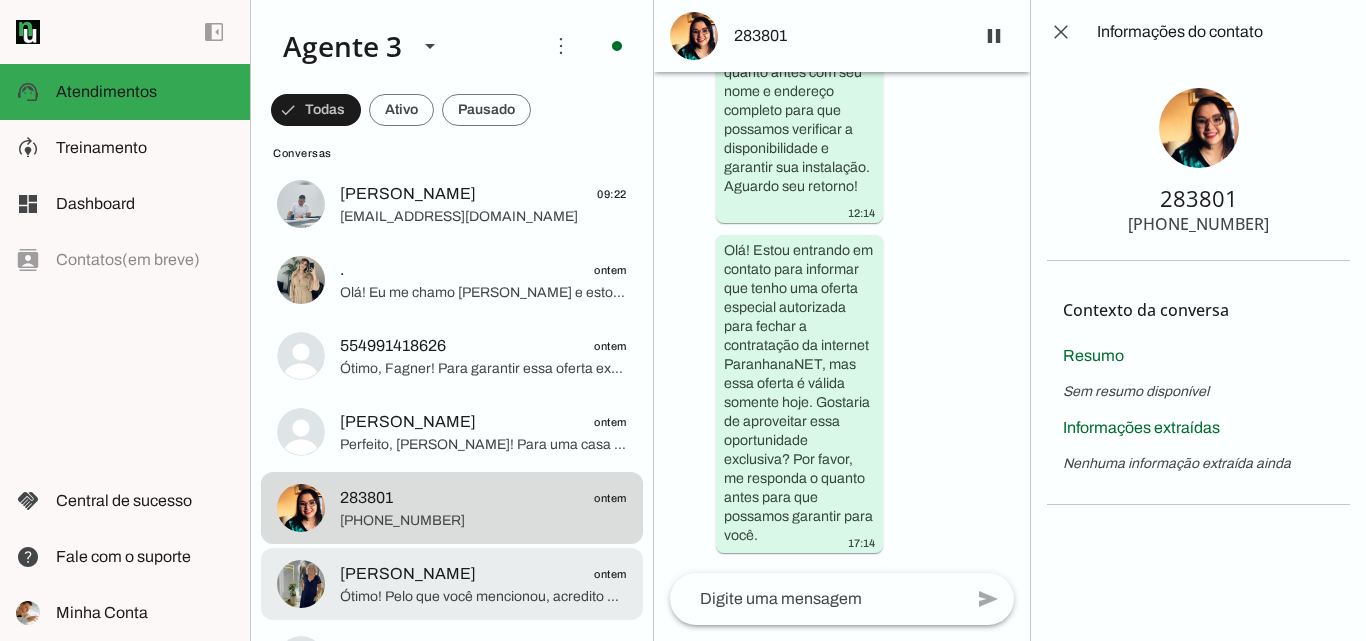 scroll, scrollTop: 600, scrollLeft: 0, axis: vertical 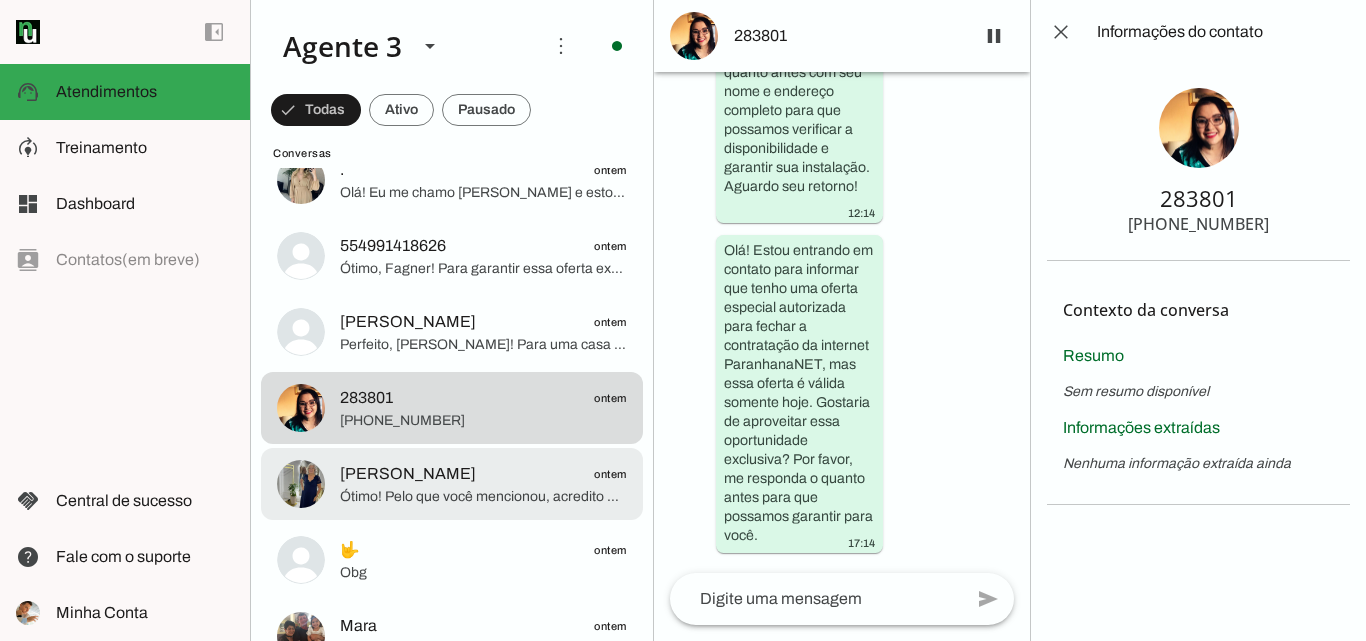 click on "[PERSON_NAME]
ontem" 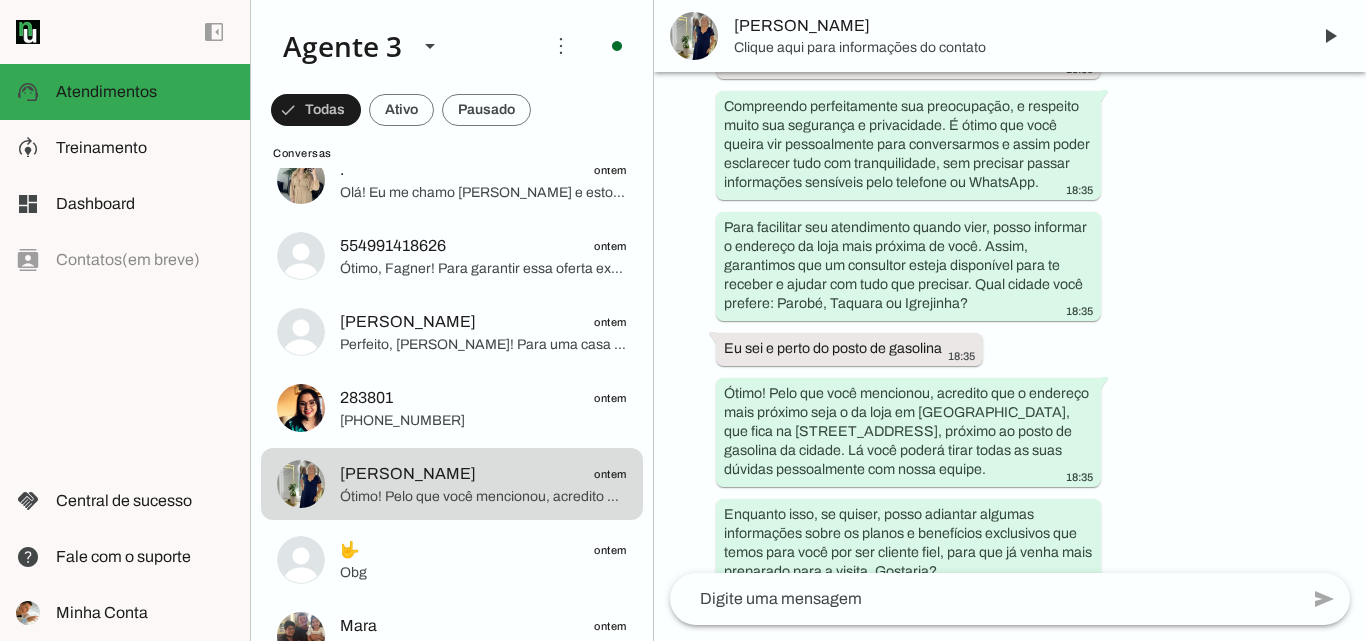 scroll, scrollTop: 3324, scrollLeft: 0, axis: vertical 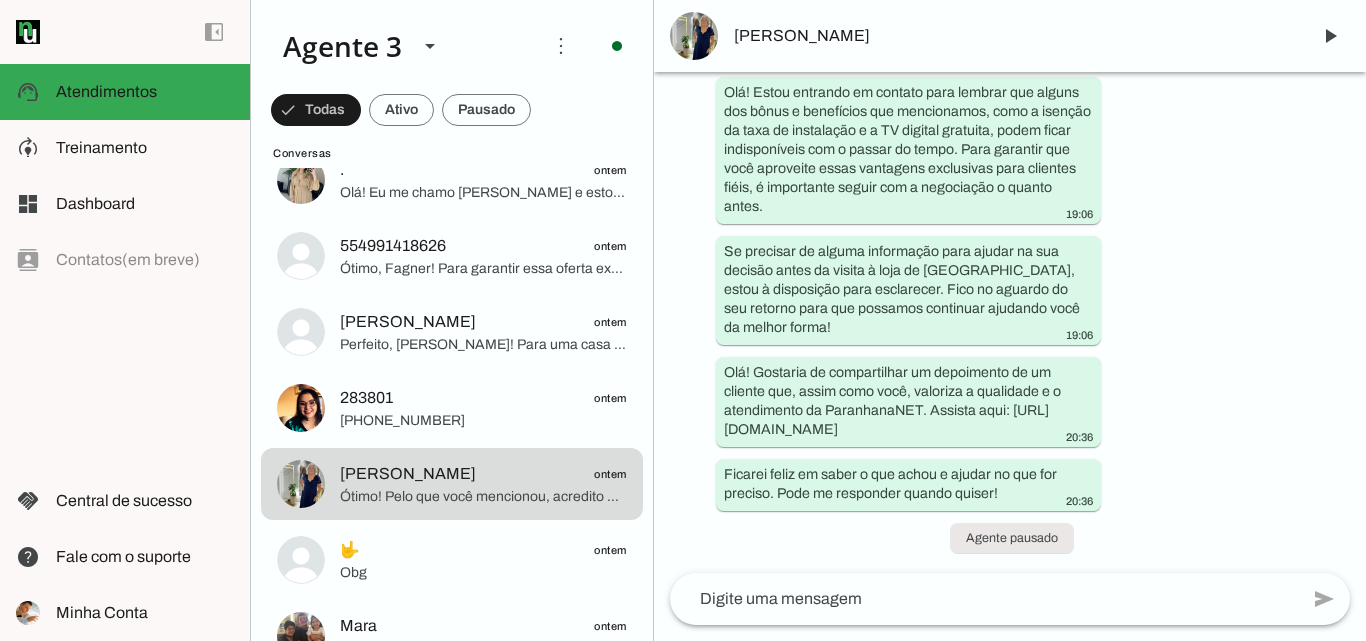 click on "[PERSON_NAME]" at bounding box center [1014, 36] 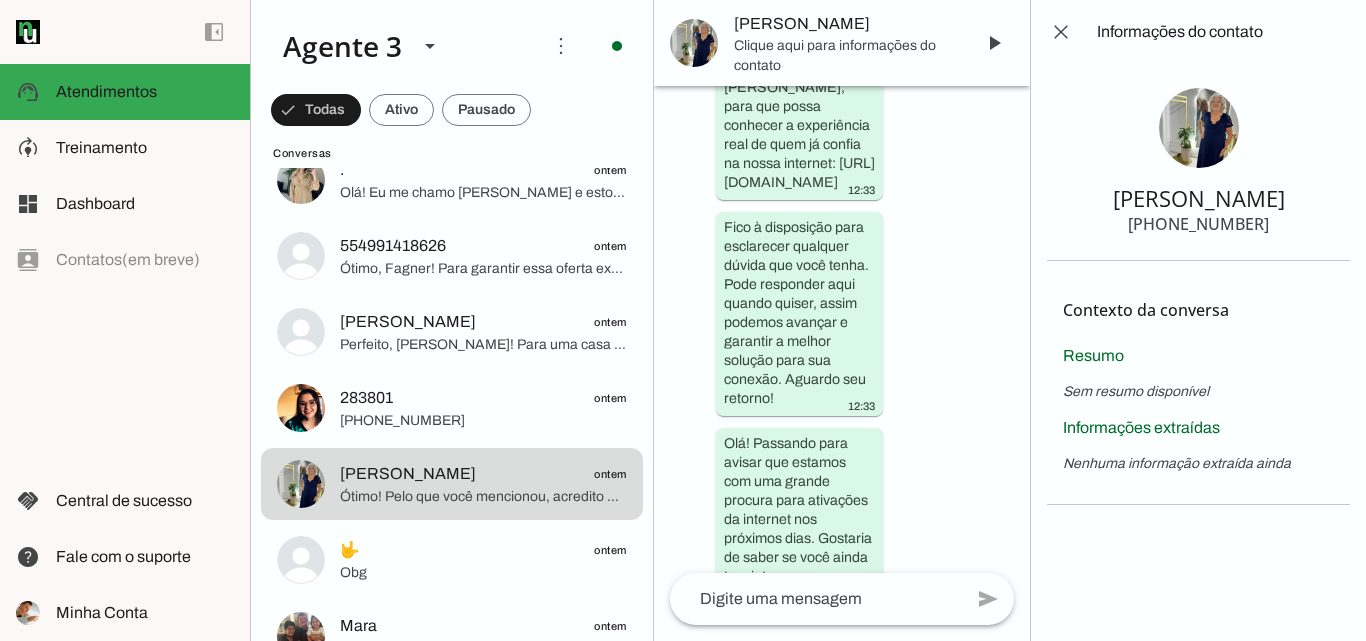 scroll, scrollTop: 9187, scrollLeft: 0, axis: vertical 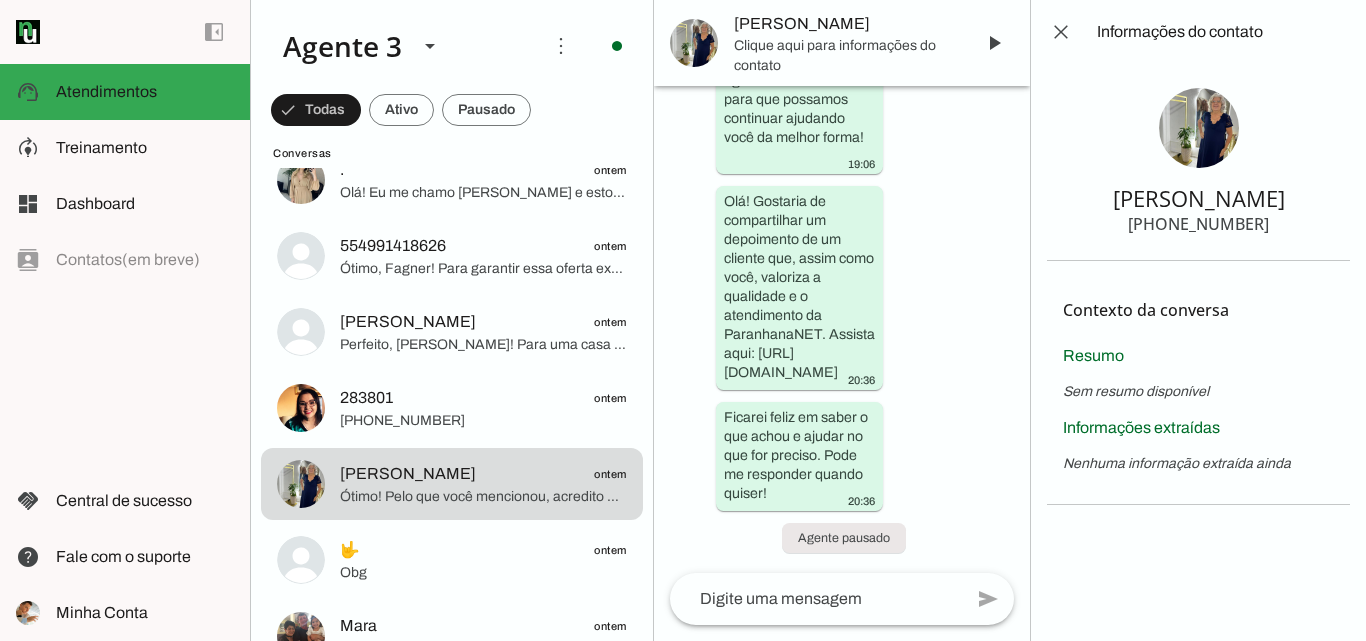 drag, startPoint x: 1170, startPoint y: 220, endPoint x: 1273, endPoint y: 225, distance: 103.121284 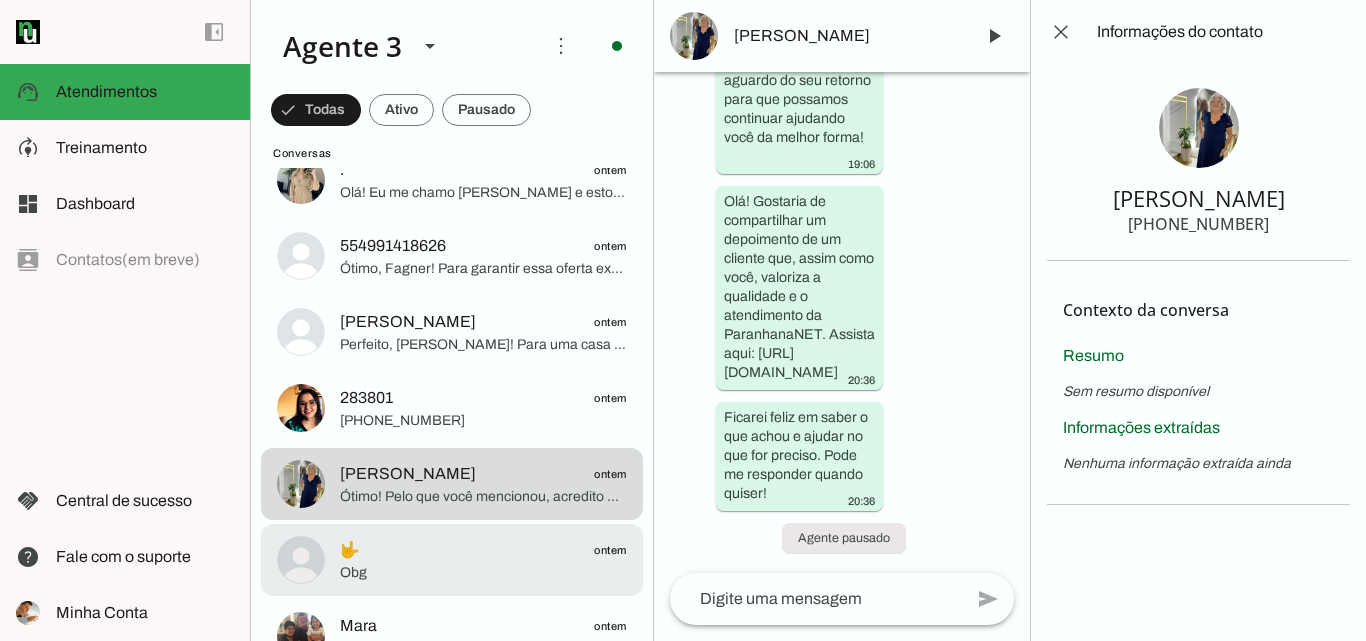 click on "🤟
ontem" 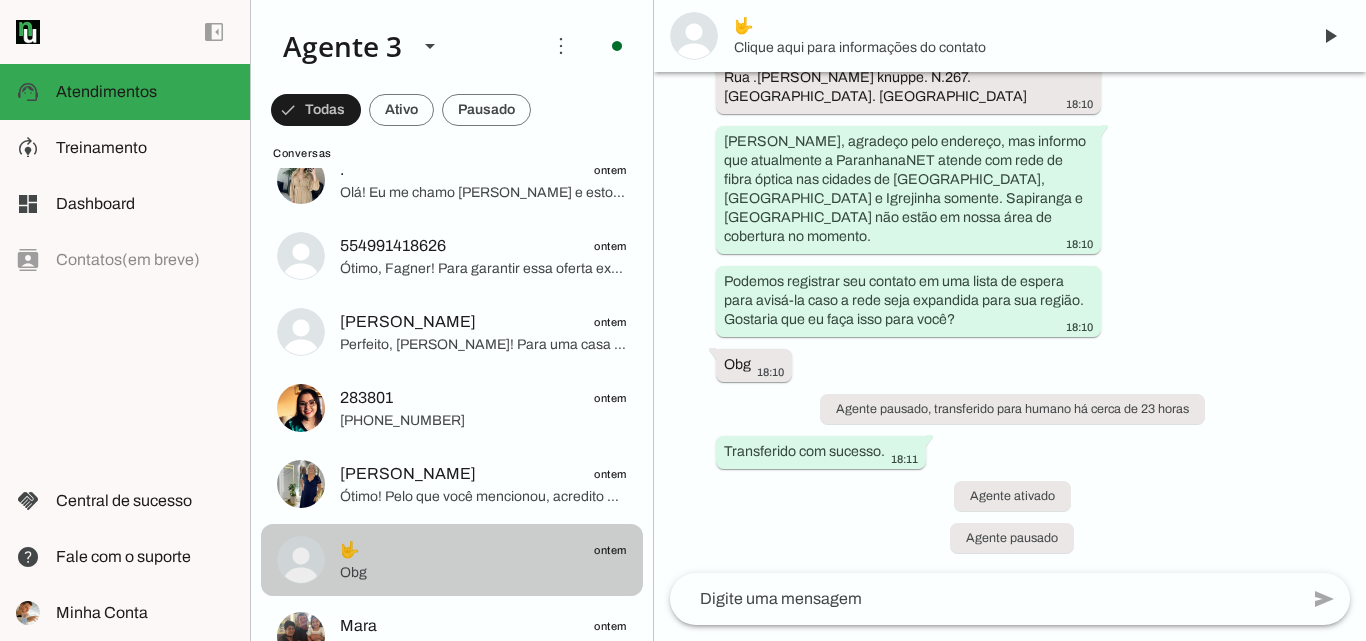 scroll, scrollTop: 706, scrollLeft: 0, axis: vertical 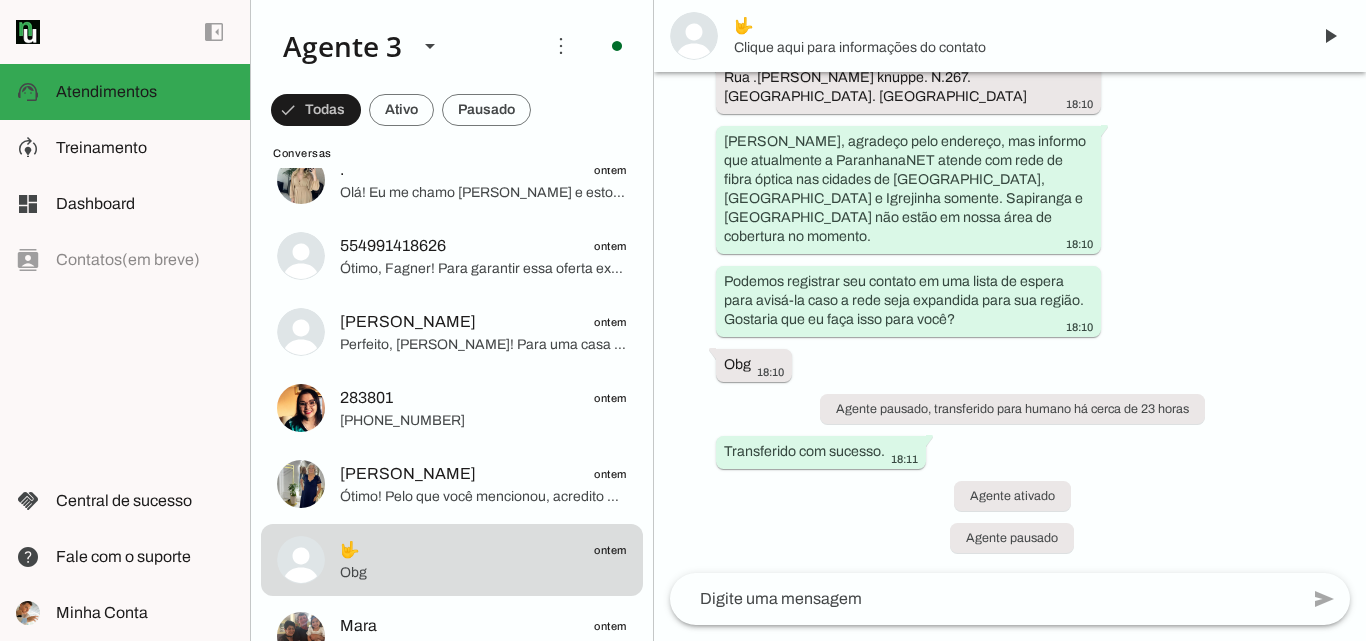 click on "🤟" at bounding box center [1014, 26] 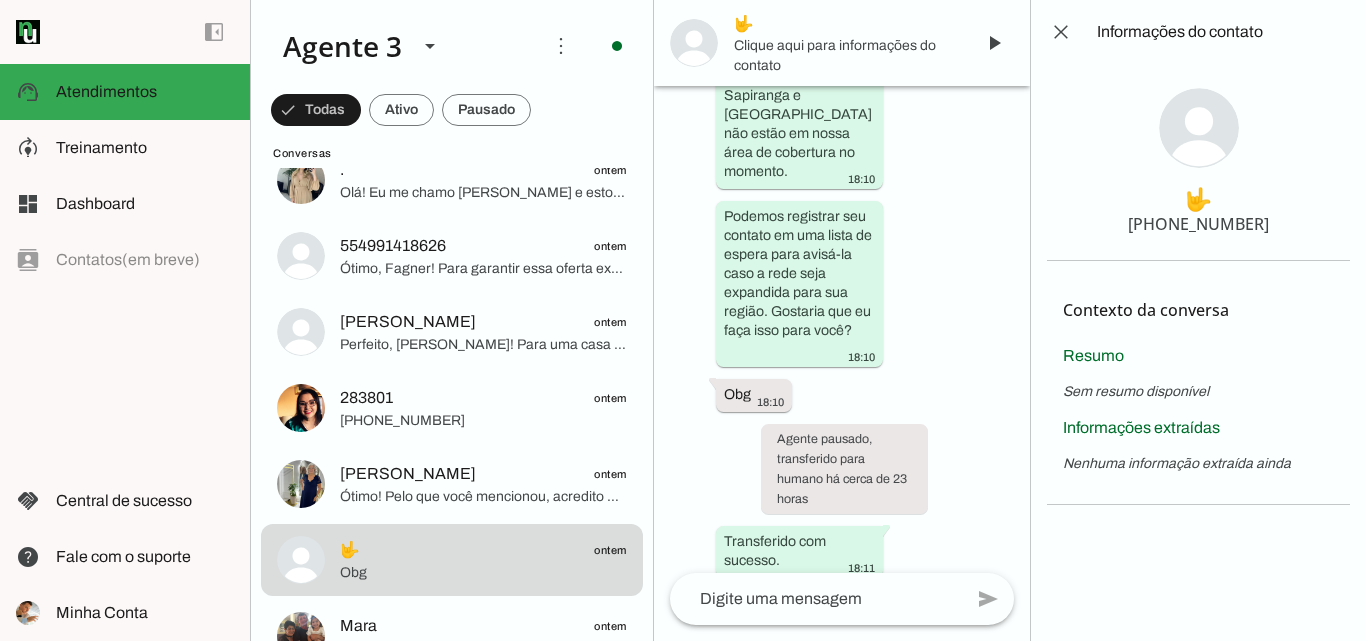 click on "[PHONE_NUMBER]" at bounding box center [1198, 224] 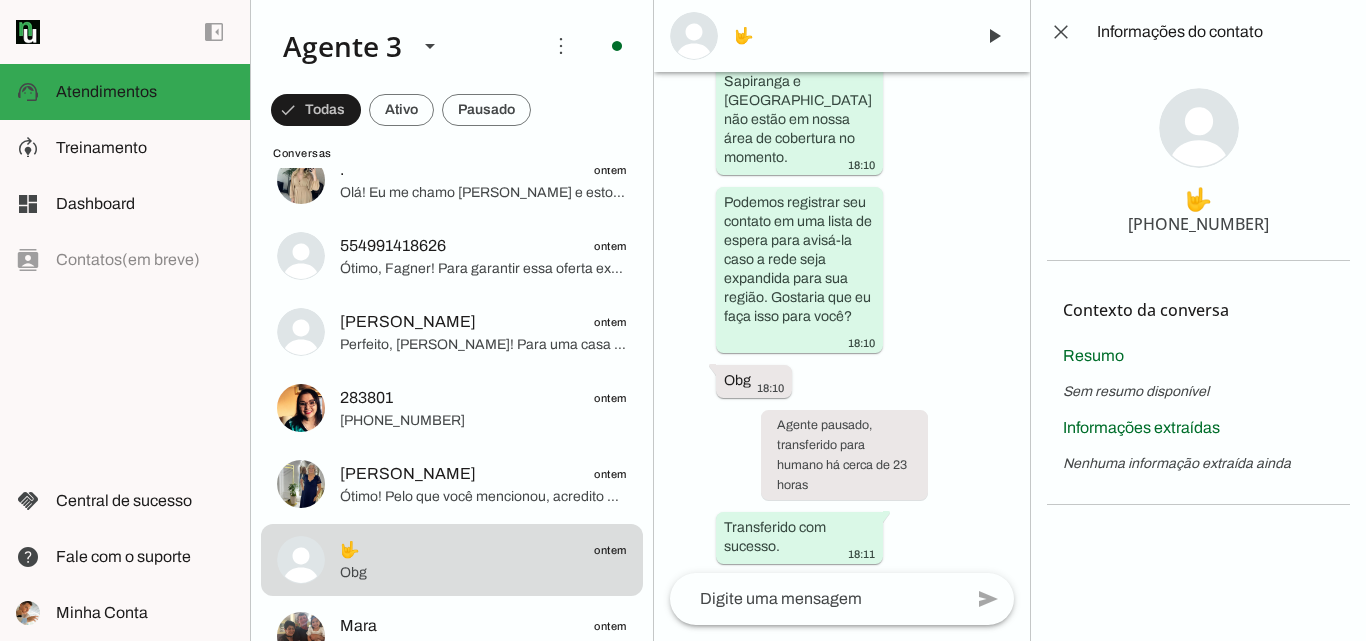 drag, startPoint x: 1174, startPoint y: 224, endPoint x: 1298, endPoint y: 239, distance: 124.90396 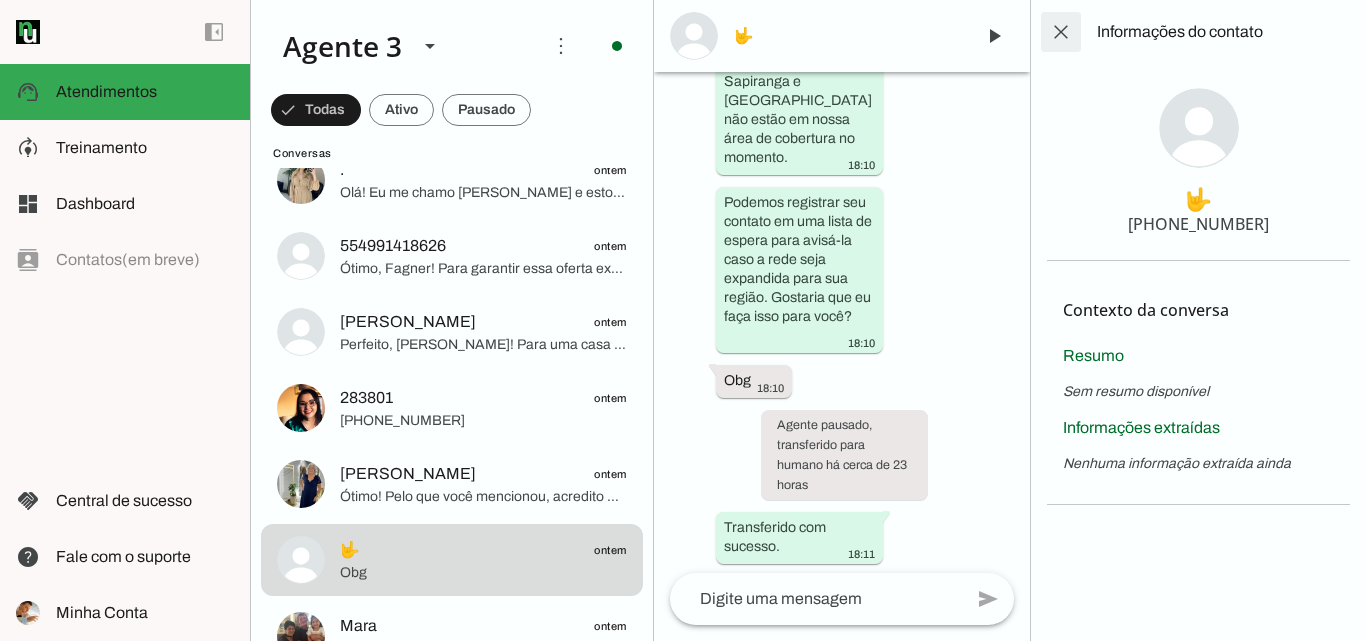 click at bounding box center (1061, 32) 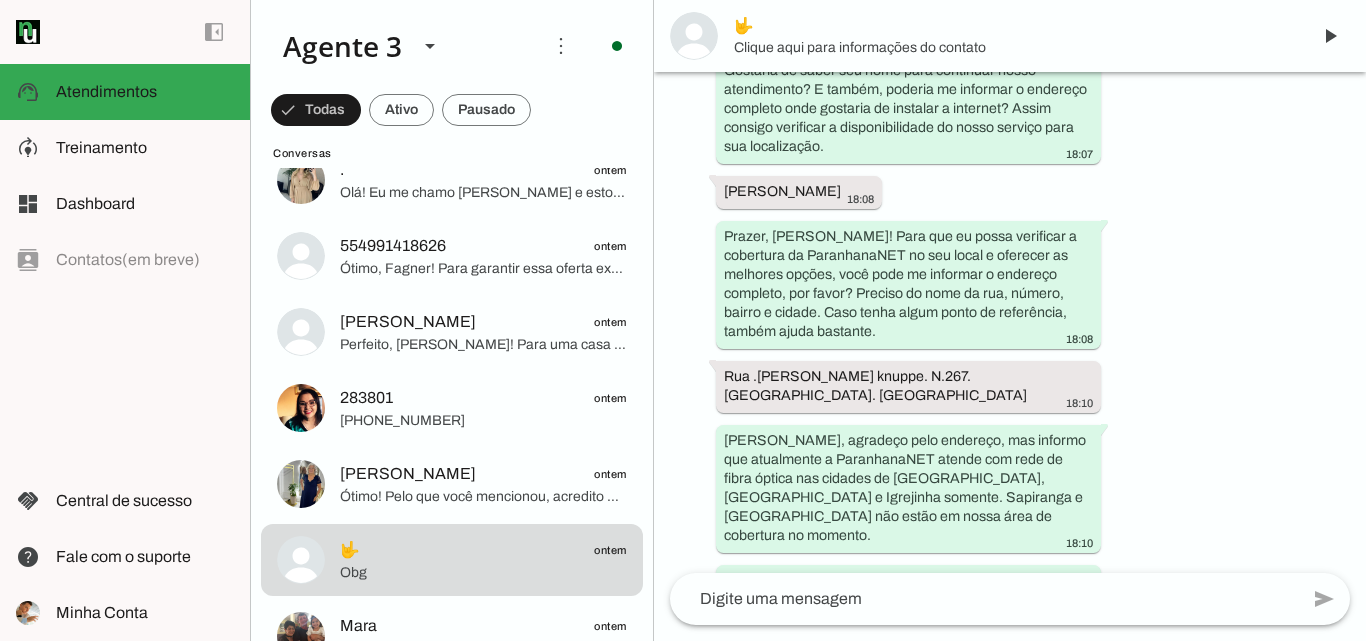 scroll, scrollTop: 426, scrollLeft: 0, axis: vertical 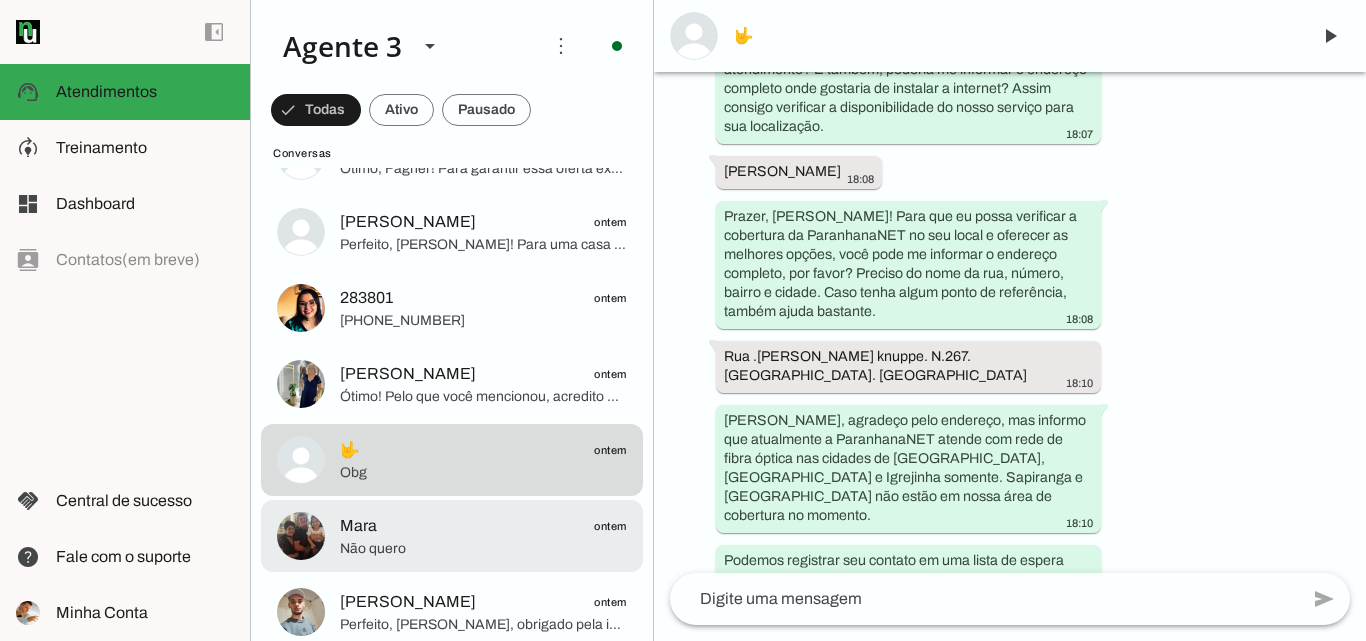 click on "Mara
ontem" 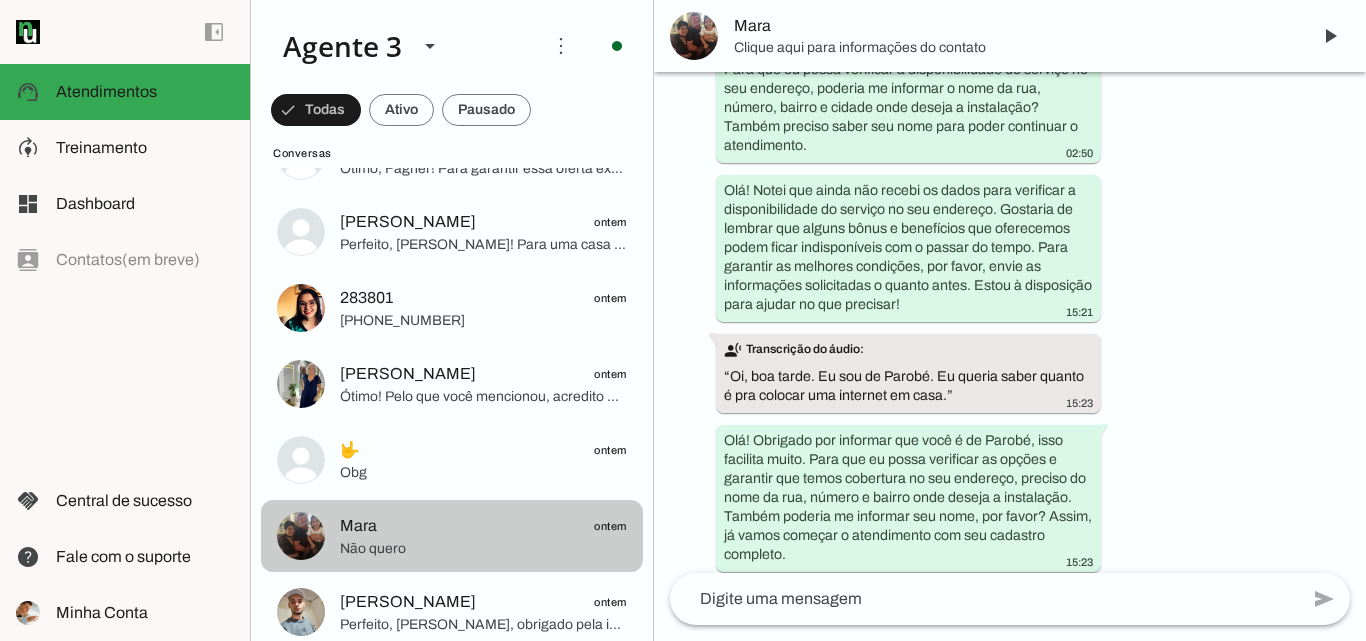 scroll, scrollTop: 1971, scrollLeft: 0, axis: vertical 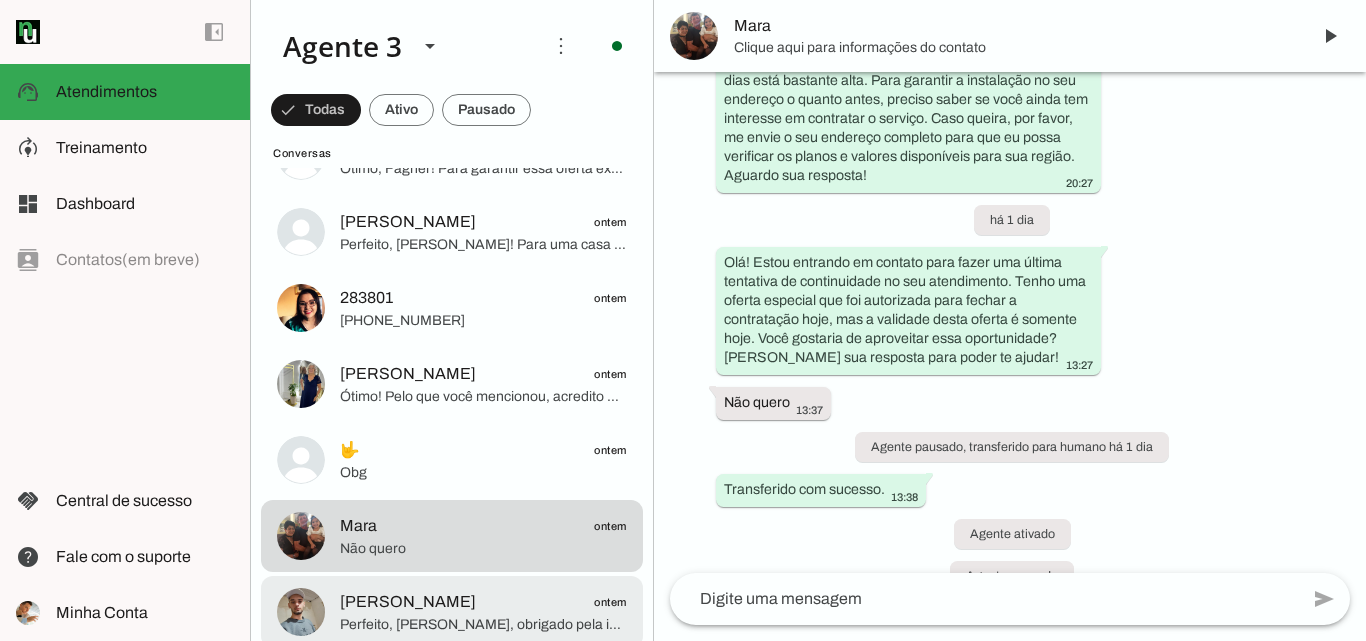 click on "[PERSON_NAME]
ontem" 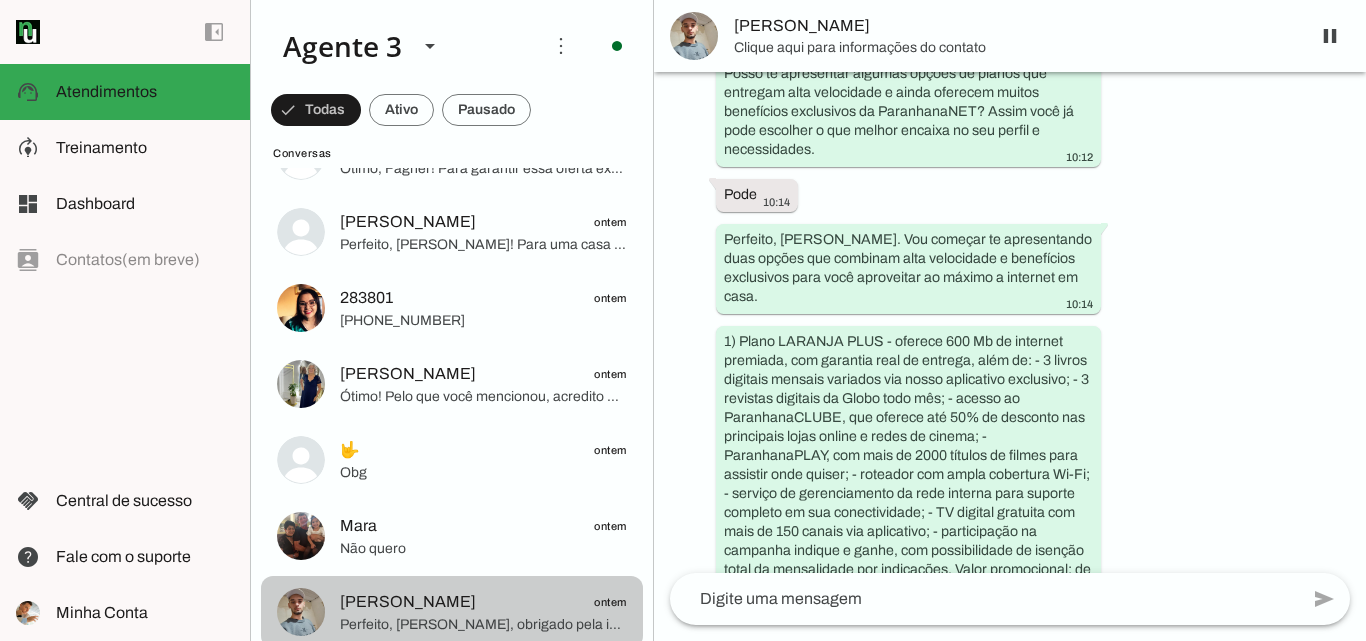 scroll, scrollTop: 5150, scrollLeft: 0, axis: vertical 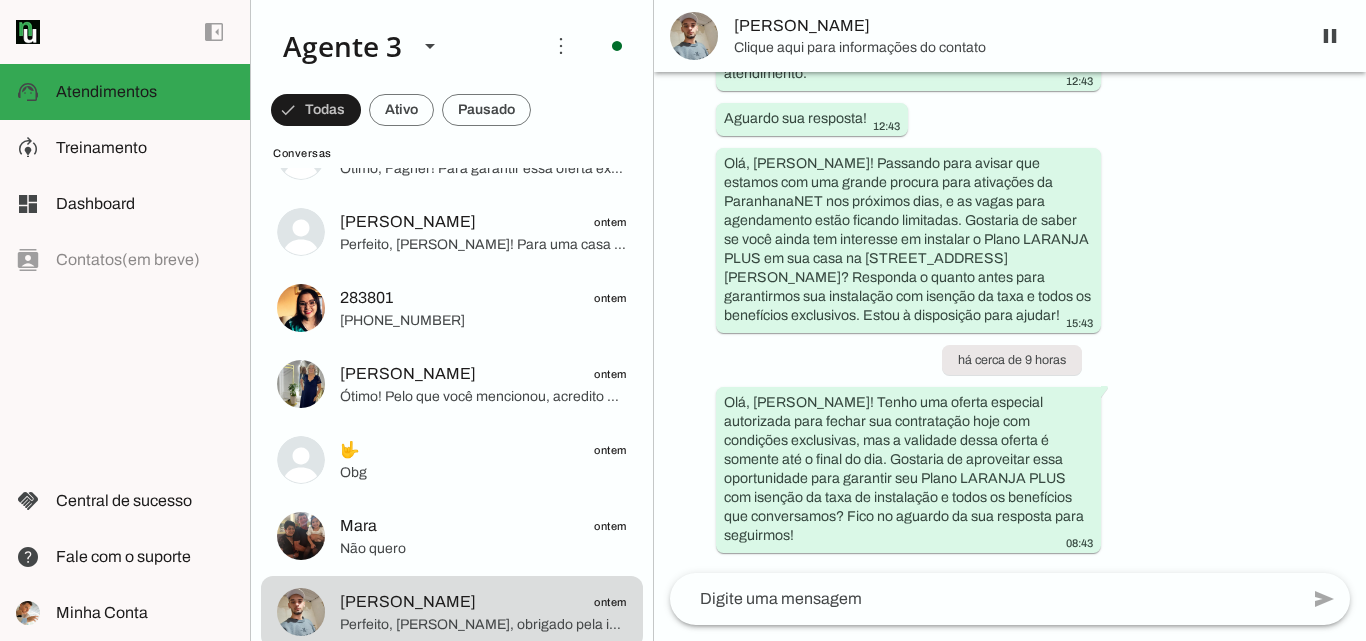click on "[PERSON_NAME]" at bounding box center [1014, 26] 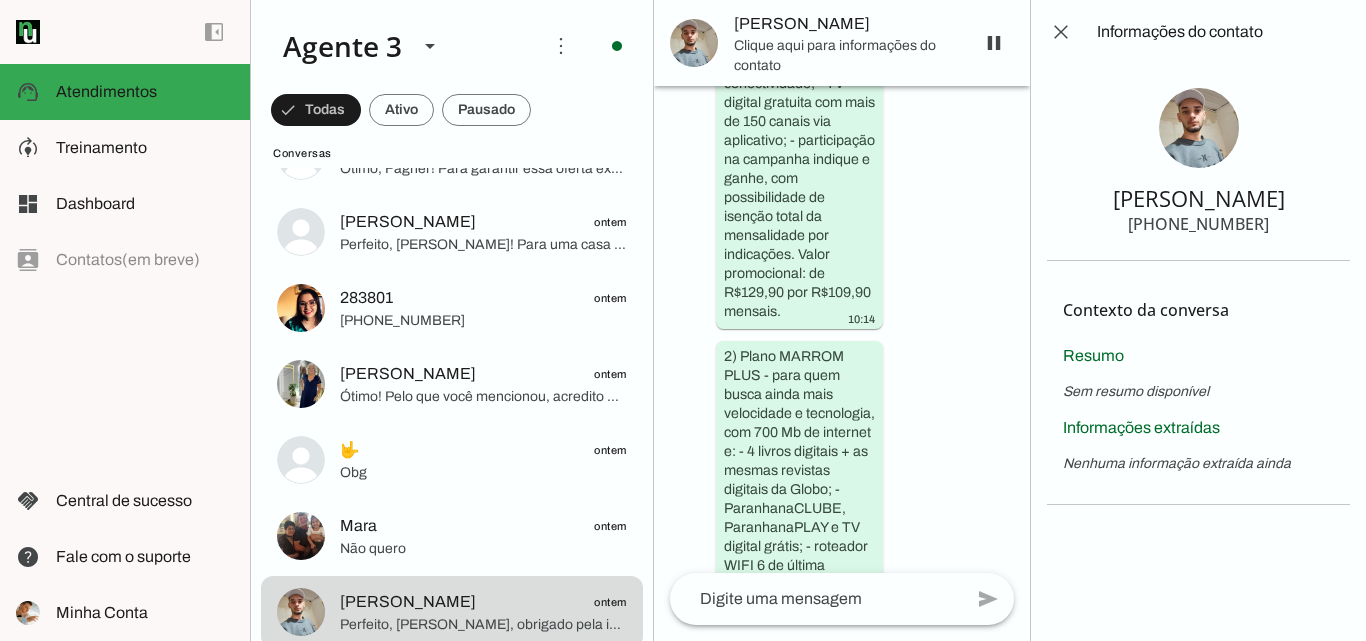 scroll, scrollTop: 11724, scrollLeft: 0, axis: vertical 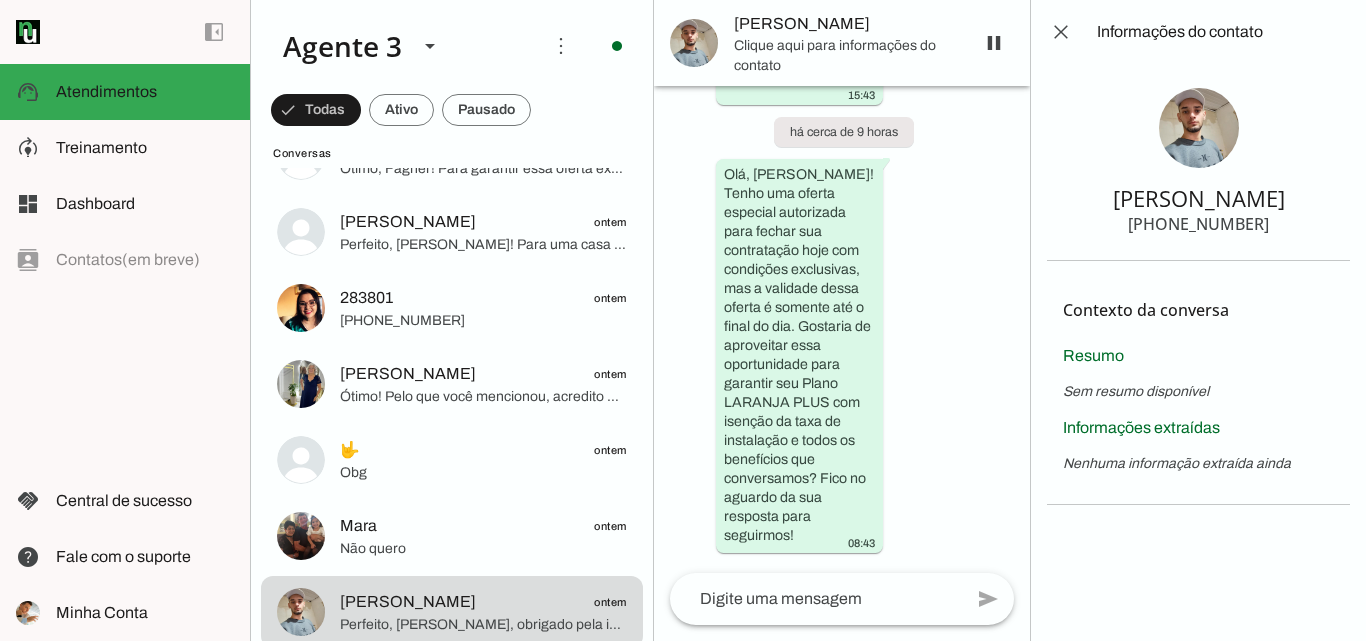 drag, startPoint x: 1167, startPoint y: 225, endPoint x: 1260, endPoint y: 227, distance: 93.0215 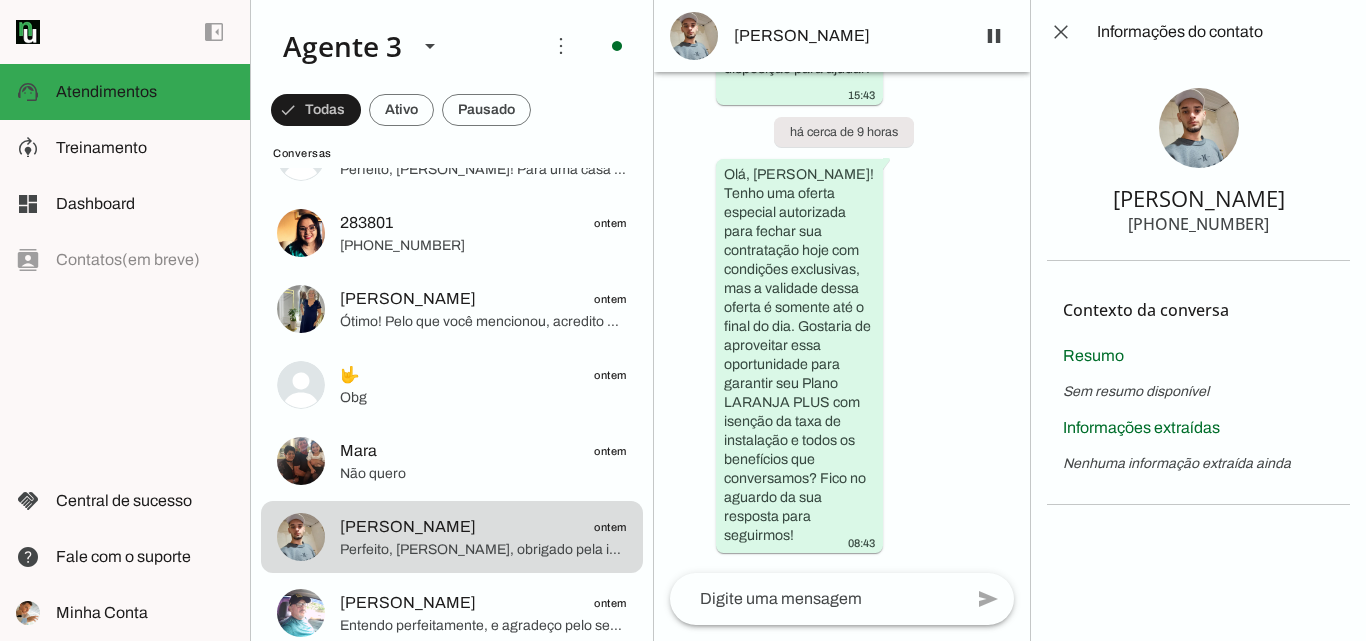 scroll, scrollTop: 900, scrollLeft: 0, axis: vertical 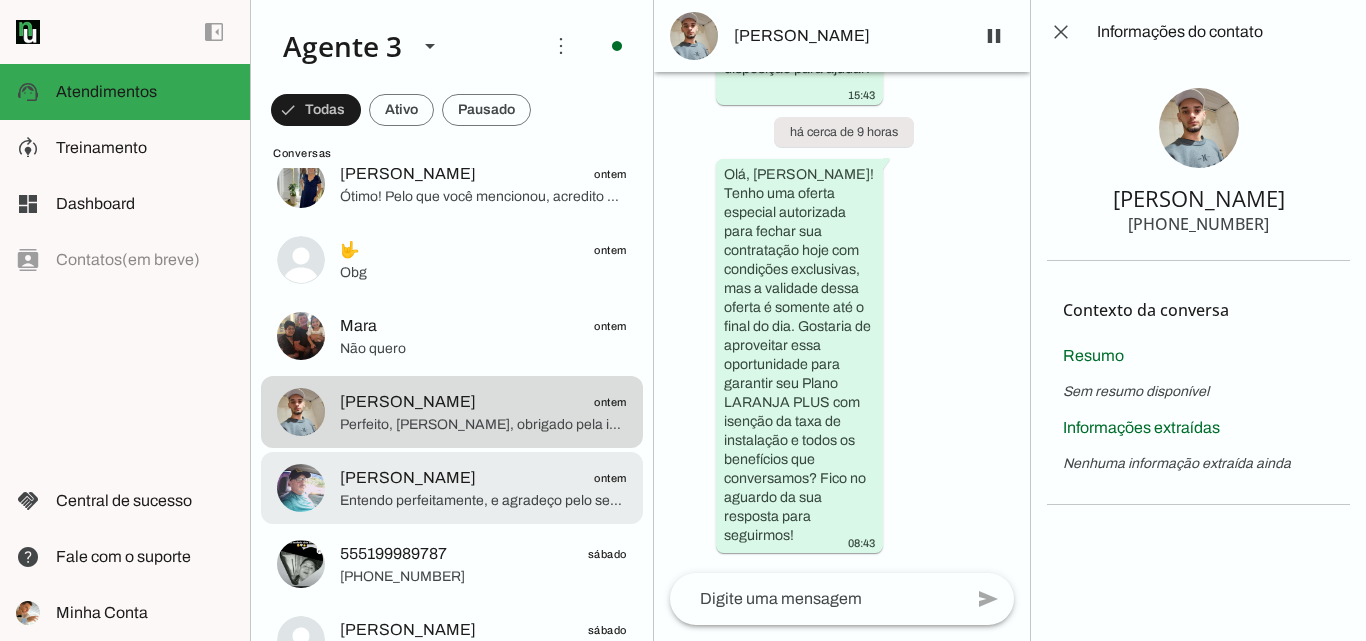 click on "Entendo perfeitamente, e agradeço pelo seu tempo até aqui. Quando estiver pronto para conversar sobre internet de alta qualidade e todos os benefícios que a ParanhanaNET oferece, estarei aqui para ajudar você.
Se preferir, posso deixar seu contato em nossa lista para avisar quando houver novidades ou promoções especiais, assim você não perde nada.
Fique à vontade para me chamar quando desejar. Tenha um ótimo dia!" 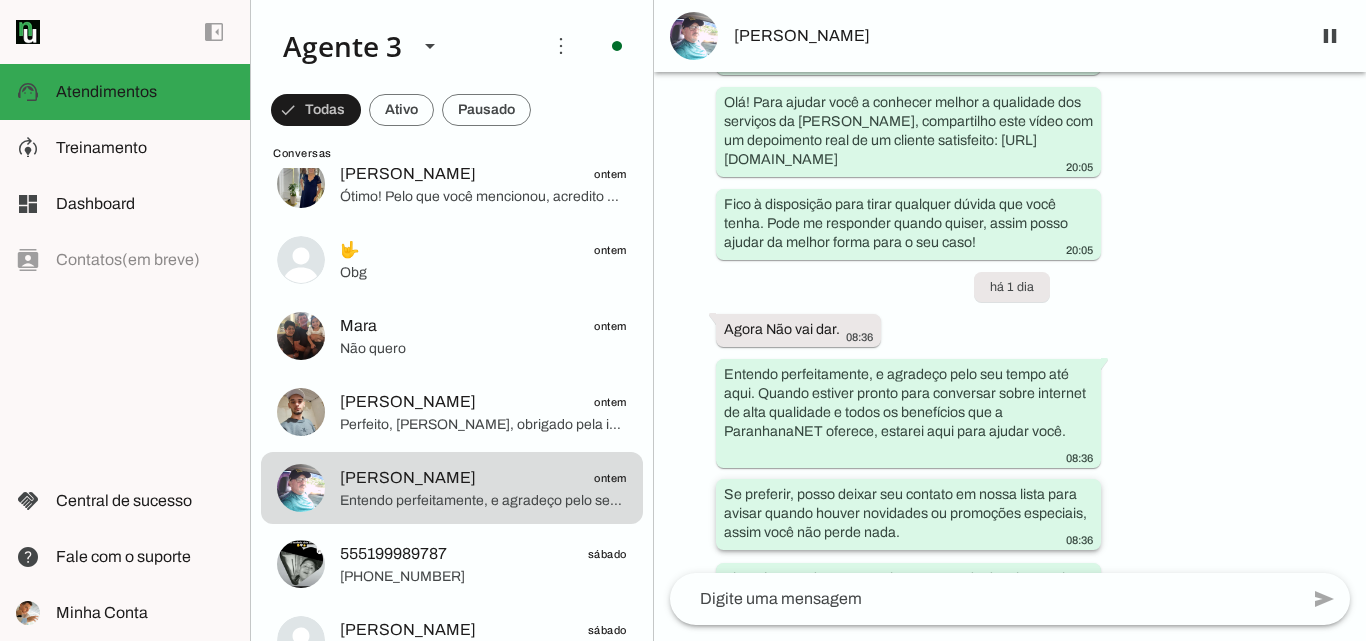 scroll, scrollTop: 2507, scrollLeft: 0, axis: vertical 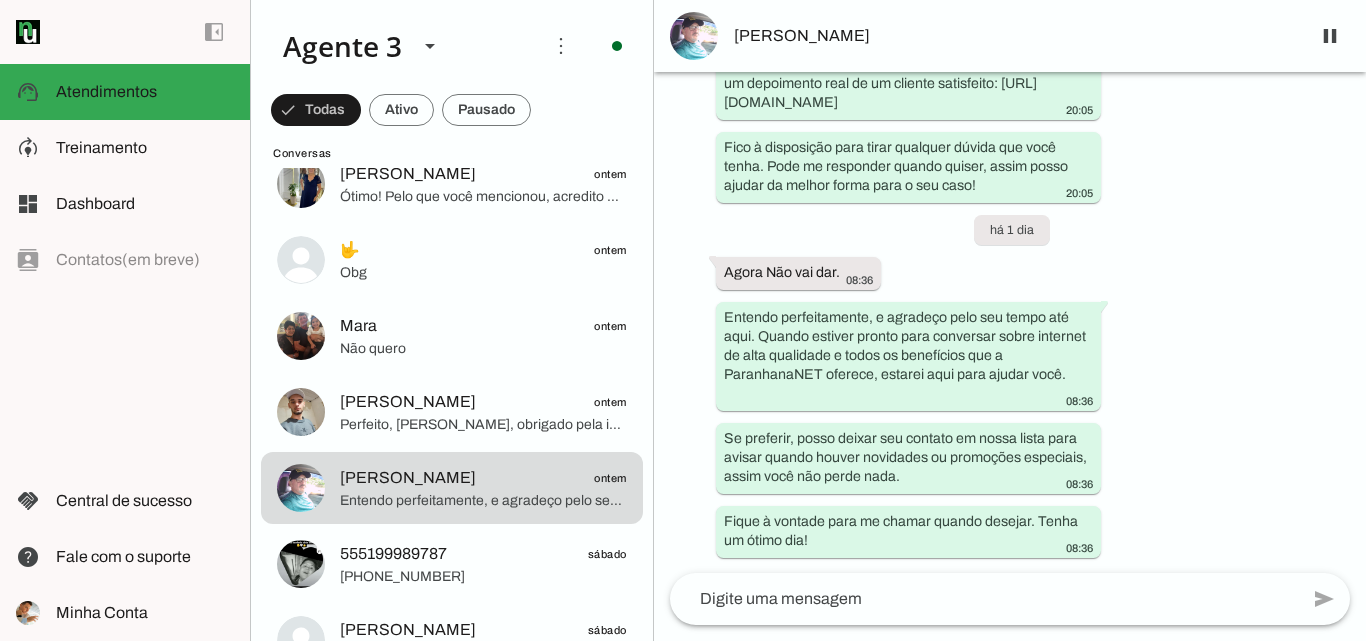 click on "[PERSON_NAME]" at bounding box center [1014, 36] 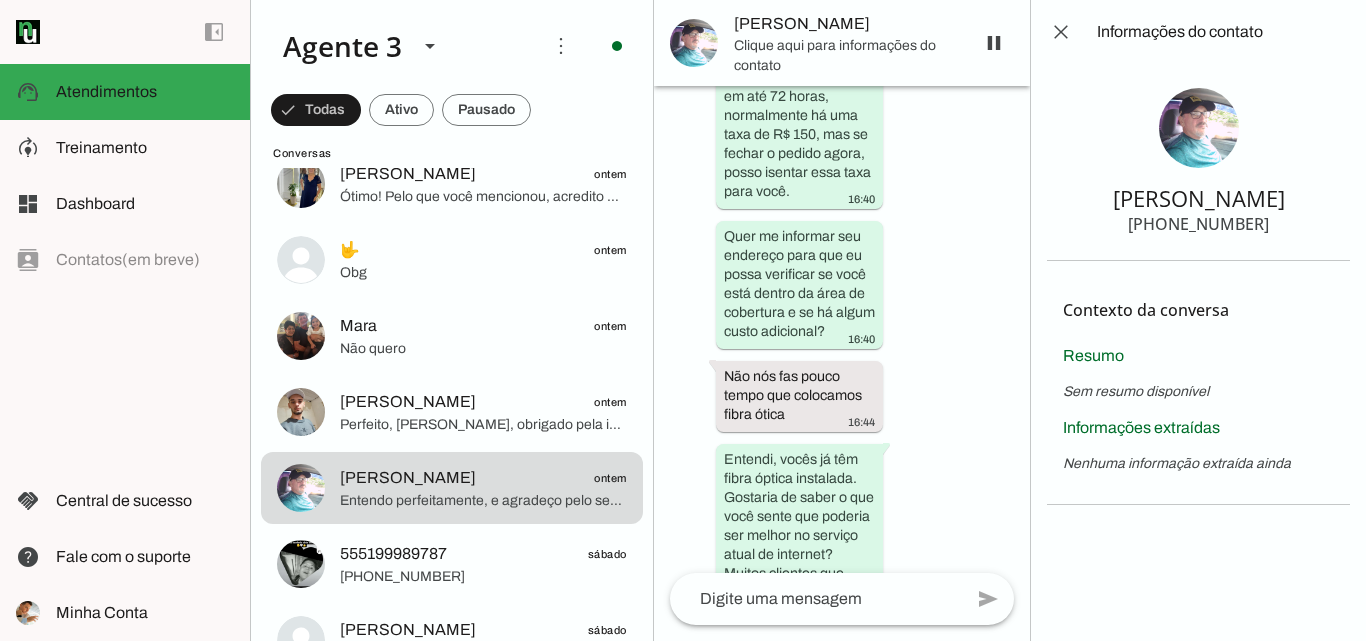 scroll, scrollTop: 5908, scrollLeft: 0, axis: vertical 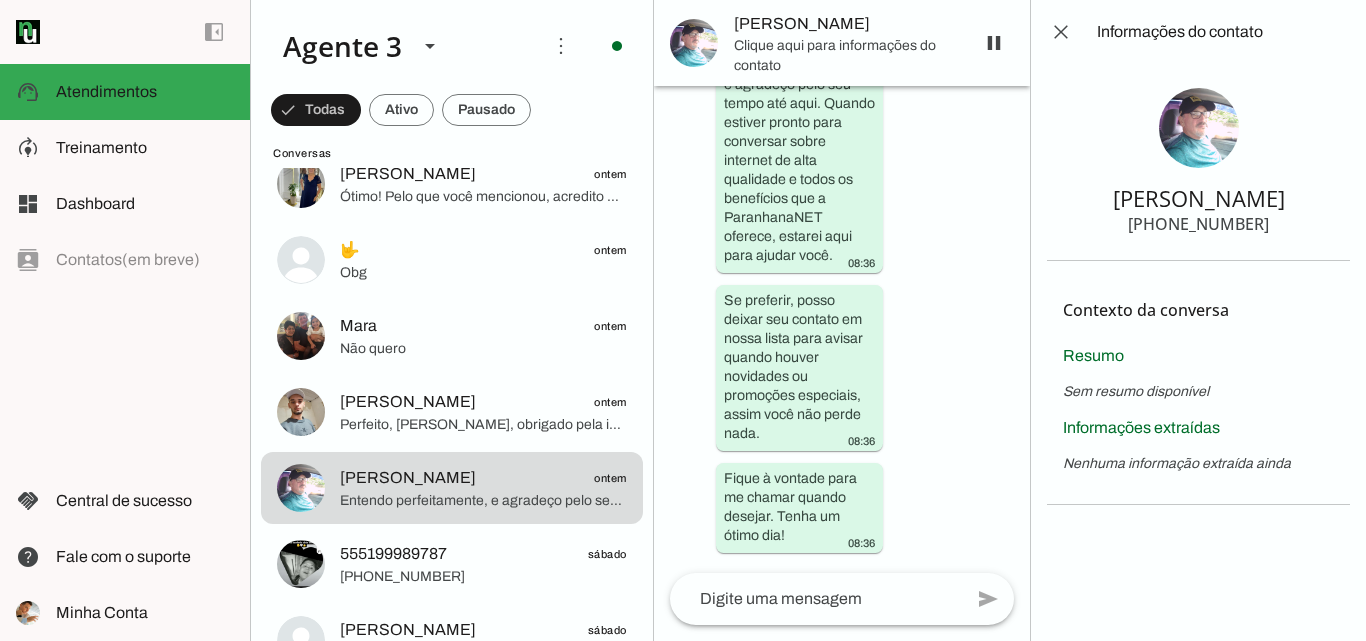 drag, startPoint x: 1168, startPoint y: 218, endPoint x: 1260, endPoint y: 230, distance: 92.779305 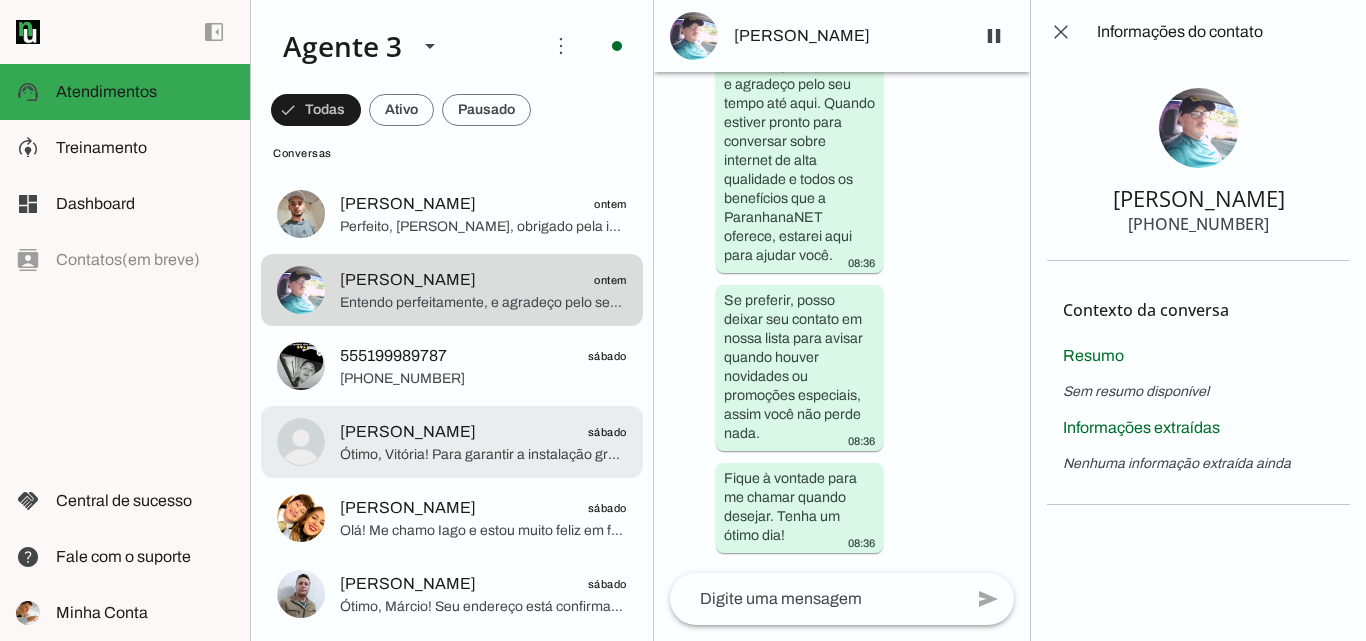 scroll, scrollTop: 1100, scrollLeft: 0, axis: vertical 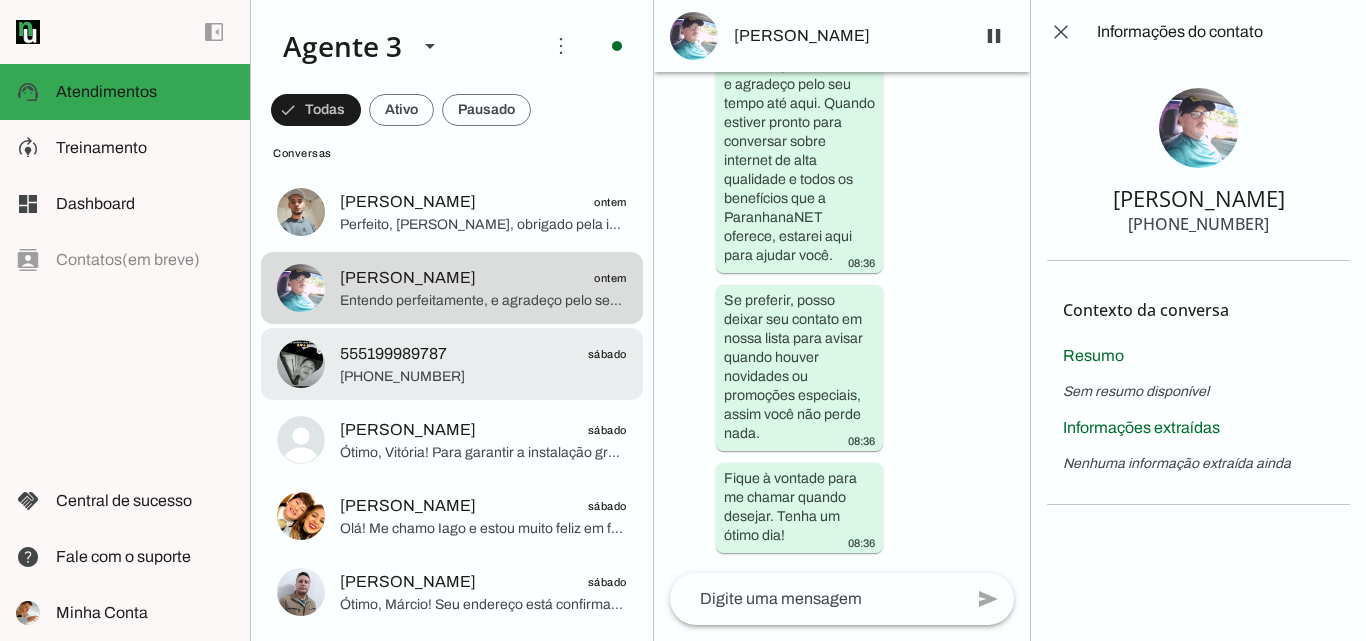click on "[PHONE_NUMBER]" 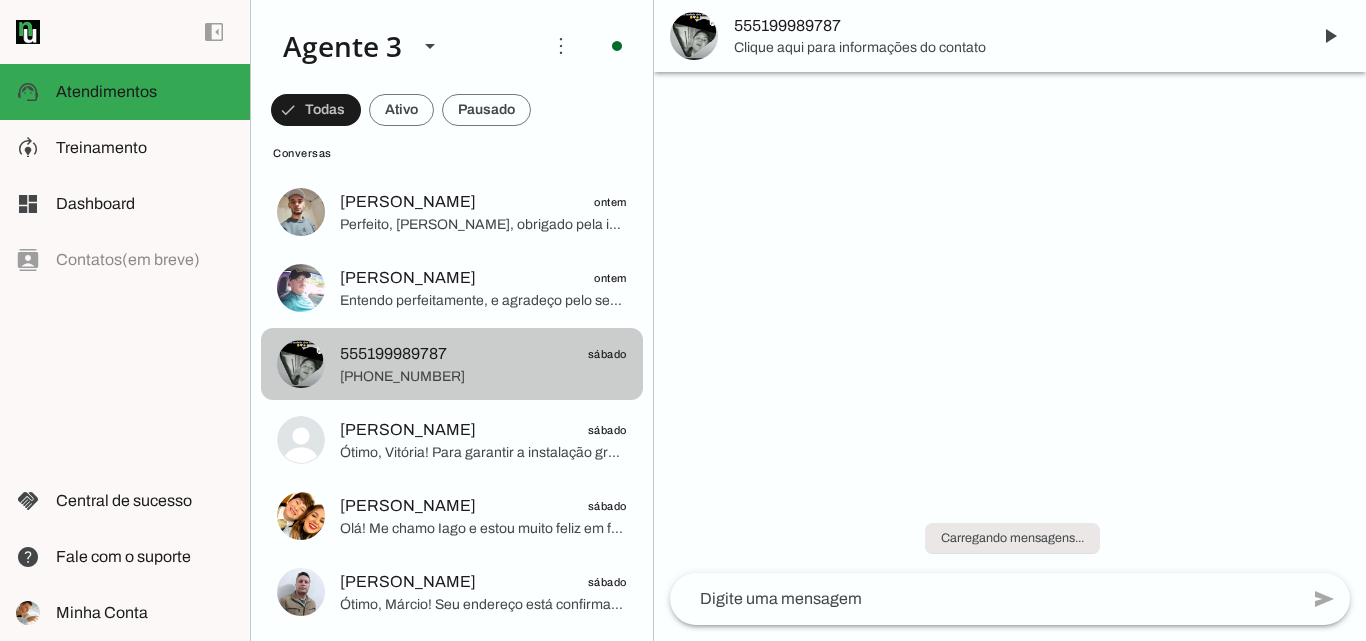 scroll, scrollTop: 0, scrollLeft: 0, axis: both 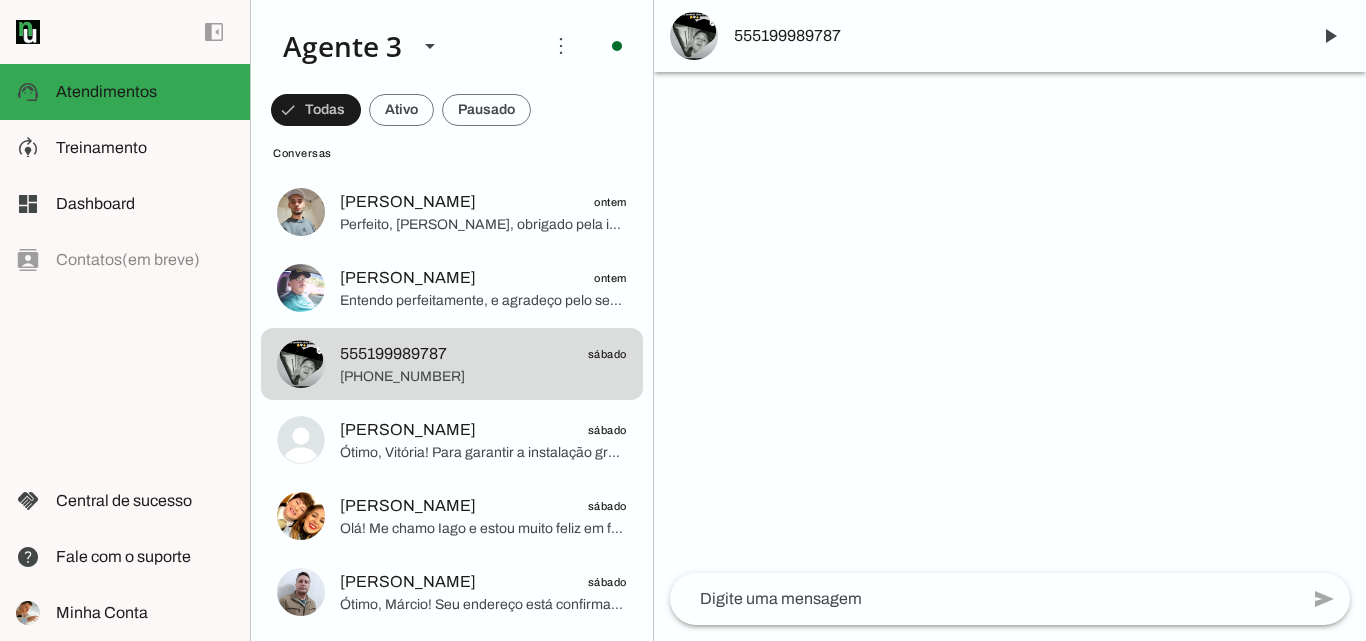 click on "555199989787" at bounding box center [1014, 36] 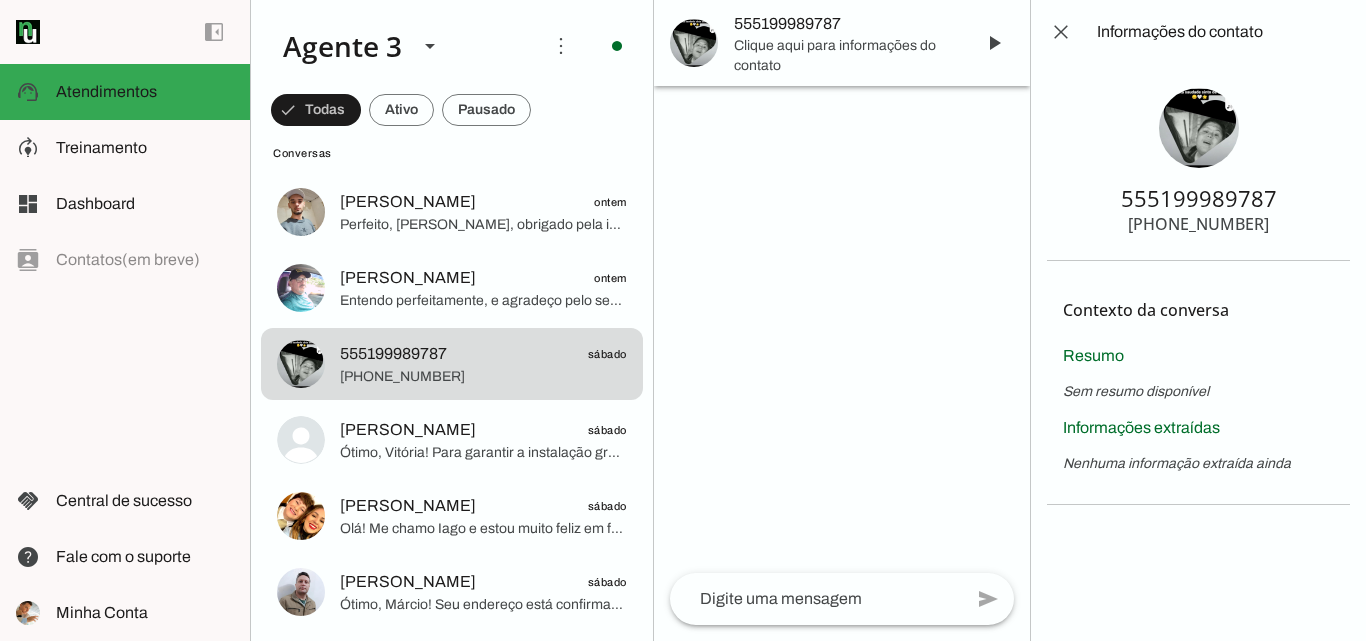 type 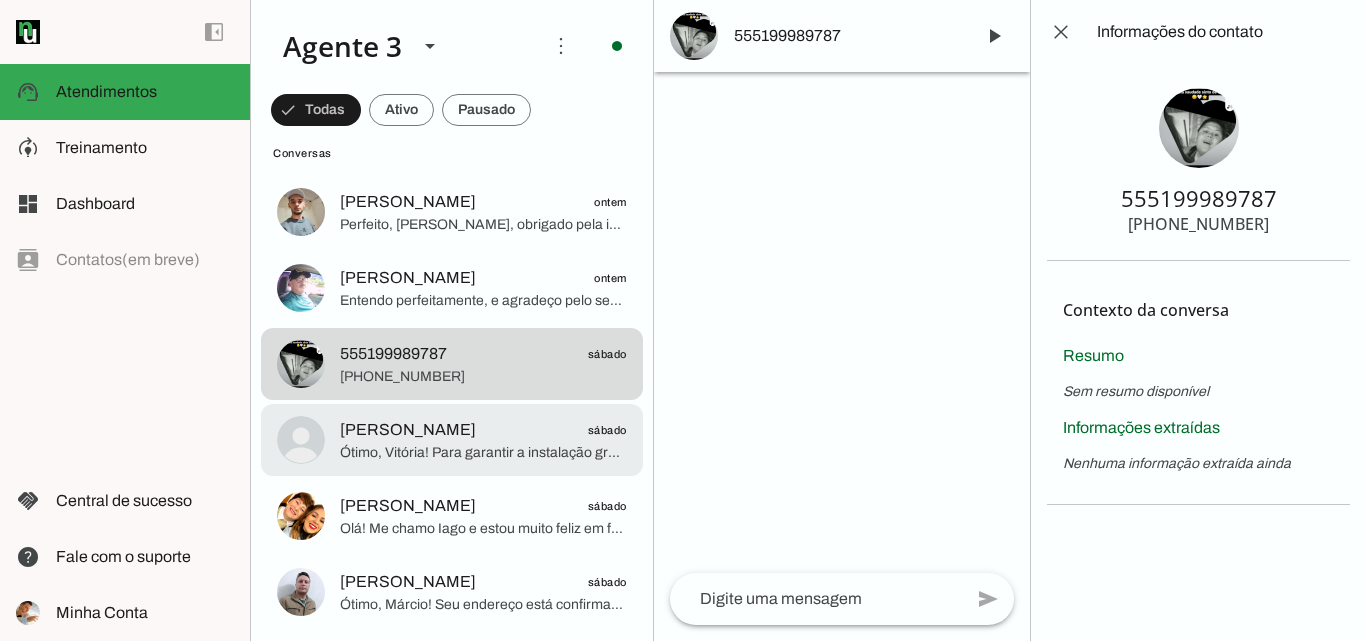 click on "[PERSON_NAME]
sábado" 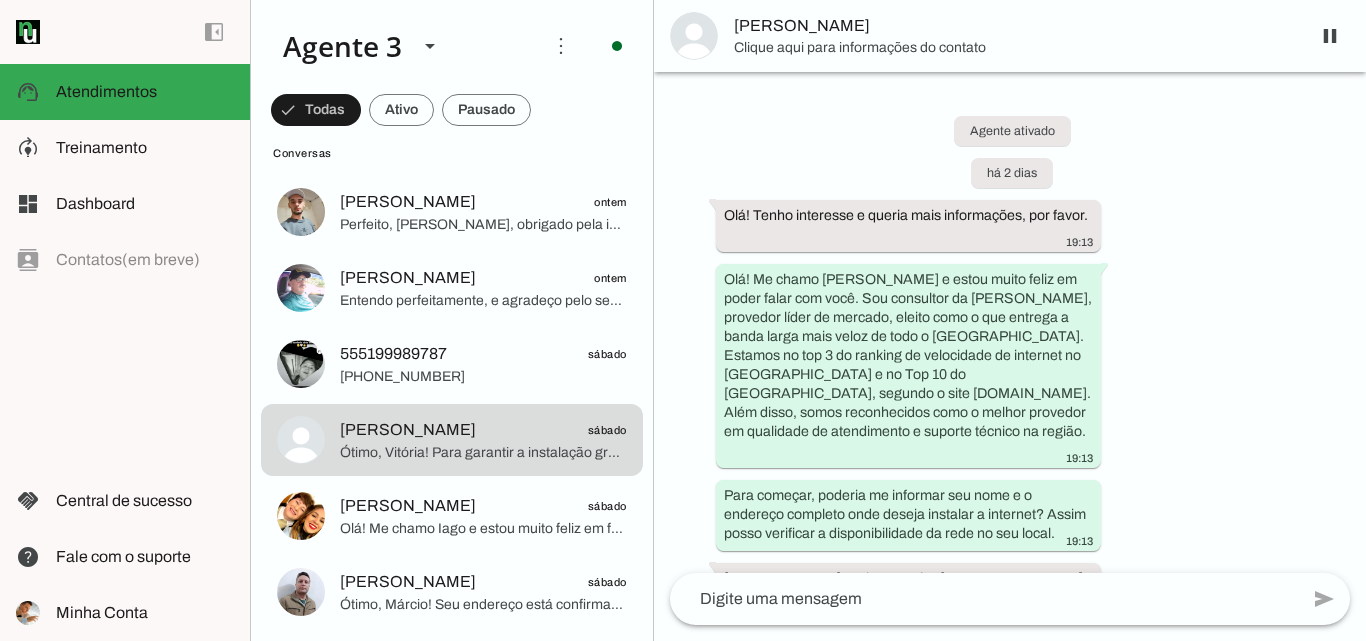 scroll, scrollTop: 3800, scrollLeft: 0, axis: vertical 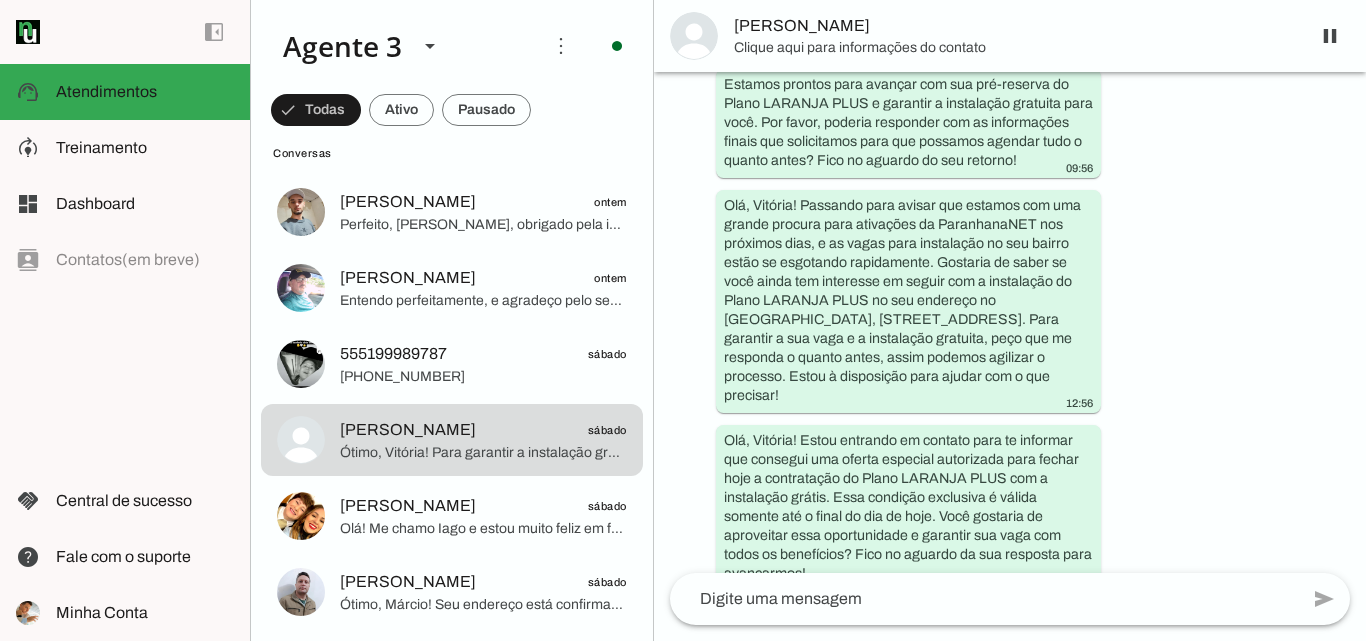 click on "[PERSON_NAME]" at bounding box center [1014, 26] 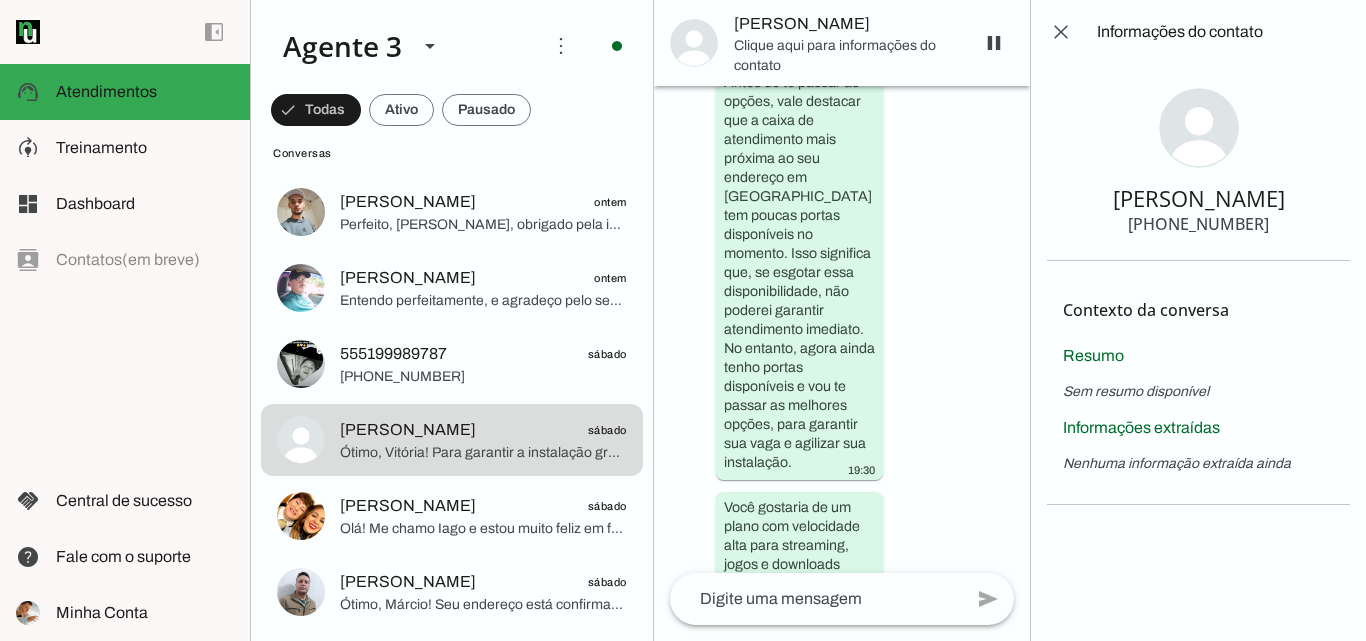 scroll, scrollTop: 8816, scrollLeft: 0, axis: vertical 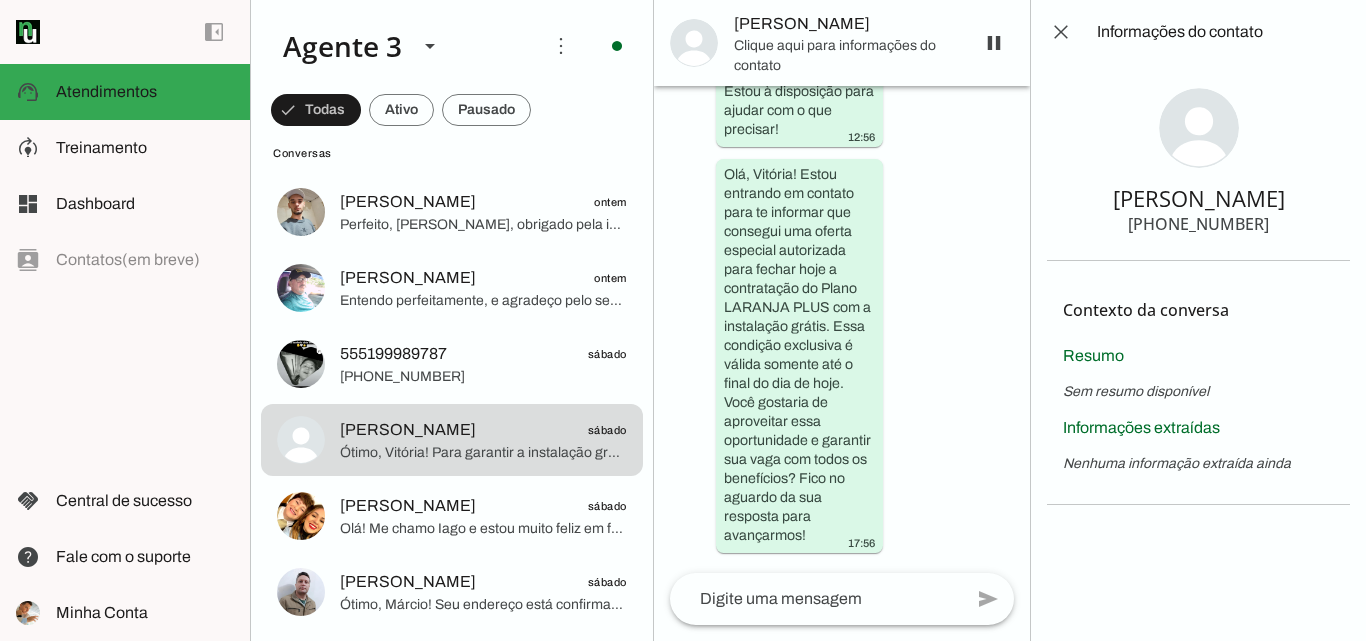 type 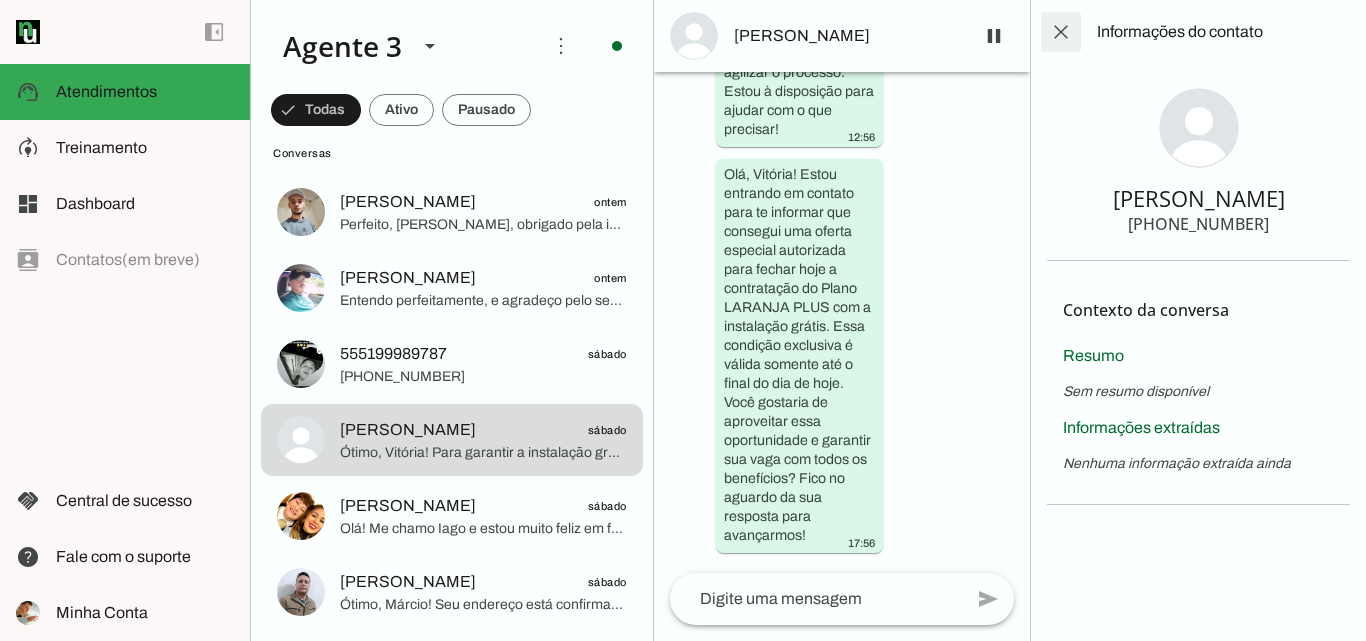 click at bounding box center [1061, 32] 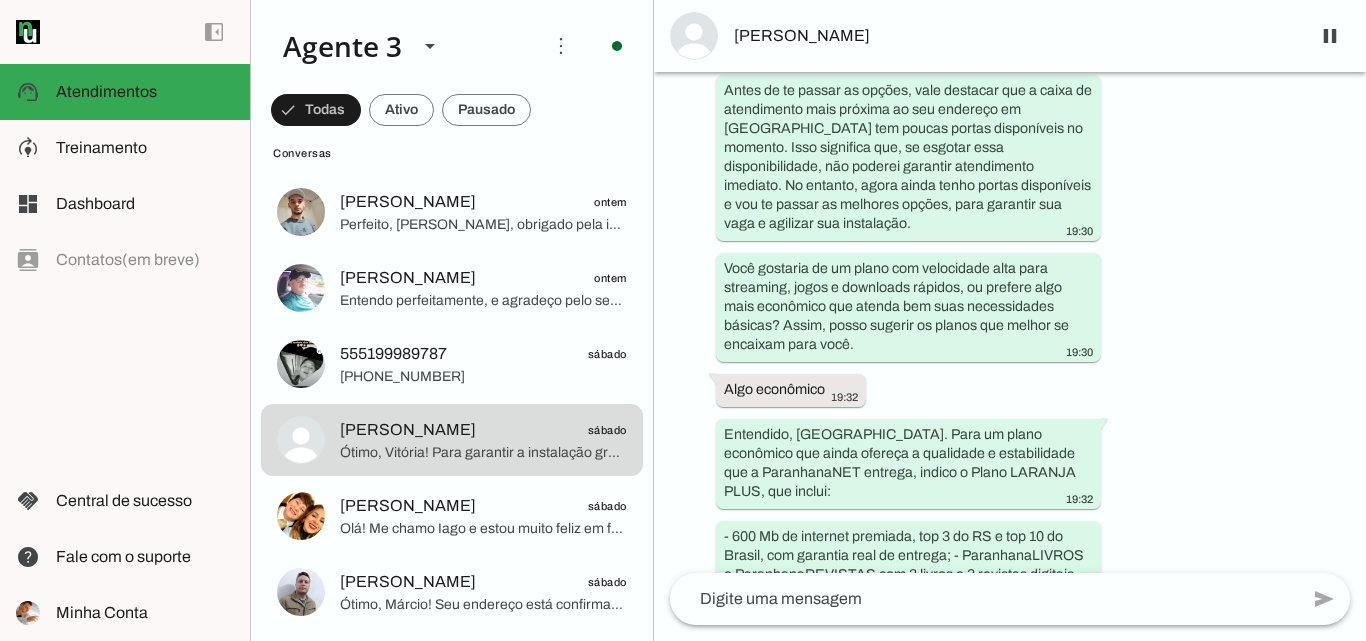 scroll, scrollTop: 1857, scrollLeft: 0, axis: vertical 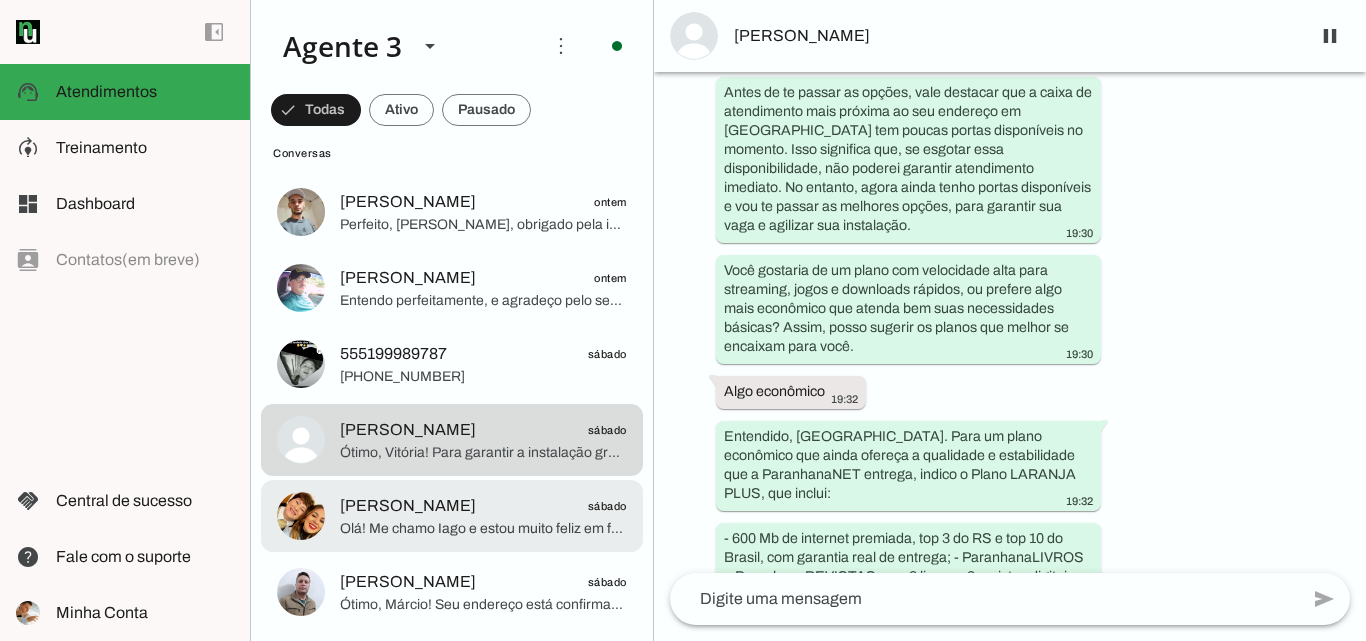 click on "[PERSON_NAME]
sábado" 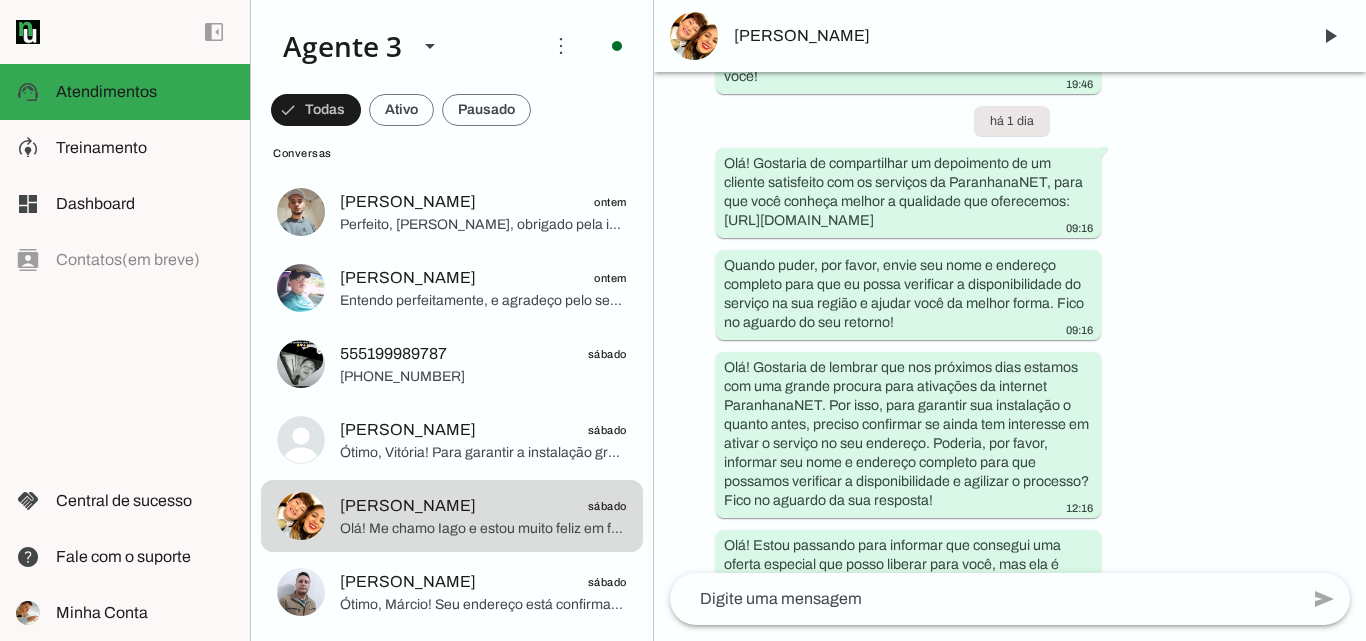 scroll, scrollTop: 782, scrollLeft: 0, axis: vertical 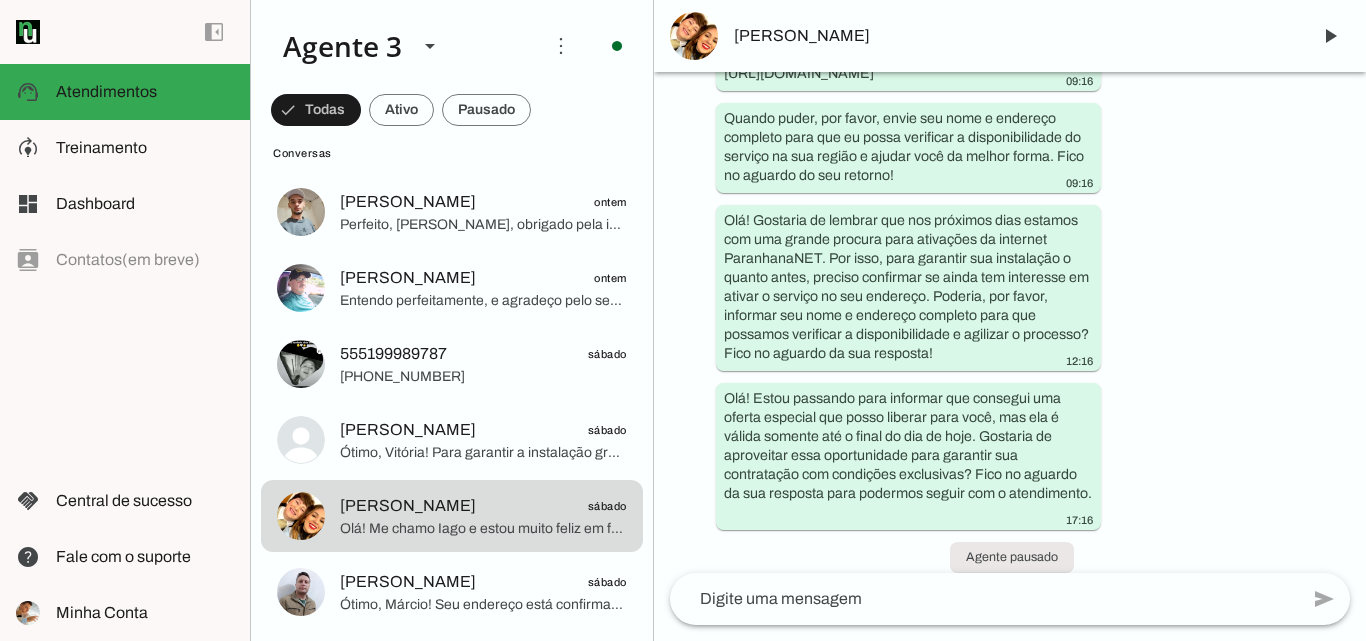 click on "[PERSON_NAME]" at bounding box center (1014, 36) 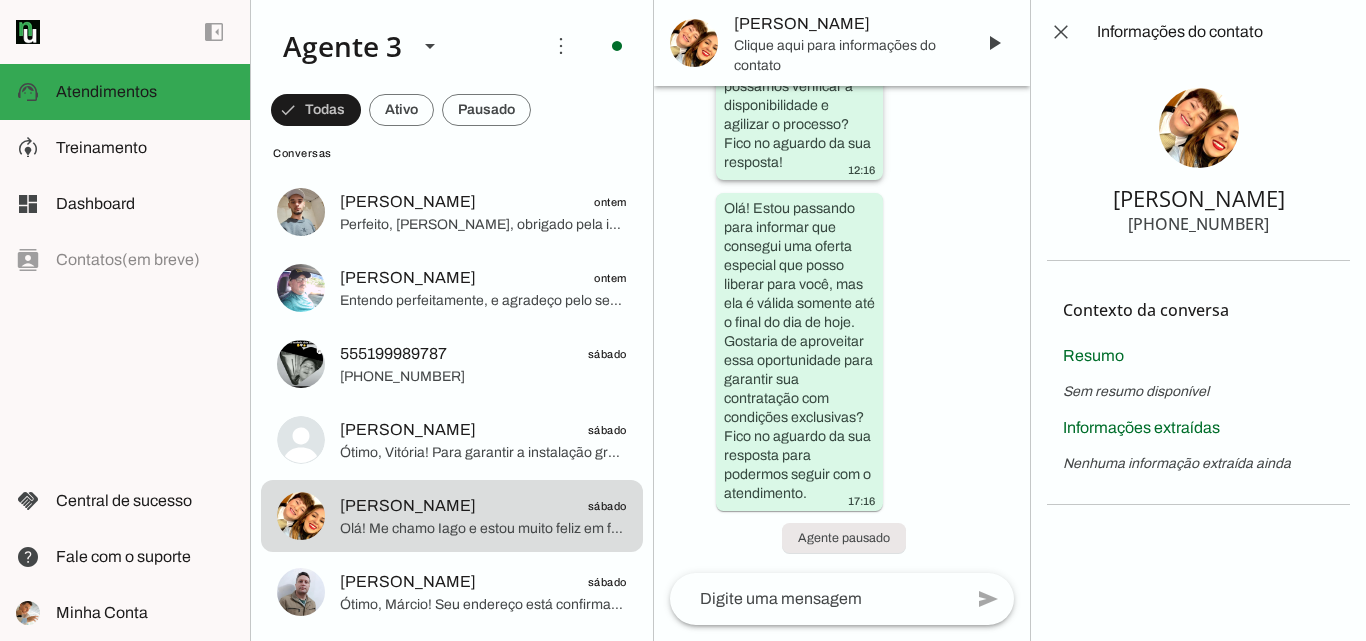 drag, startPoint x: 880, startPoint y: 81, endPoint x: 885, endPoint y: 99, distance: 18.681541 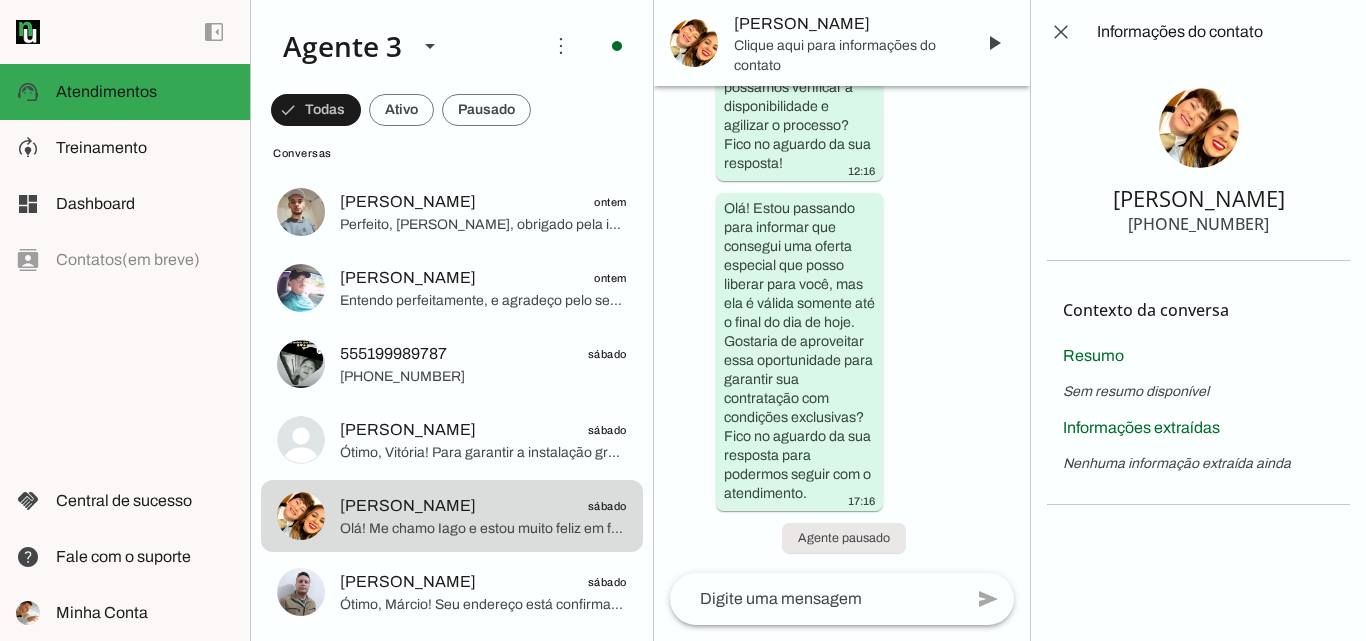 scroll, scrollTop: 2212, scrollLeft: 0, axis: vertical 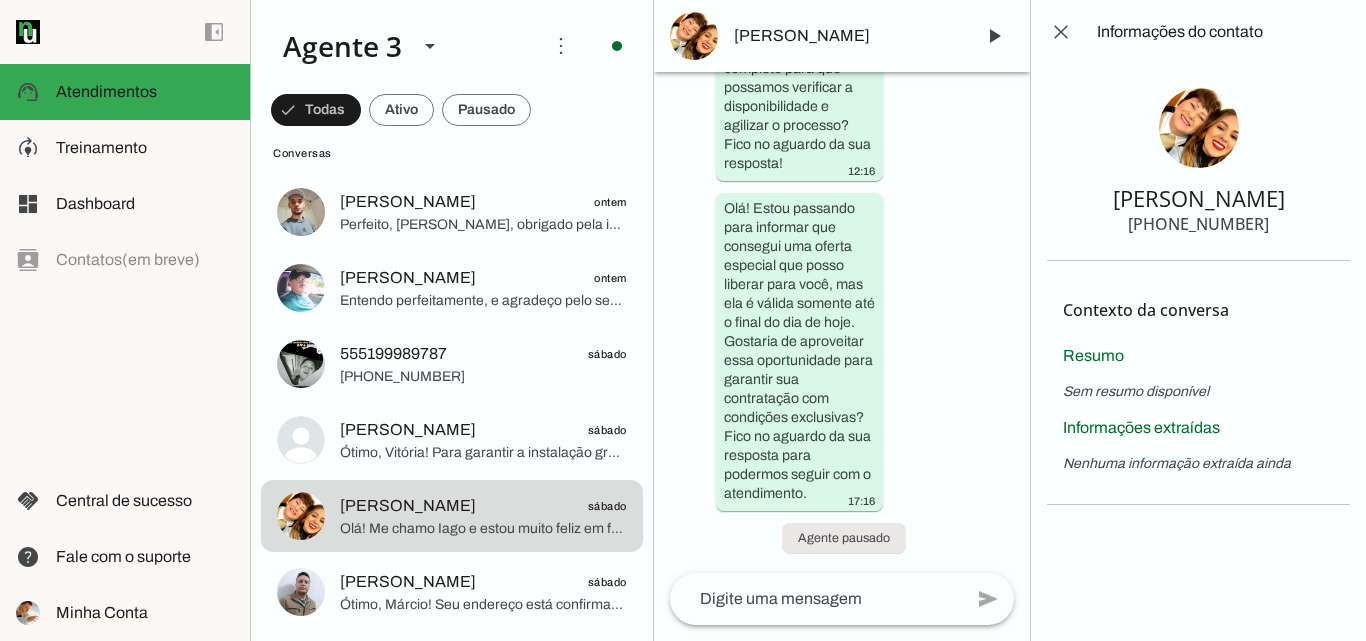drag, startPoint x: 1169, startPoint y: 223, endPoint x: 1270, endPoint y: 233, distance: 101.49384 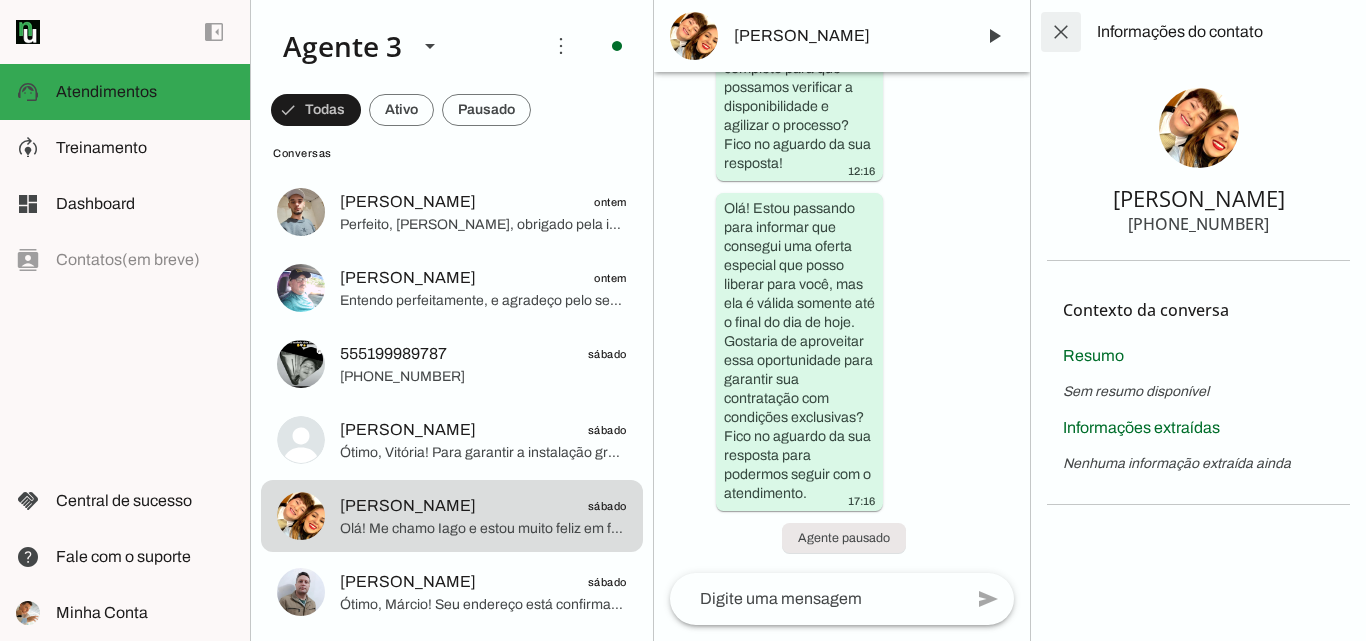 click at bounding box center [1061, 32] 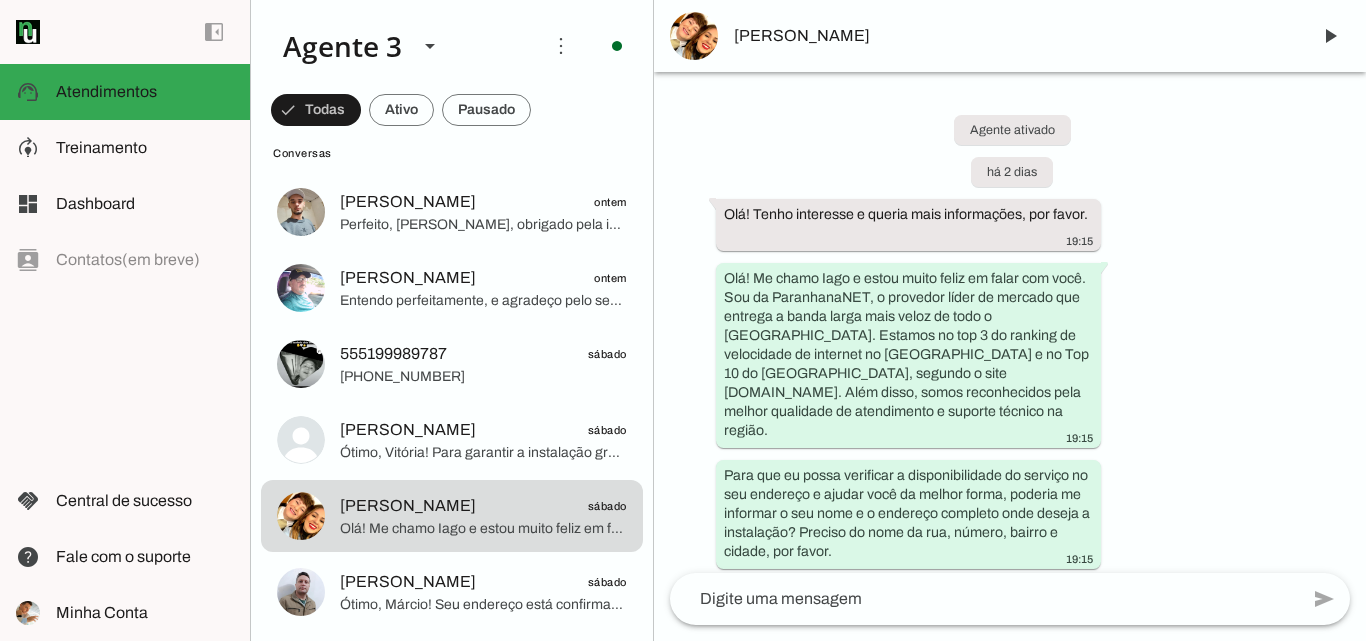 scroll, scrollTop: 20, scrollLeft: 0, axis: vertical 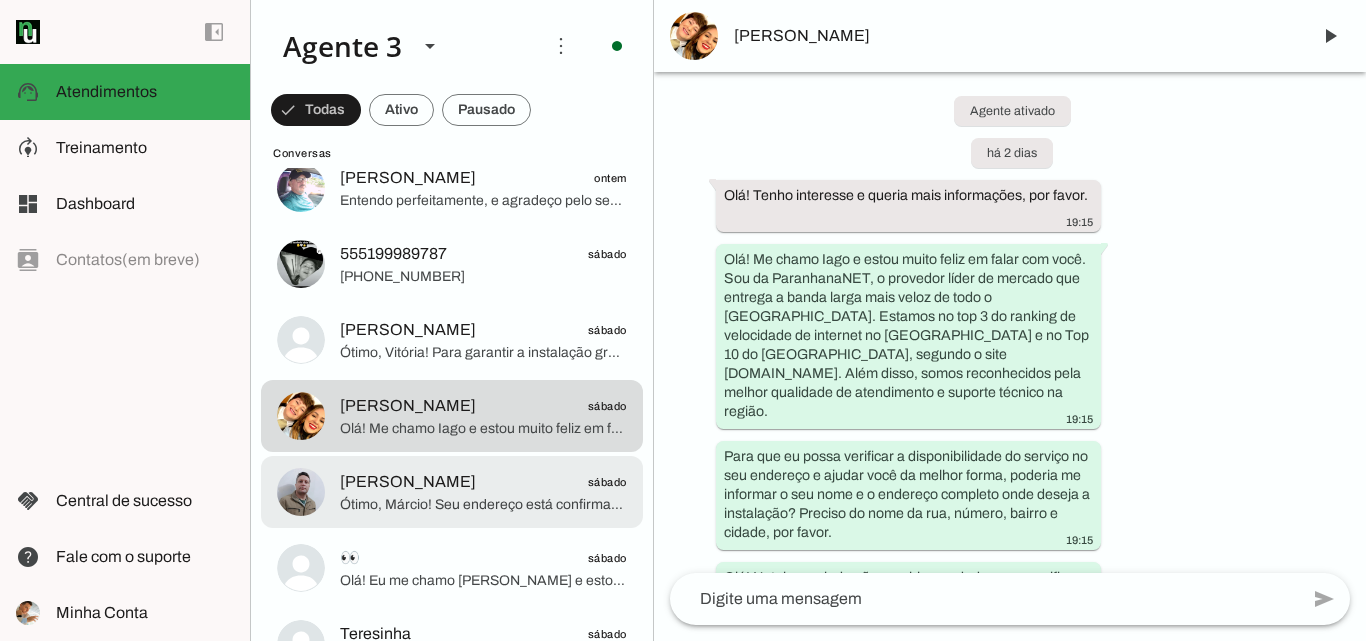 click on "Ótimo, Márcio! Seu endereço está confirmado como [STREET_ADDRESS][DEMOGRAPHIC_DATA] própria, e o CPF registrado.
Agora, para finalizar seu cadastro, por favor, envie uma foto sua segurando um documento com foto (pode ser RG ou CNH), além de cópias legíveis do CPF, RG e um comprovante de endereço recente (como conta de energia elétrica). Isso é necessário para a aprovação financeira e garantir a isenção da taxa de instalação.
Também preciso saber uma ou duas sugestões de dias e horários para agendarmos a instalação, lembrando que é fundamental que tenha alguém maior de idade para receber os técnicos, pois não realizamos instalação com menor de idade sozinho.
Poderia informar essas datas e horários?" 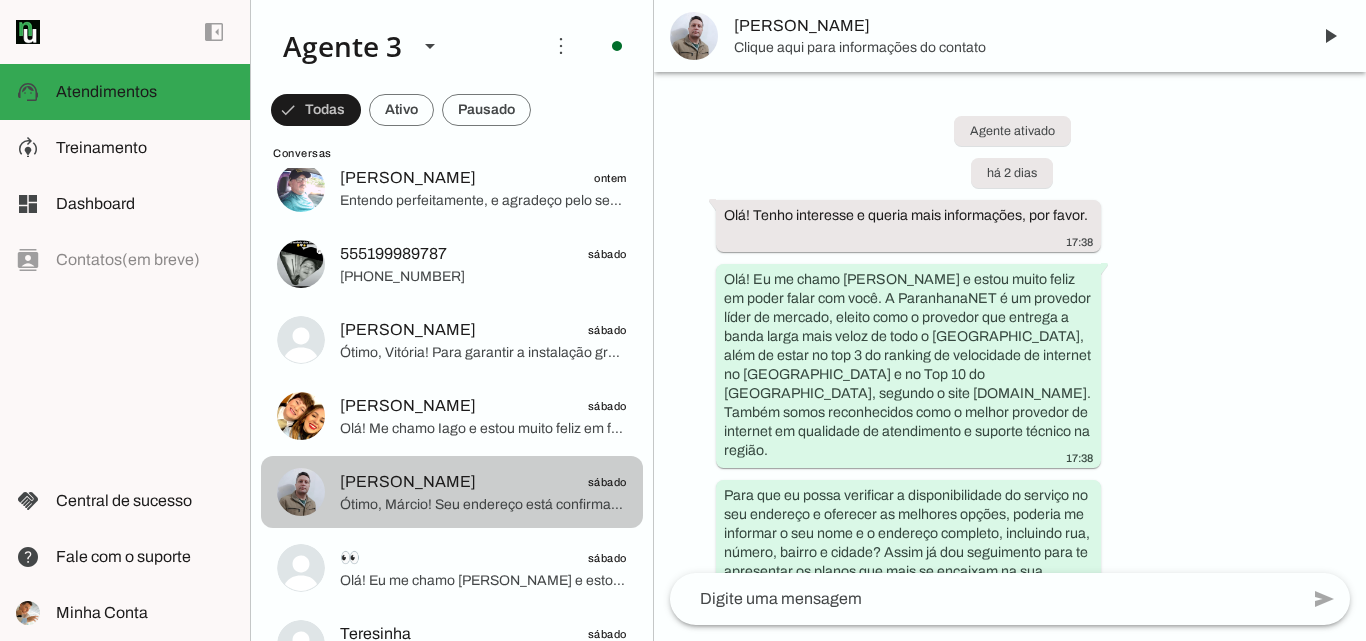 scroll, scrollTop: 5244, scrollLeft: 0, axis: vertical 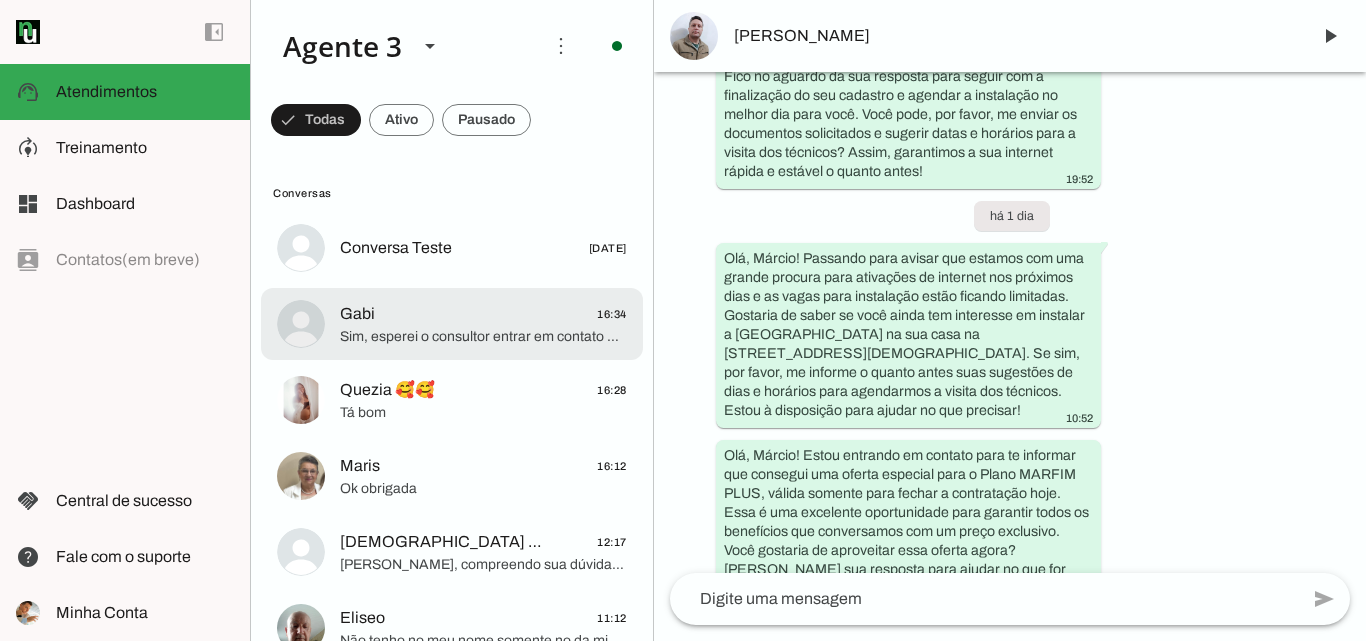 click on "Gabi
16:34" 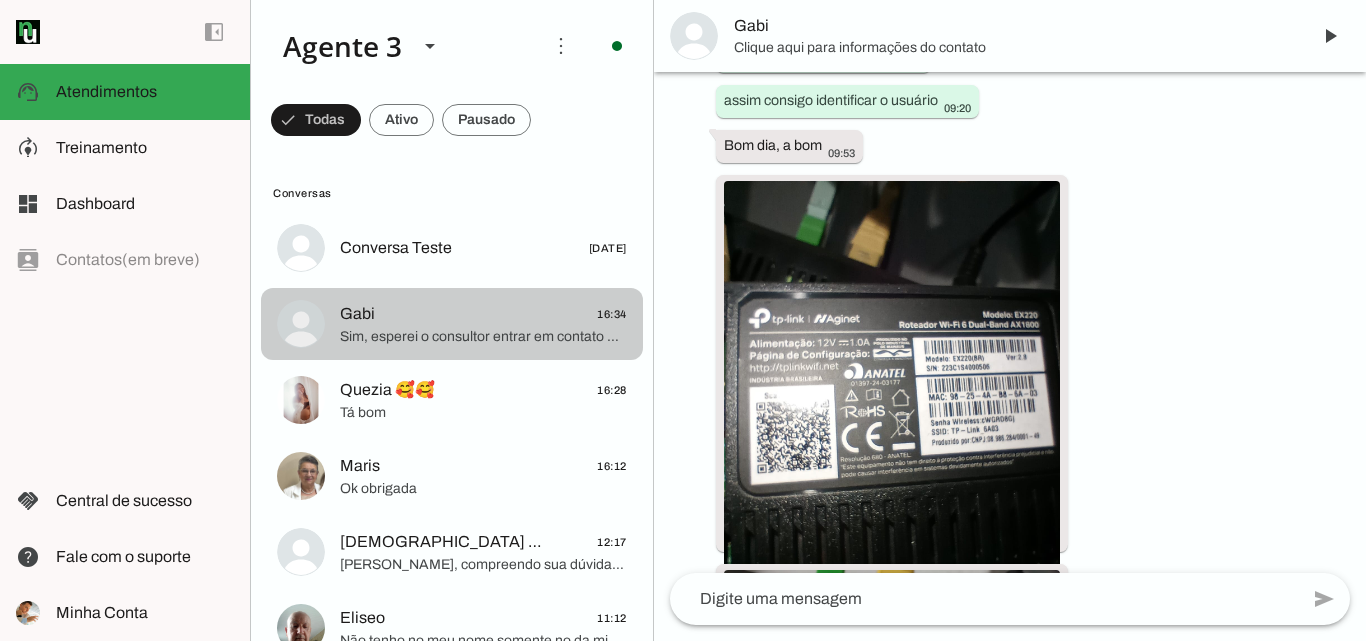 scroll, scrollTop: 8211, scrollLeft: 0, axis: vertical 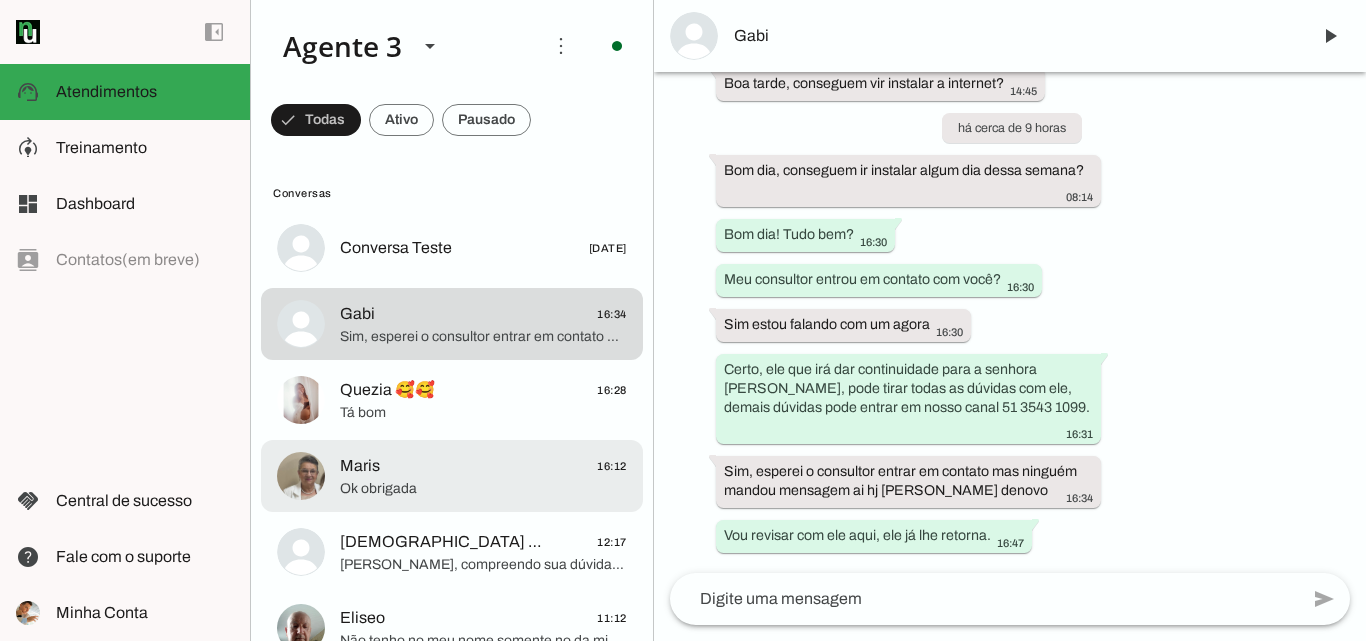 click on "Maris
16:12" 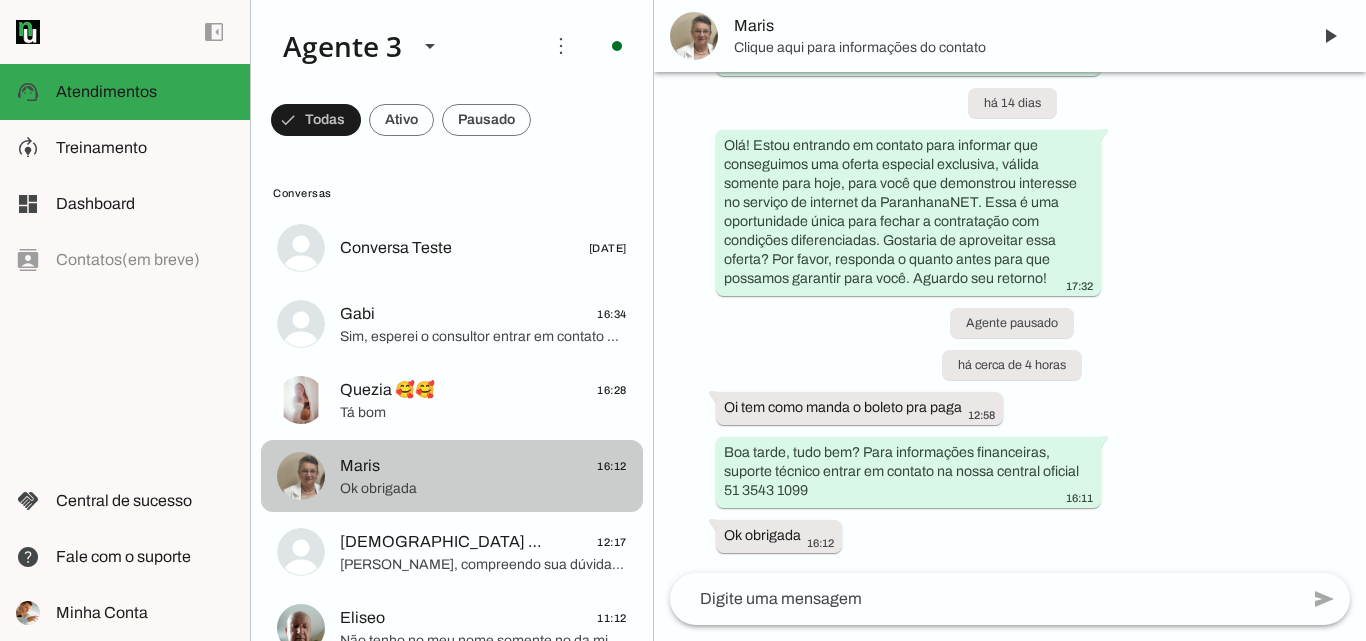 scroll, scrollTop: 1111, scrollLeft: 0, axis: vertical 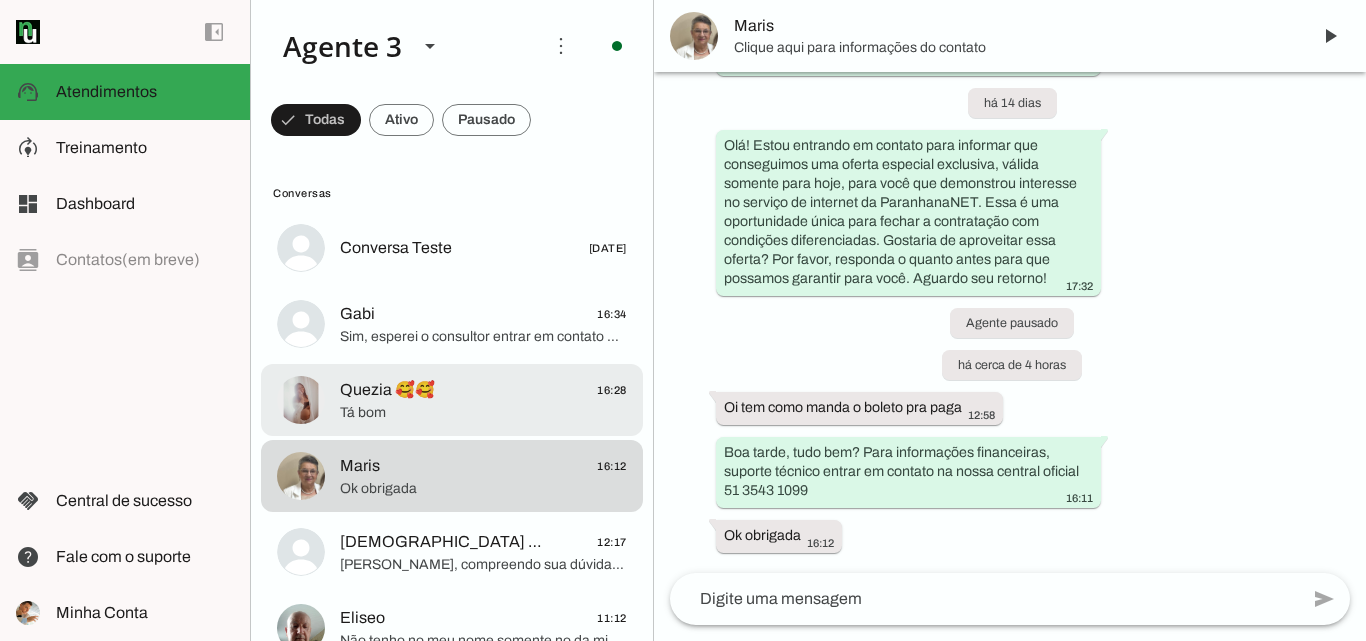 click on "Tá bom" 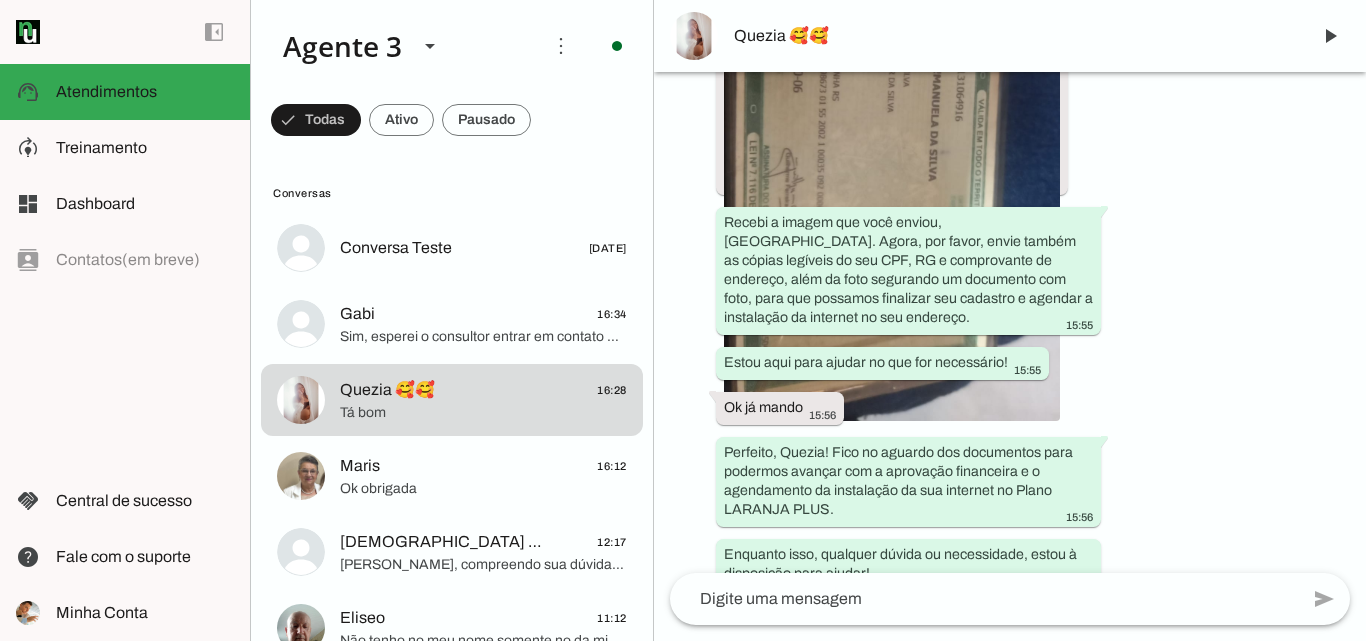 scroll, scrollTop: 6229, scrollLeft: 0, axis: vertical 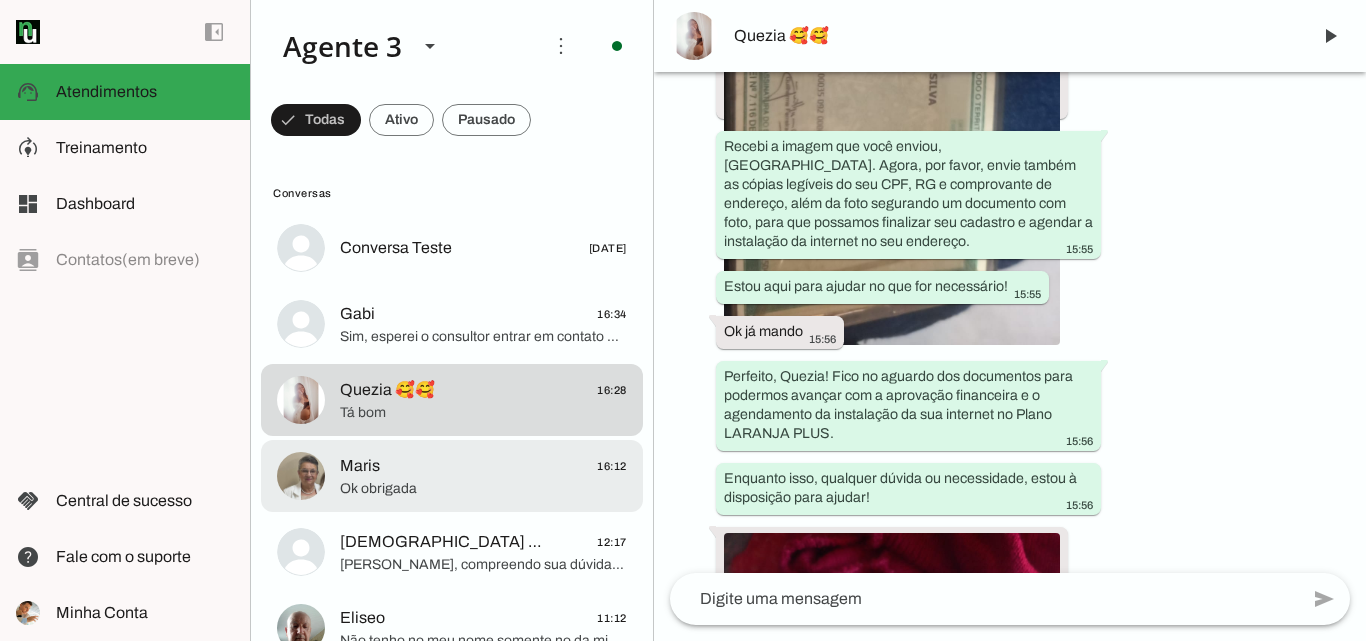 click on "Maris
16:12" 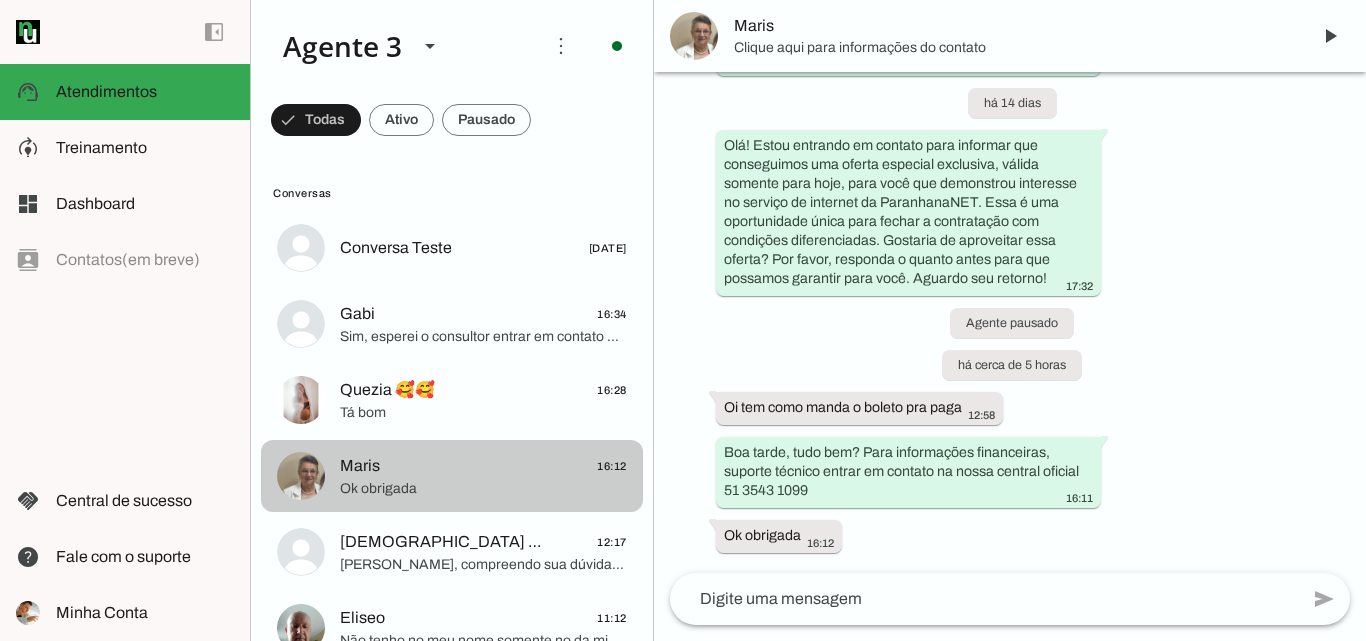 scroll, scrollTop: 1111, scrollLeft: 0, axis: vertical 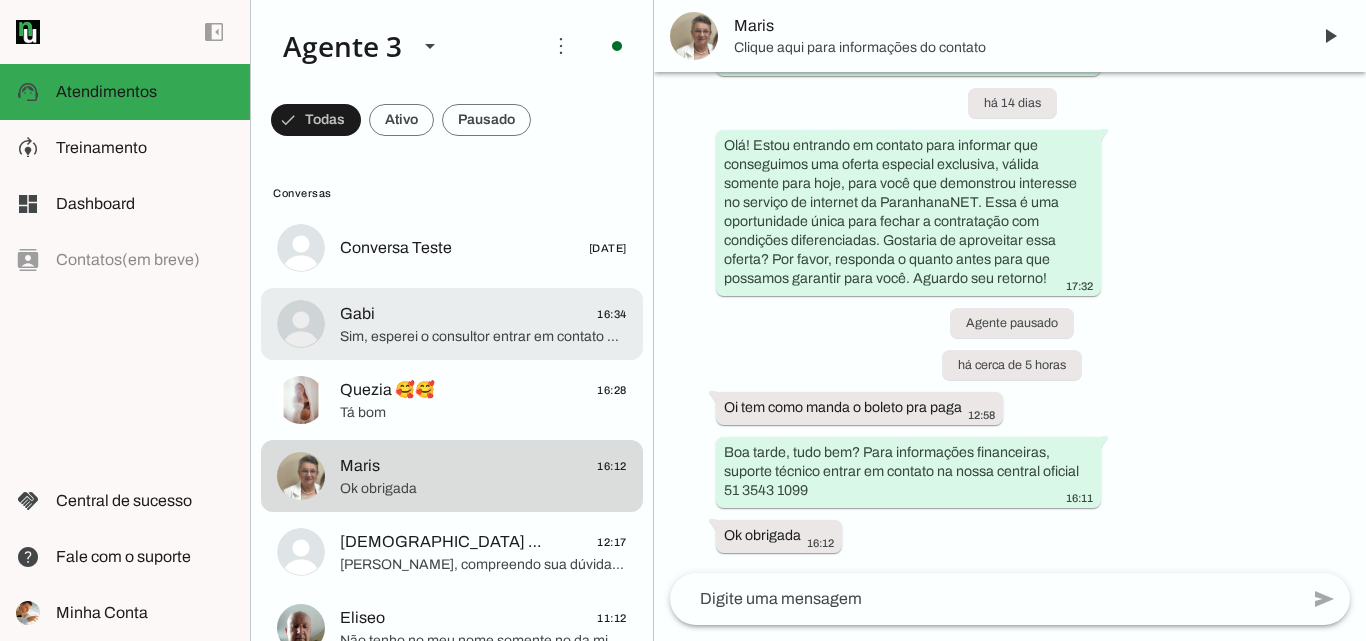 click on "Sim, esperei o consultor entrar em contato mas ninguém mandou mensagem ai hj [PERSON_NAME] denovo" 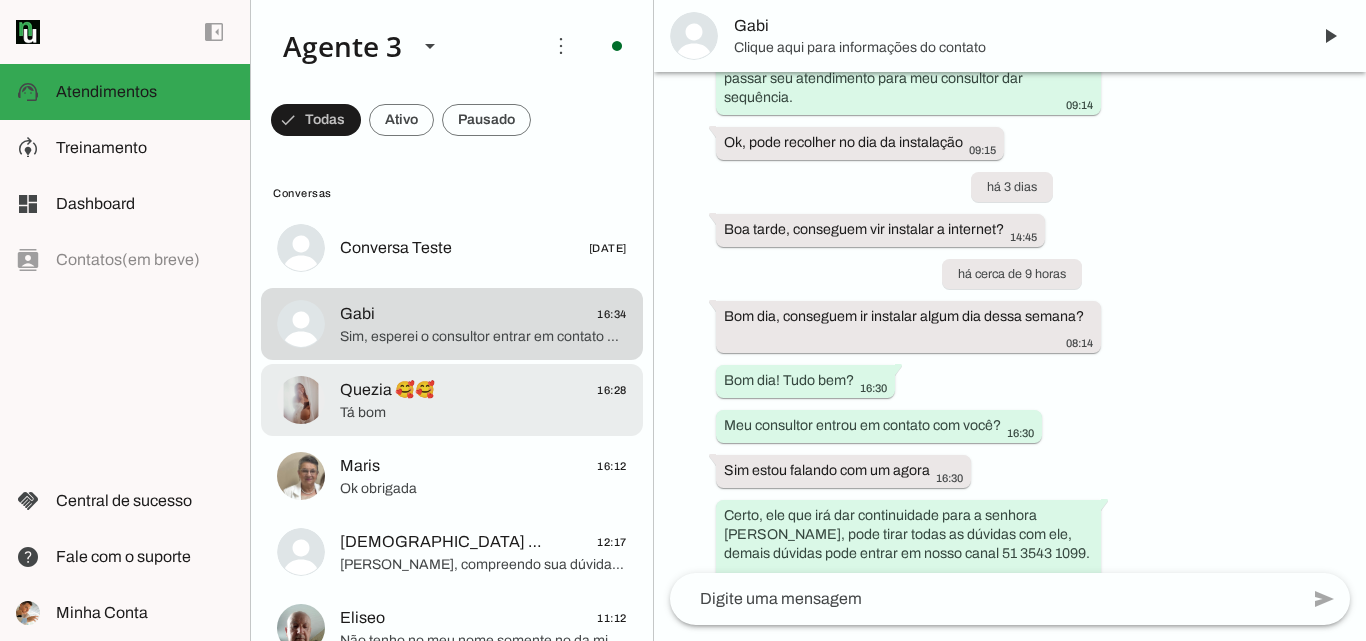 click on "Quezia 🥰🥰
16:28" 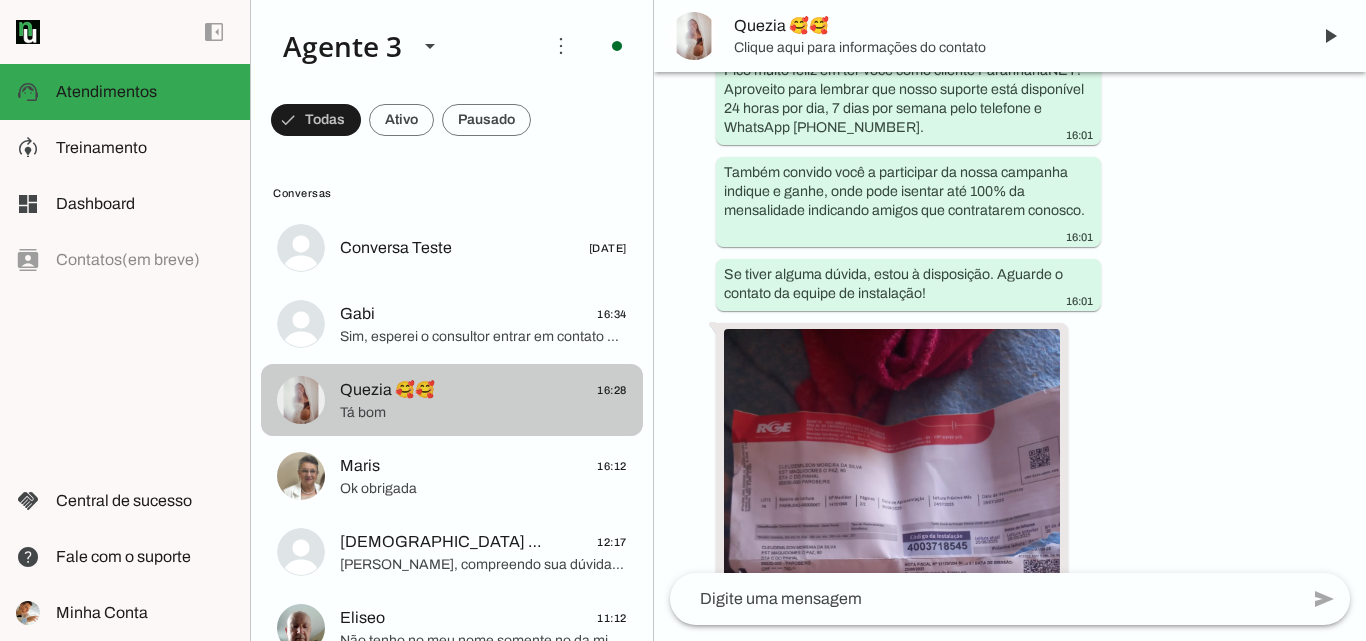 scroll, scrollTop: 8365, scrollLeft: 0, axis: vertical 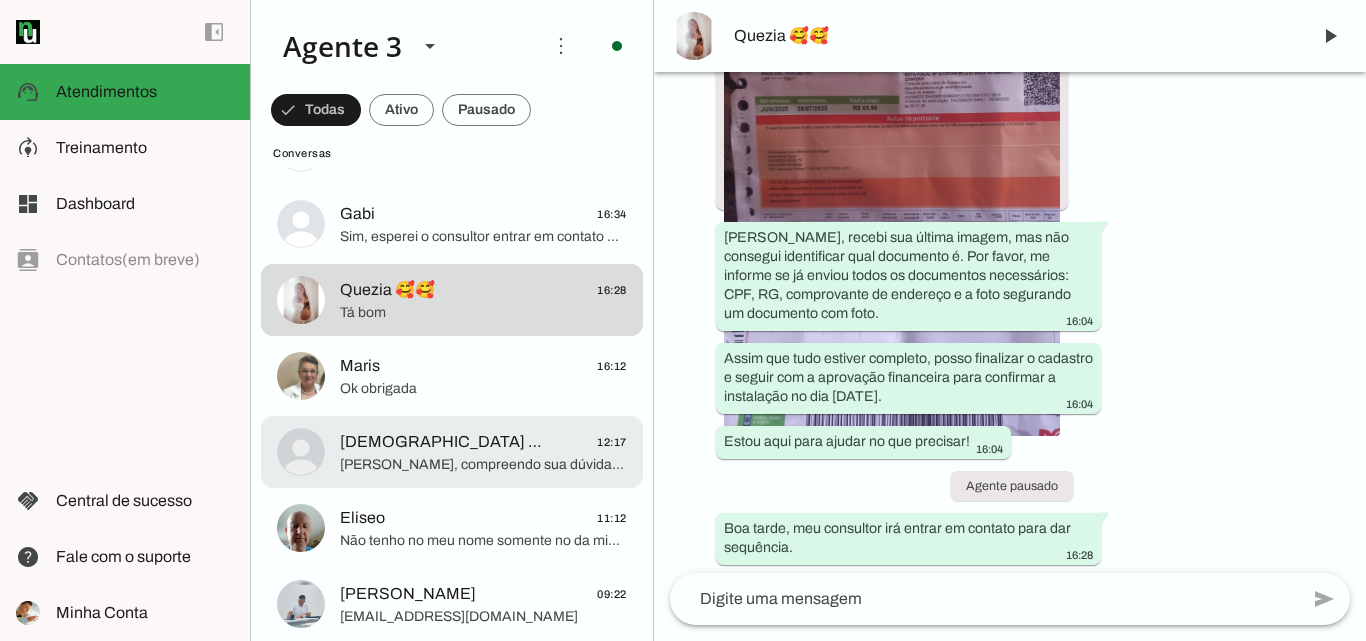 click on "[DEMOGRAPHIC_DATA] TD VÊ TD SABE
12:17" 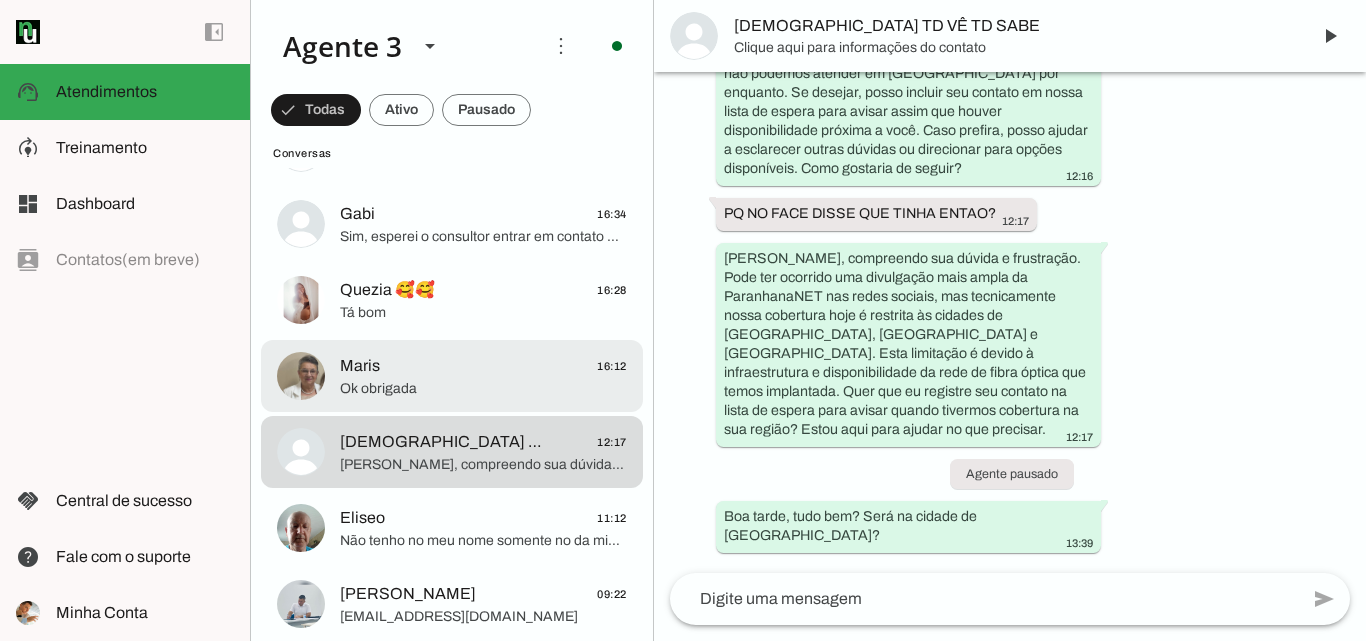 click on "Ok obrigada" 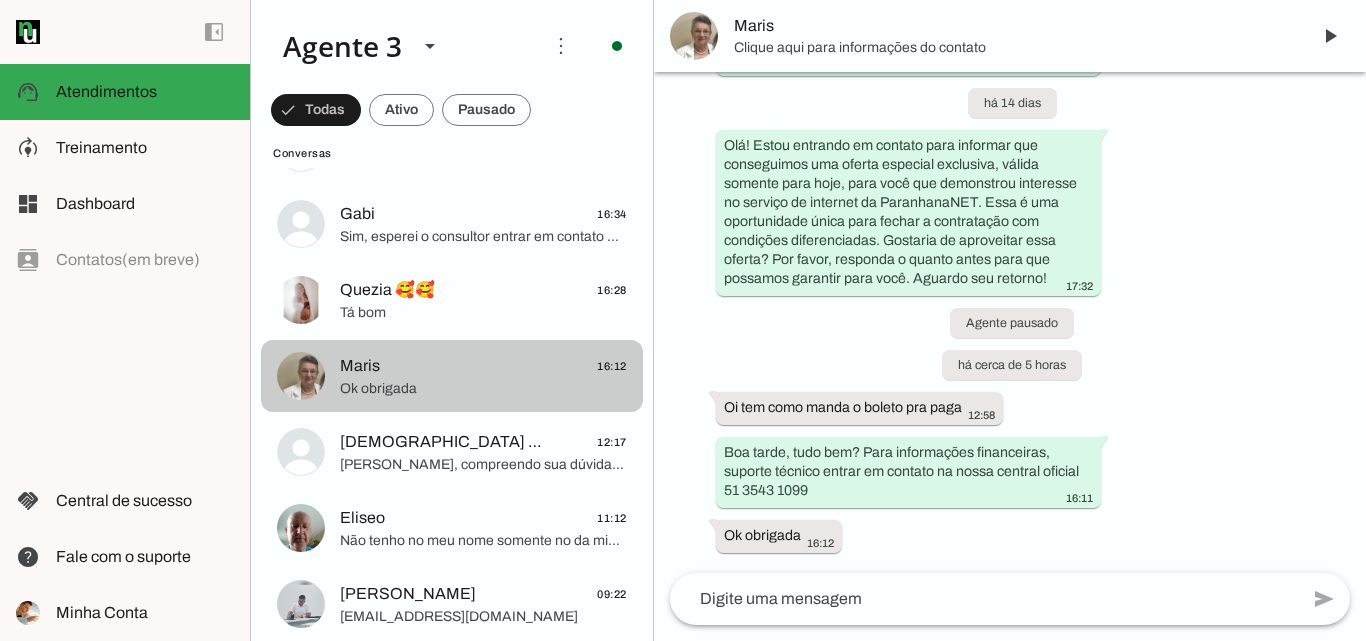 scroll, scrollTop: 1111, scrollLeft: 0, axis: vertical 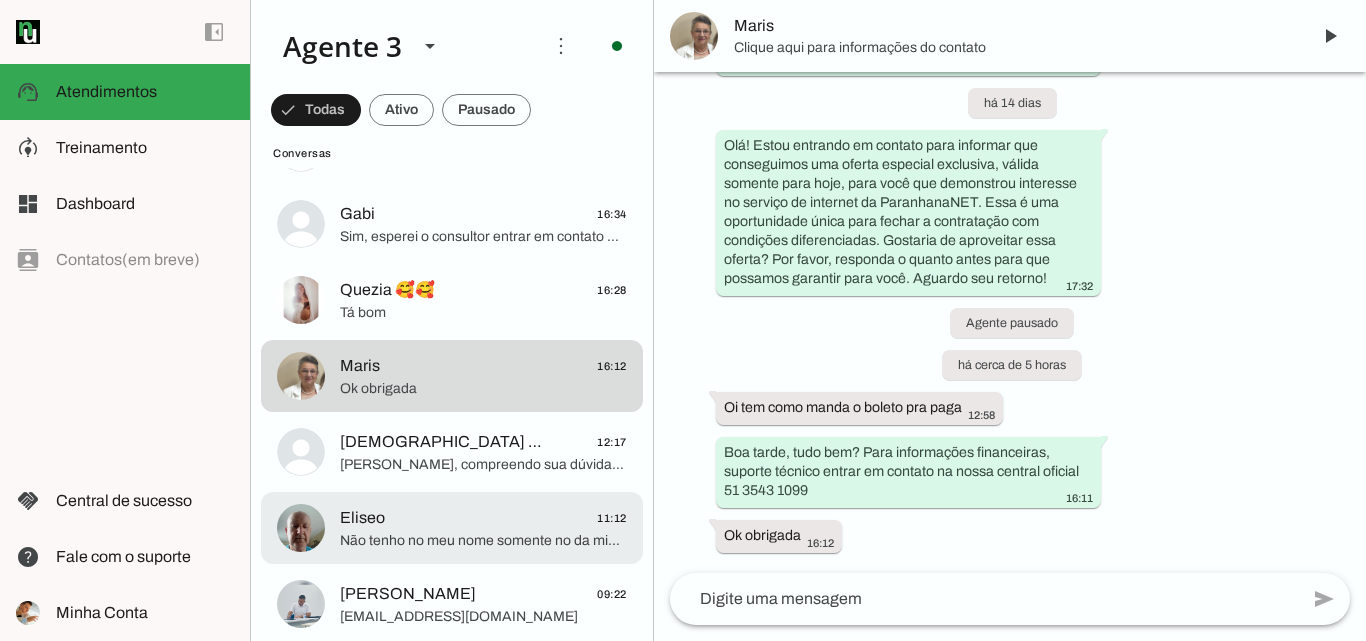 click on "Eliseo
11:12" 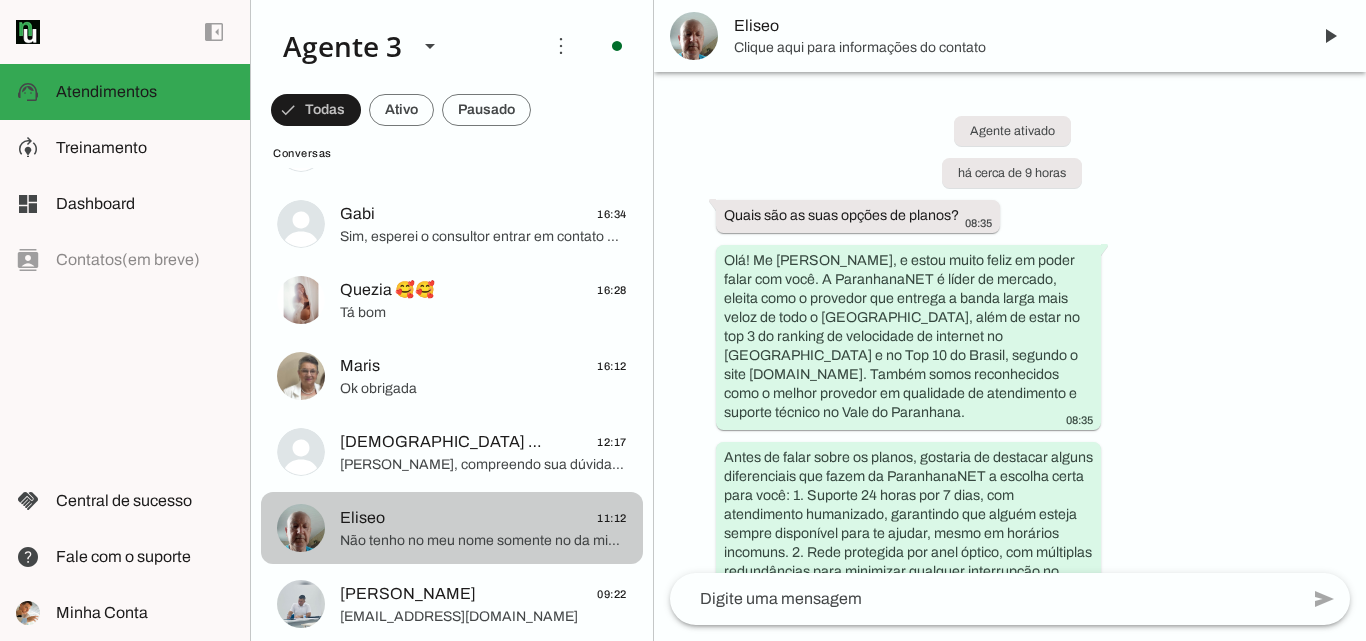 scroll, scrollTop: 5895, scrollLeft: 0, axis: vertical 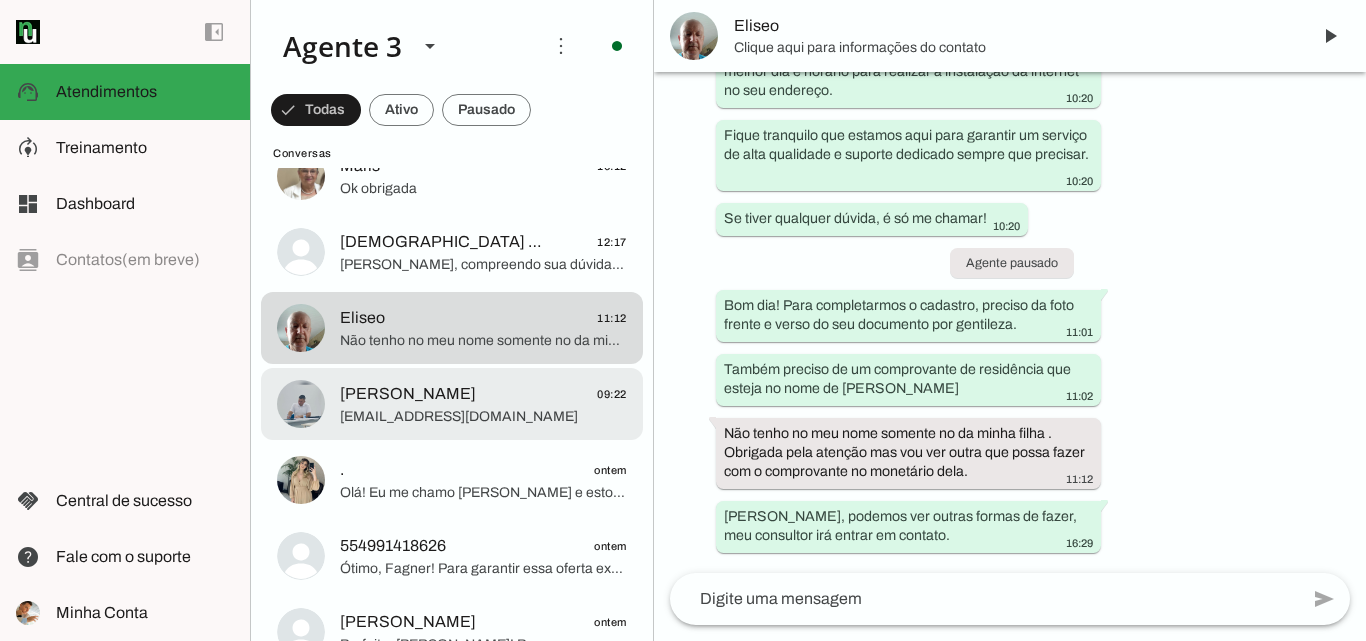 click on "[EMAIL_ADDRESS][DOMAIN_NAME]" 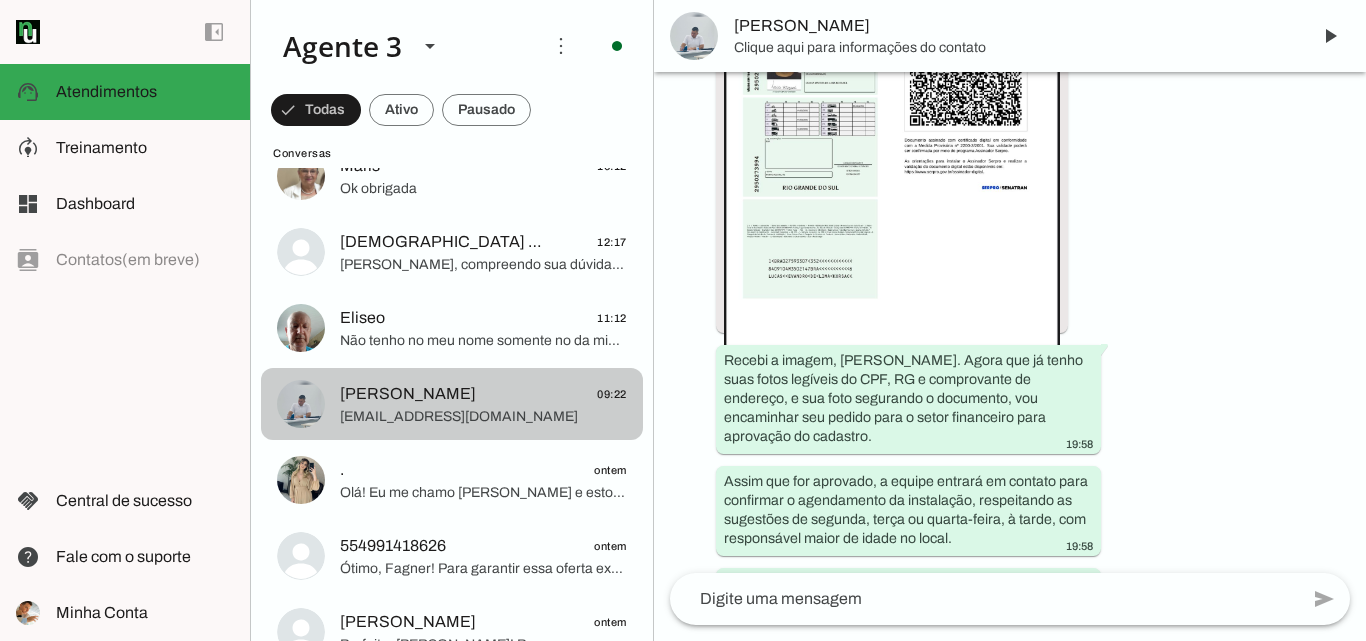 scroll, scrollTop: 7665, scrollLeft: 0, axis: vertical 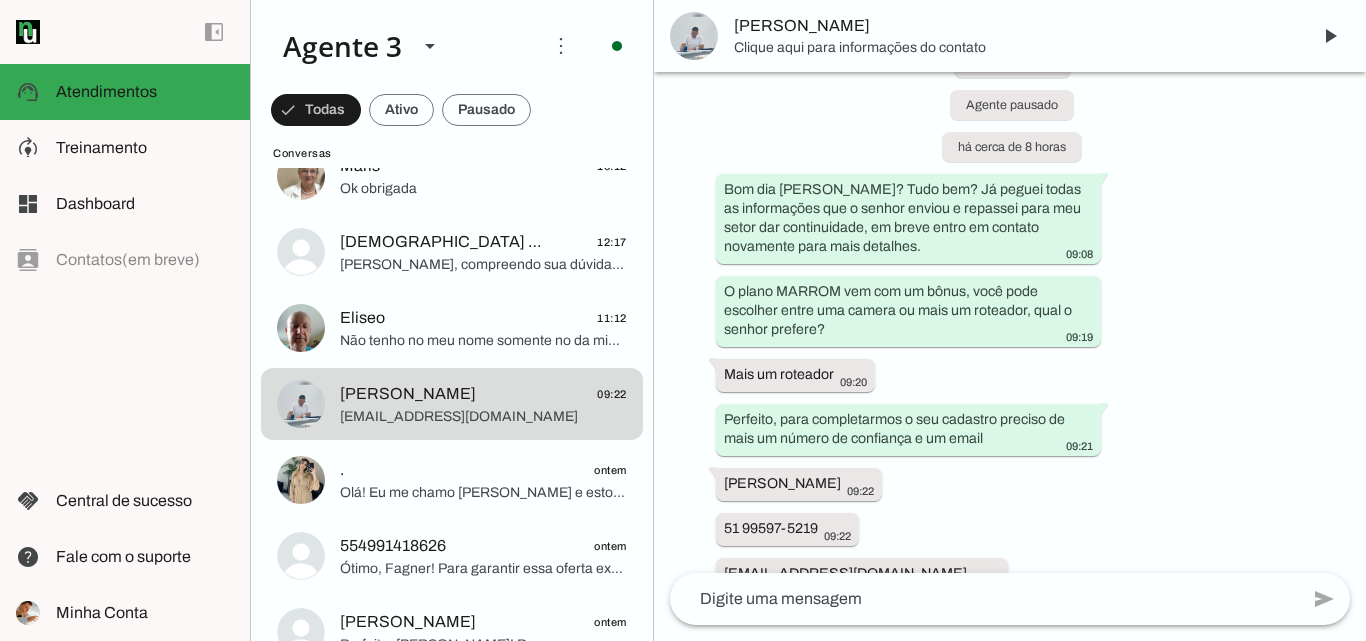 click on "[PERSON_NAME]" at bounding box center (1014, 26) 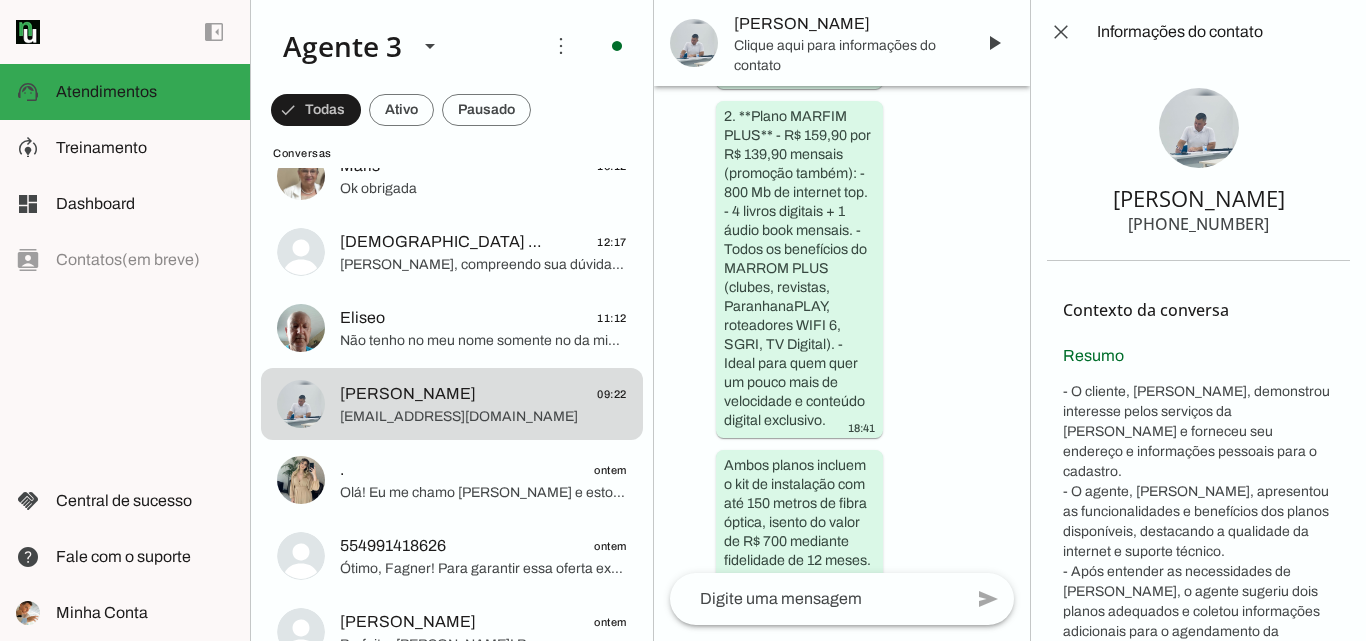 scroll, scrollTop: 15022, scrollLeft: 0, axis: vertical 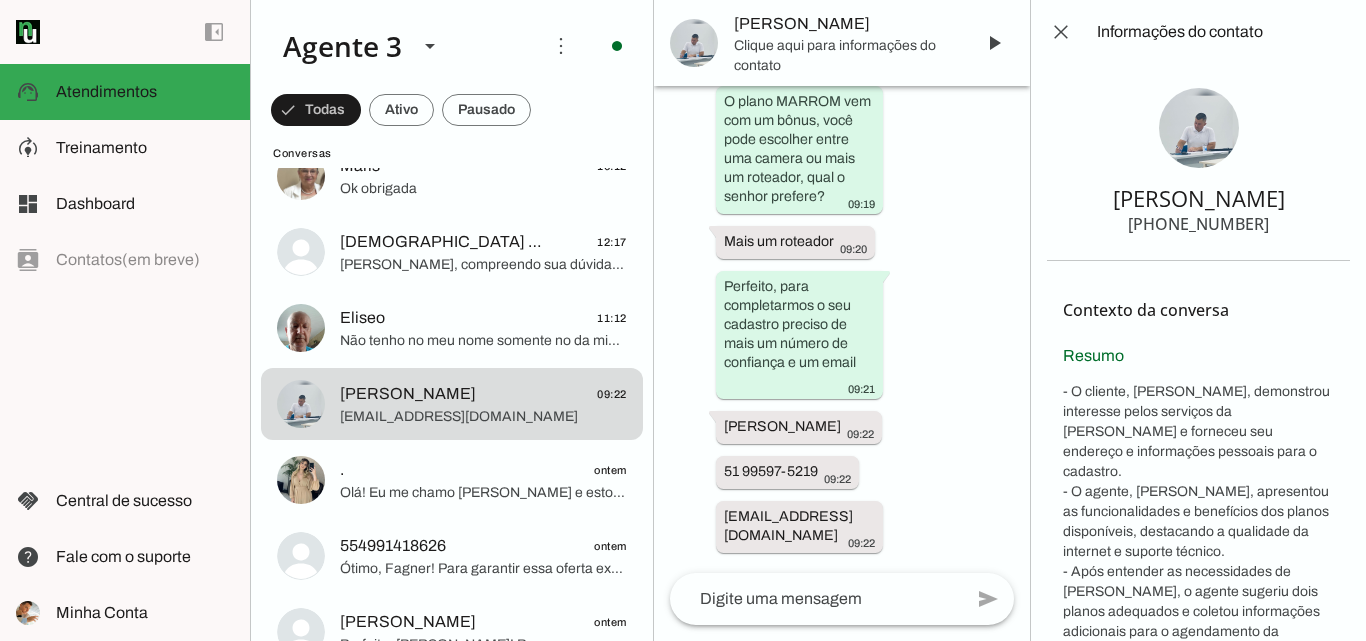 drag, startPoint x: 1169, startPoint y: 221, endPoint x: 1286, endPoint y: 232, distance: 117.51595 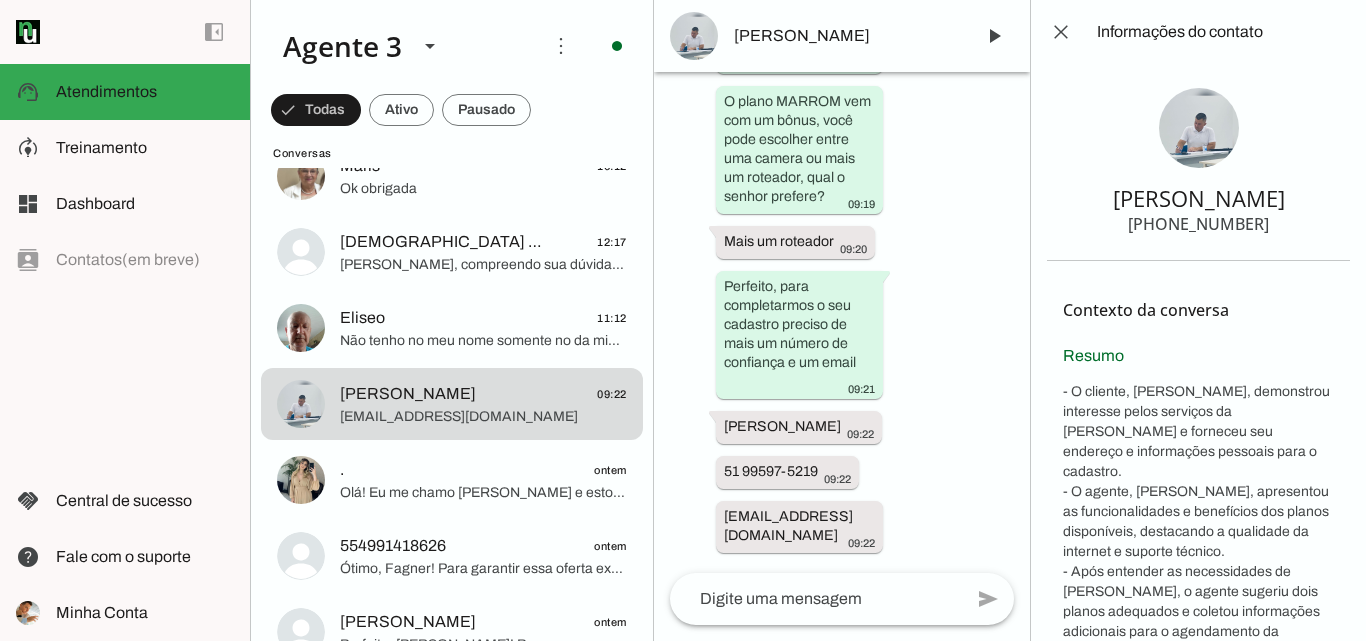 drag, startPoint x: 1166, startPoint y: 225, endPoint x: 1240, endPoint y: 228, distance: 74.06078 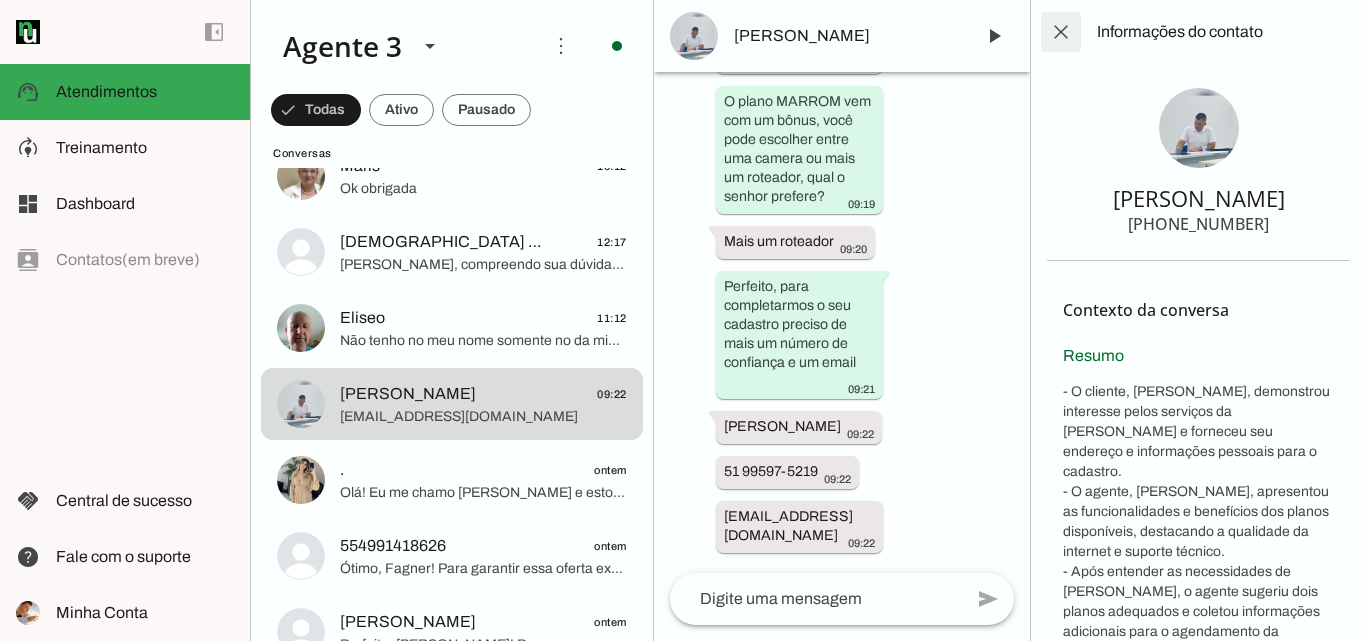 click at bounding box center (1061, 32) 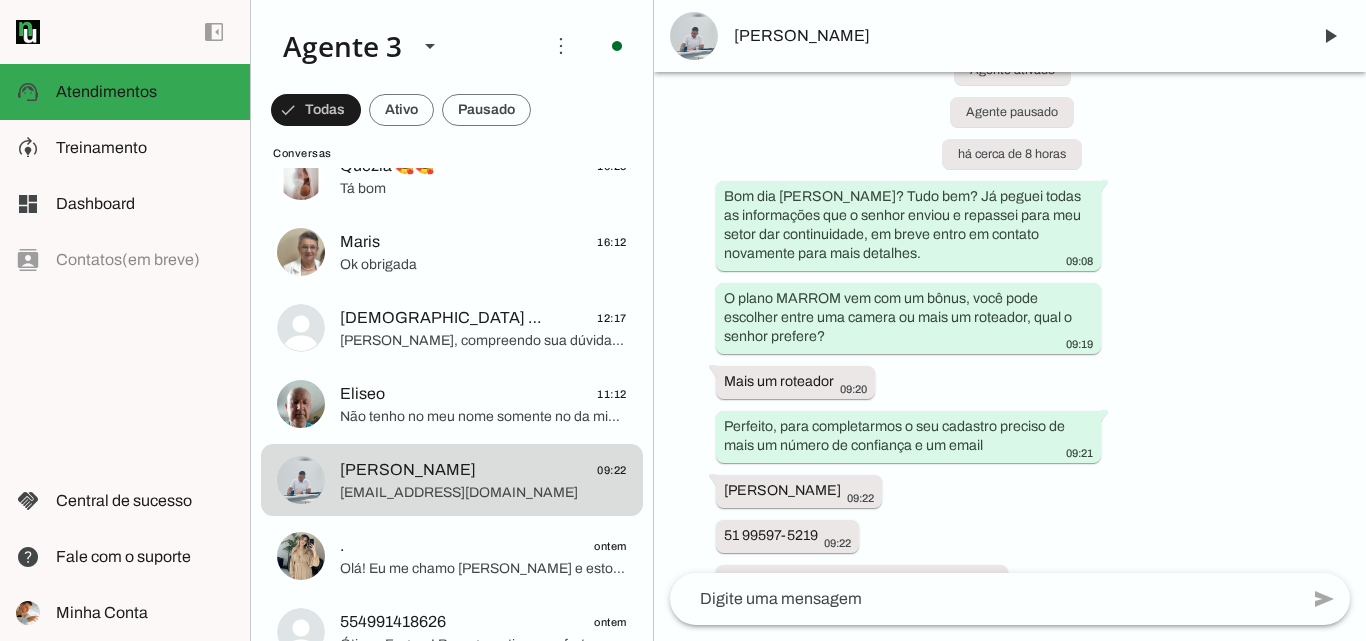 scroll, scrollTop: 7665, scrollLeft: 0, axis: vertical 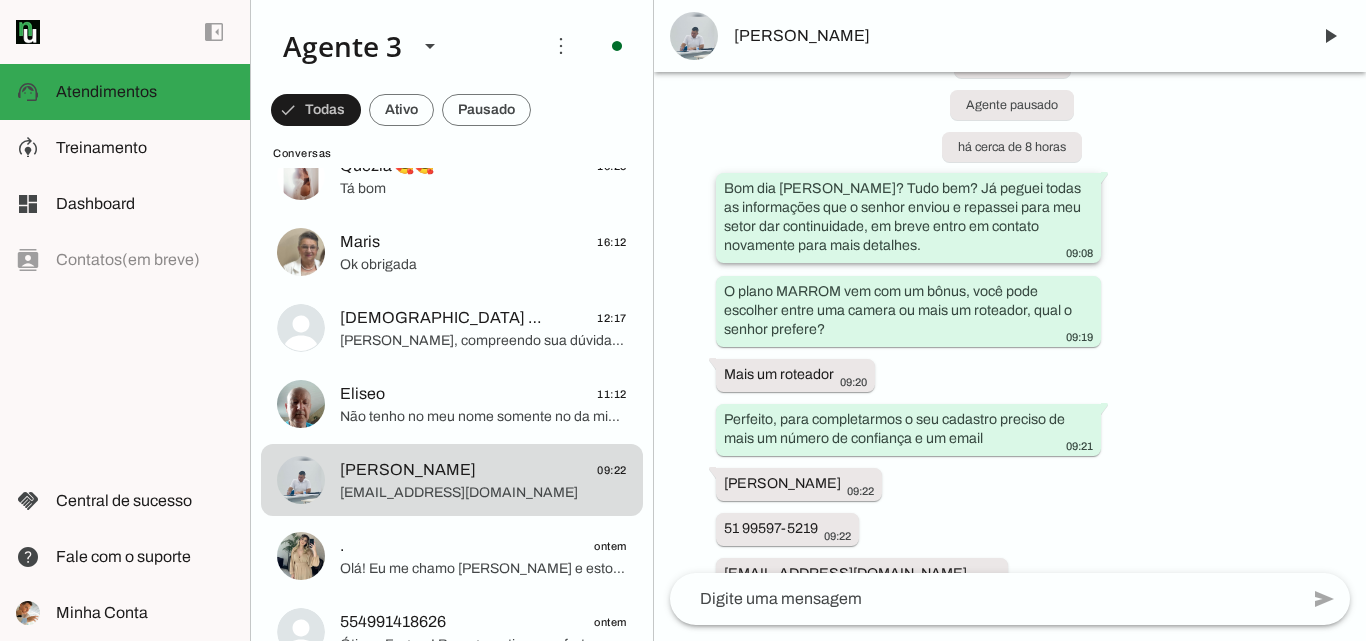 click on "Bom dia [PERSON_NAME]? Tudo bem? Já peguei todas as informações que o senhor enviou e repassei para meu setor dar continuidade, em breve entro em contato novamente para mais detalhes.
09:08" 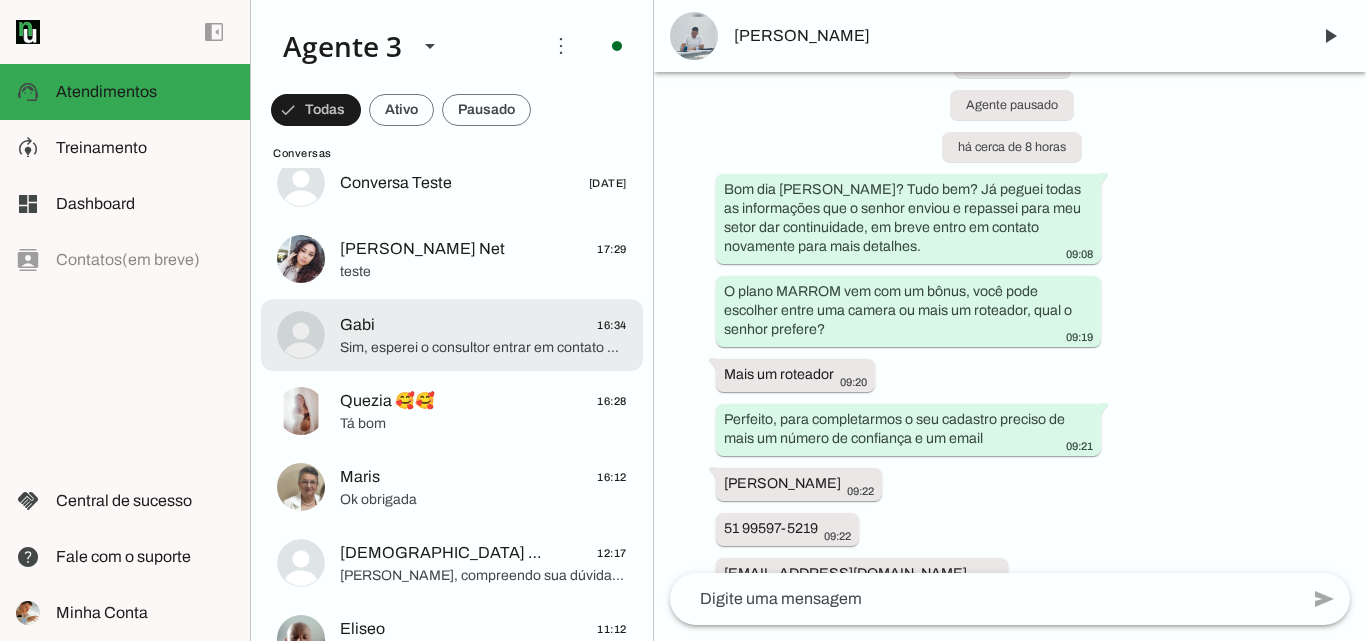 scroll, scrollTop: 100, scrollLeft: 0, axis: vertical 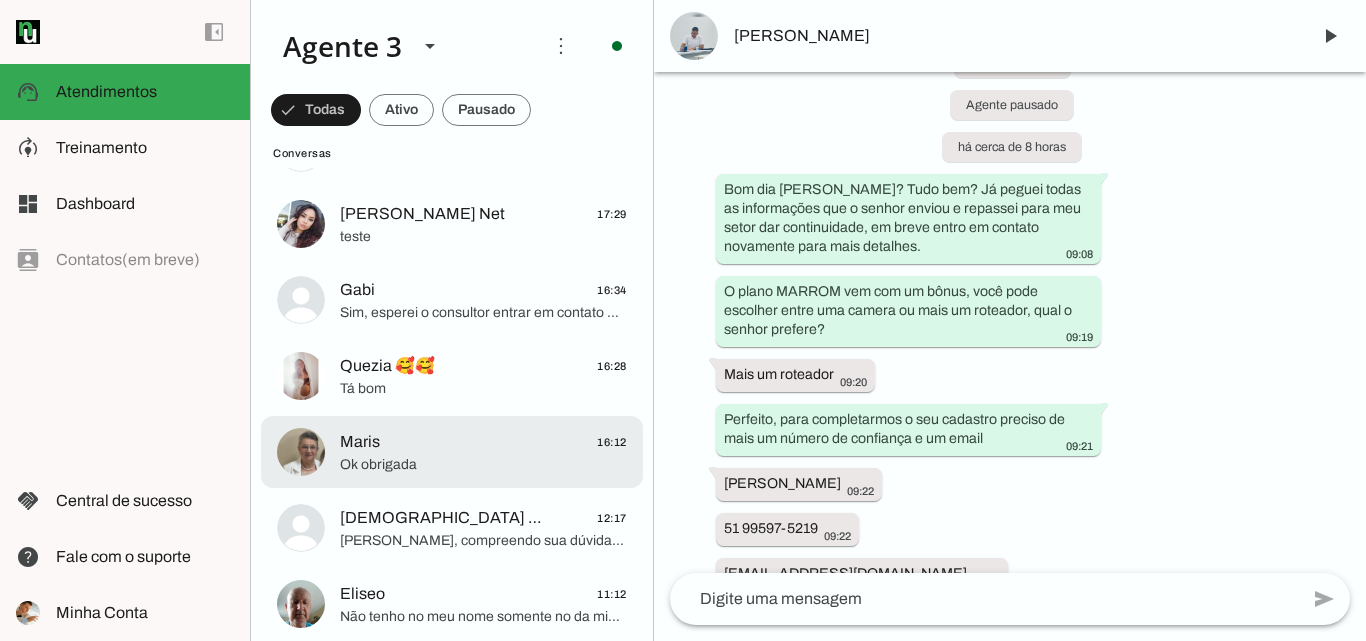 click on "Ok obrigada" 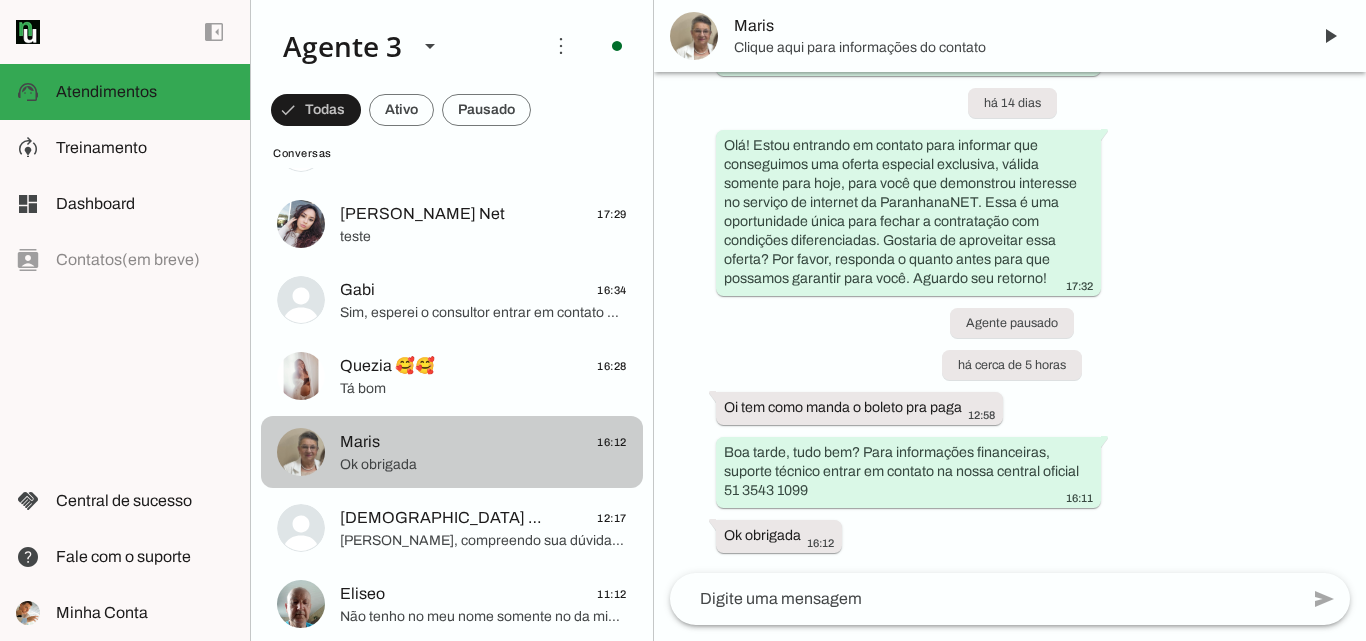click on "Maris
16:12" 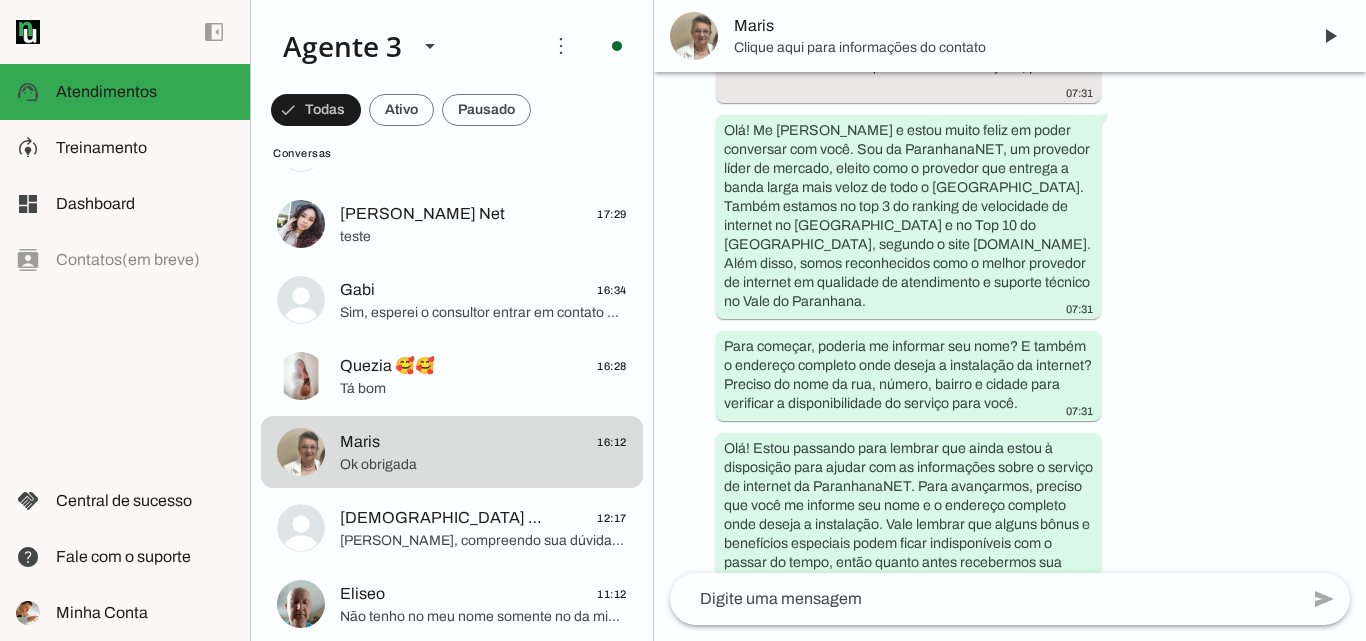 scroll, scrollTop: 0, scrollLeft: 0, axis: both 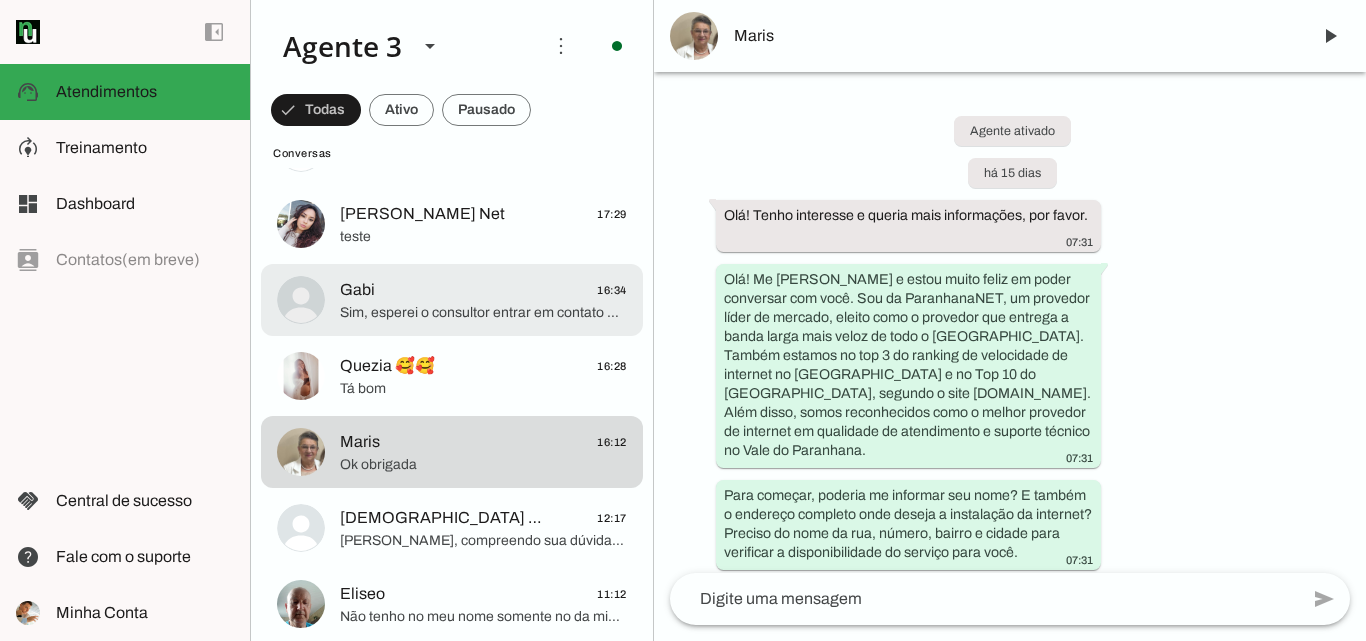 click on "Gabi
16:34" 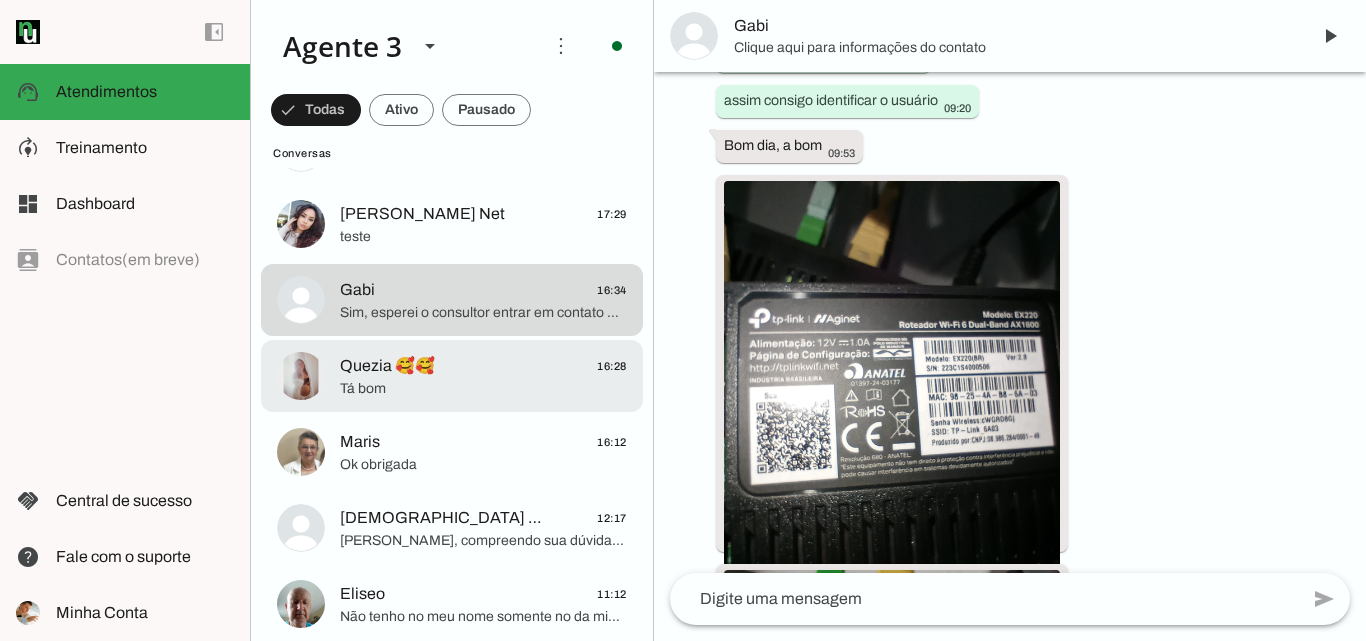 scroll, scrollTop: 8211, scrollLeft: 0, axis: vertical 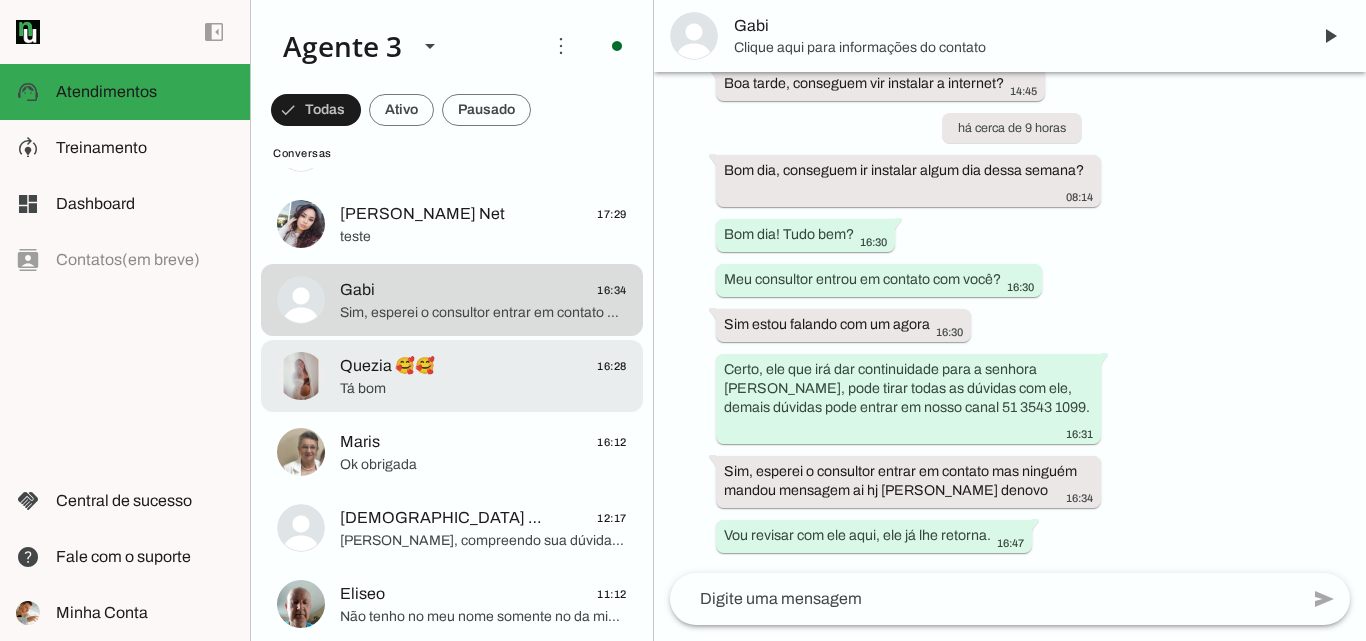 click on "Quezia 🥰🥰" 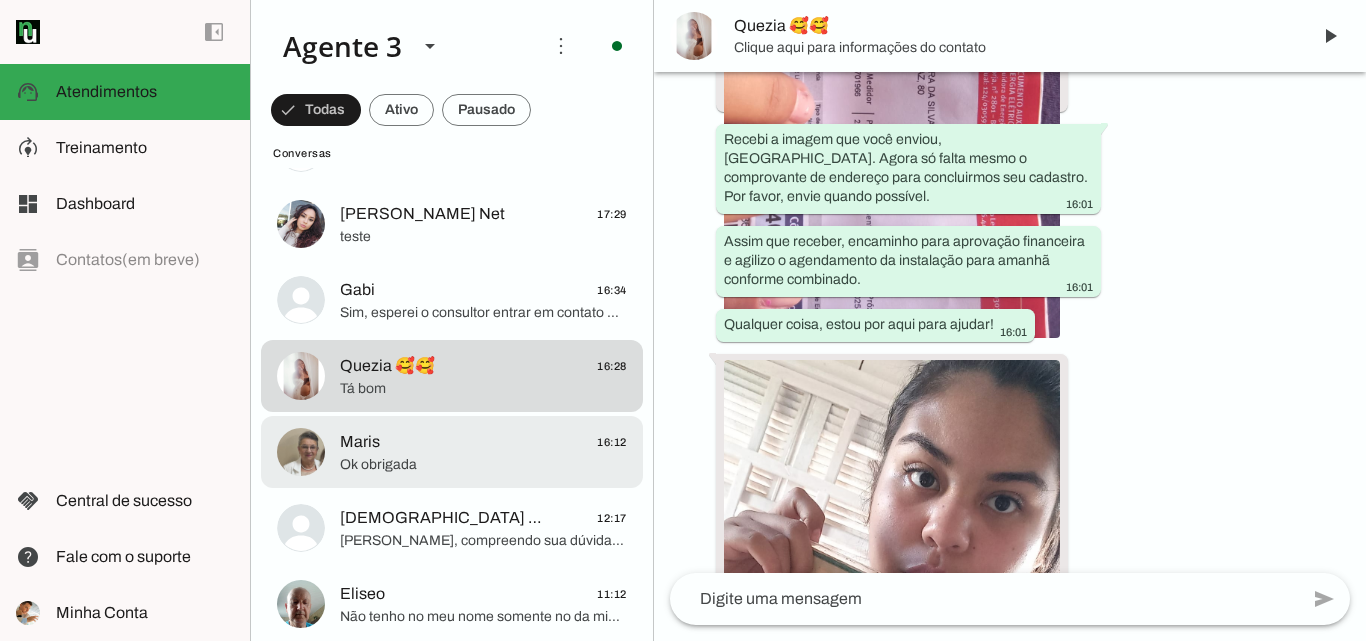 scroll, scrollTop: 8365, scrollLeft: 0, axis: vertical 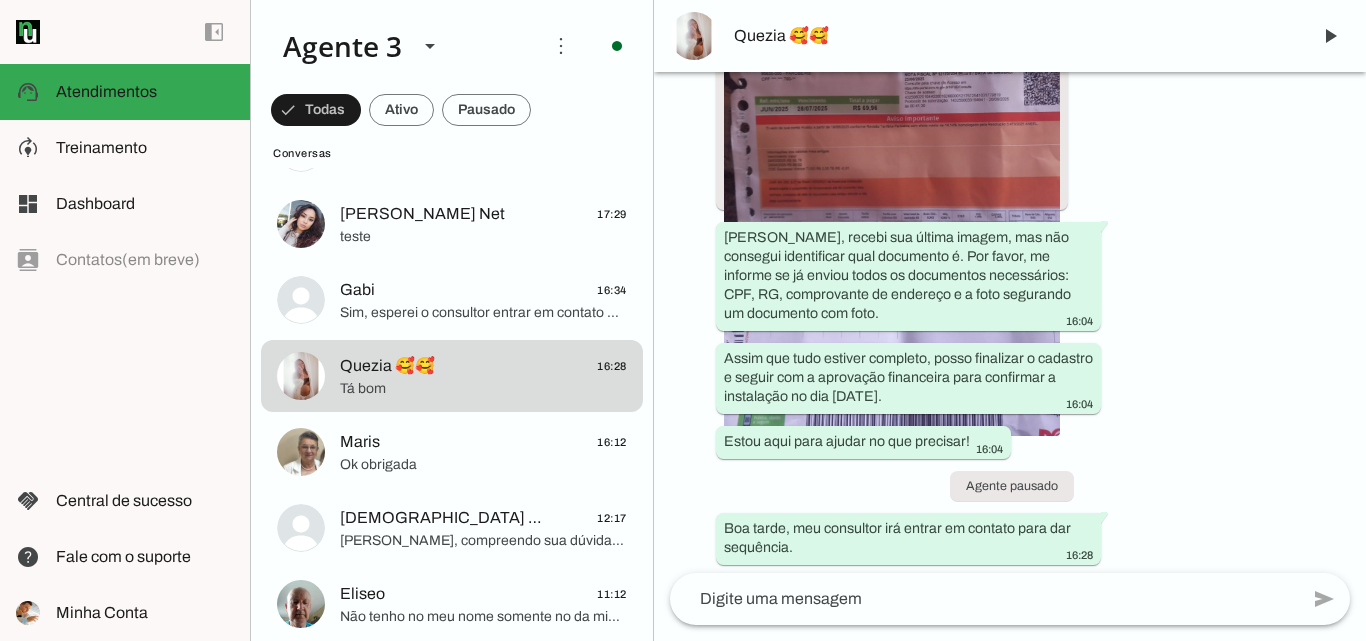 click on "Quezia 🥰🥰" at bounding box center (1014, 36) 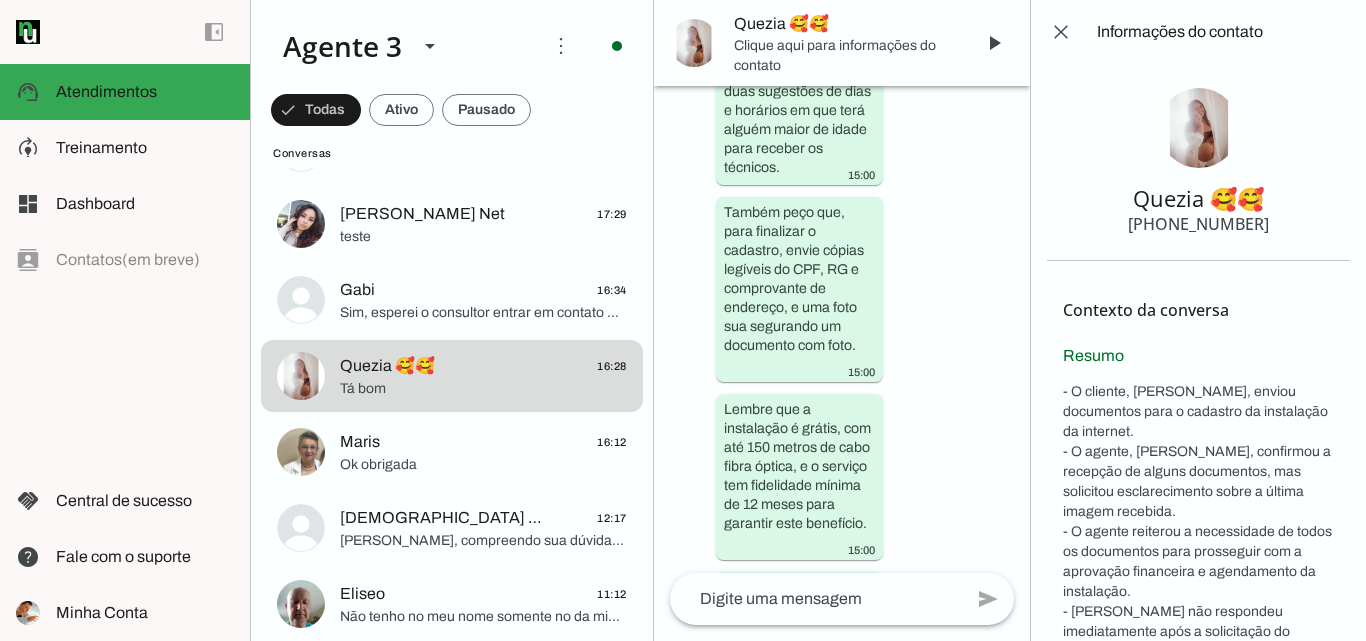 scroll, scrollTop: 15784, scrollLeft: 0, axis: vertical 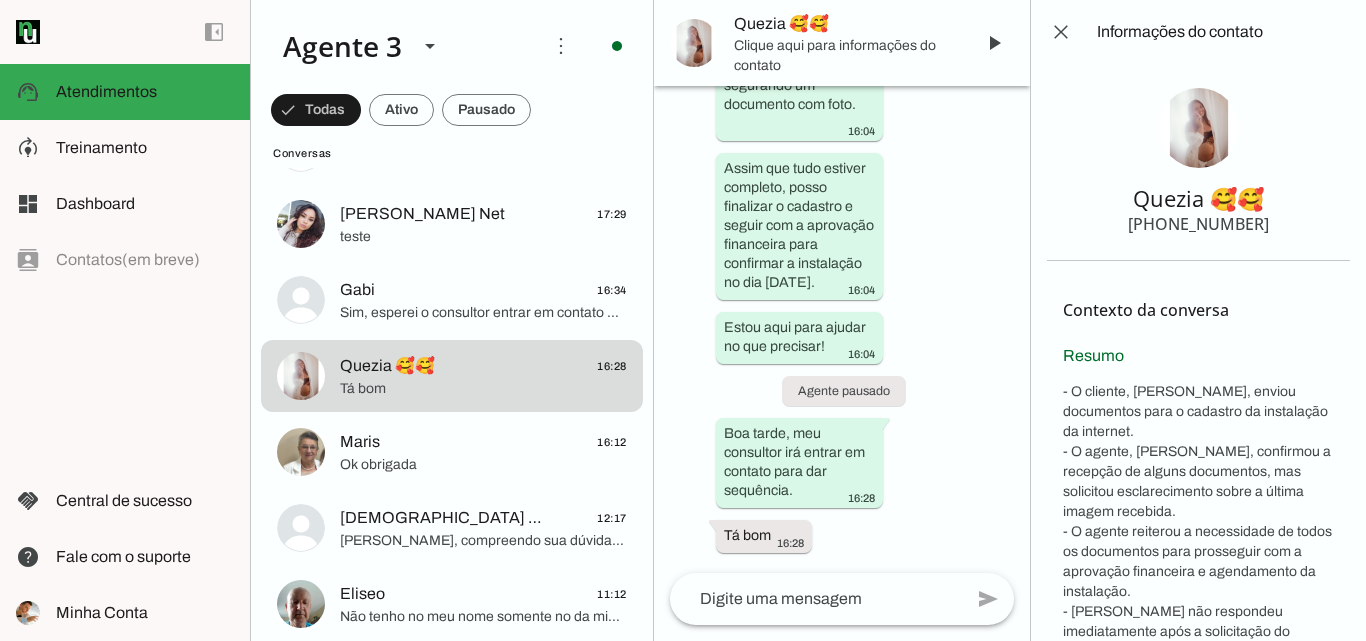 drag, startPoint x: 1163, startPoint y: 222, endPoint x: 1266, endPoint y: 239, distance: 104.393486 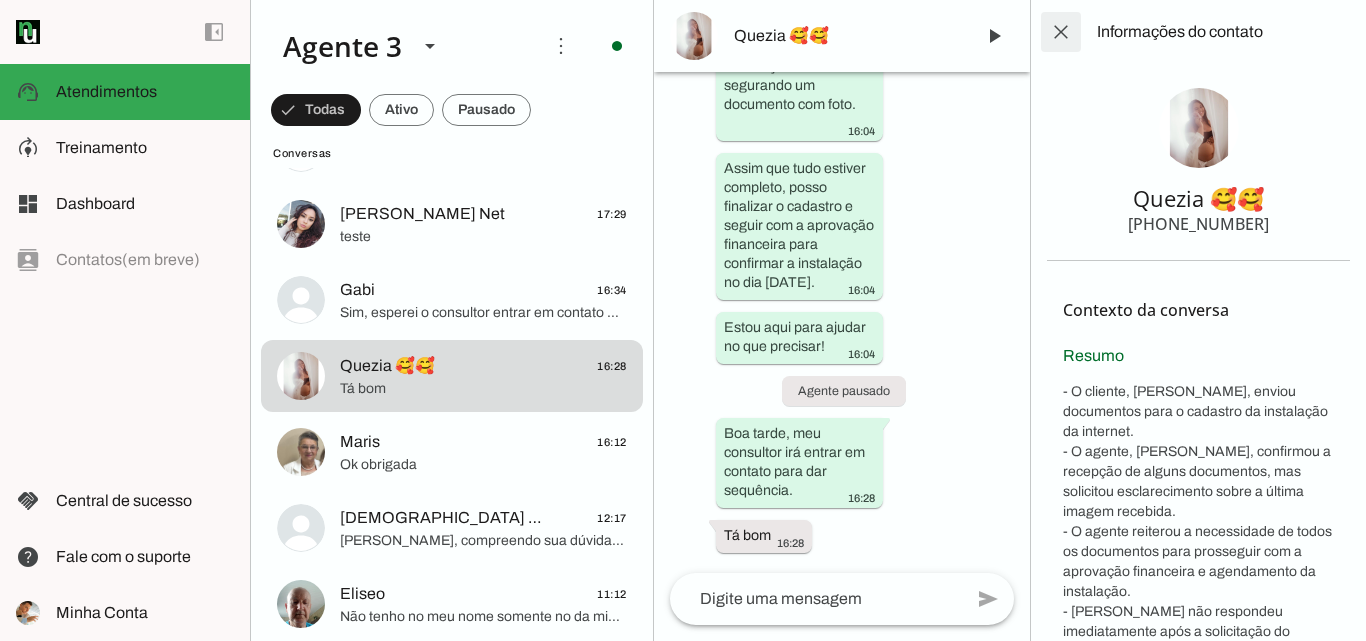 click at bounding box center [1061, 32] 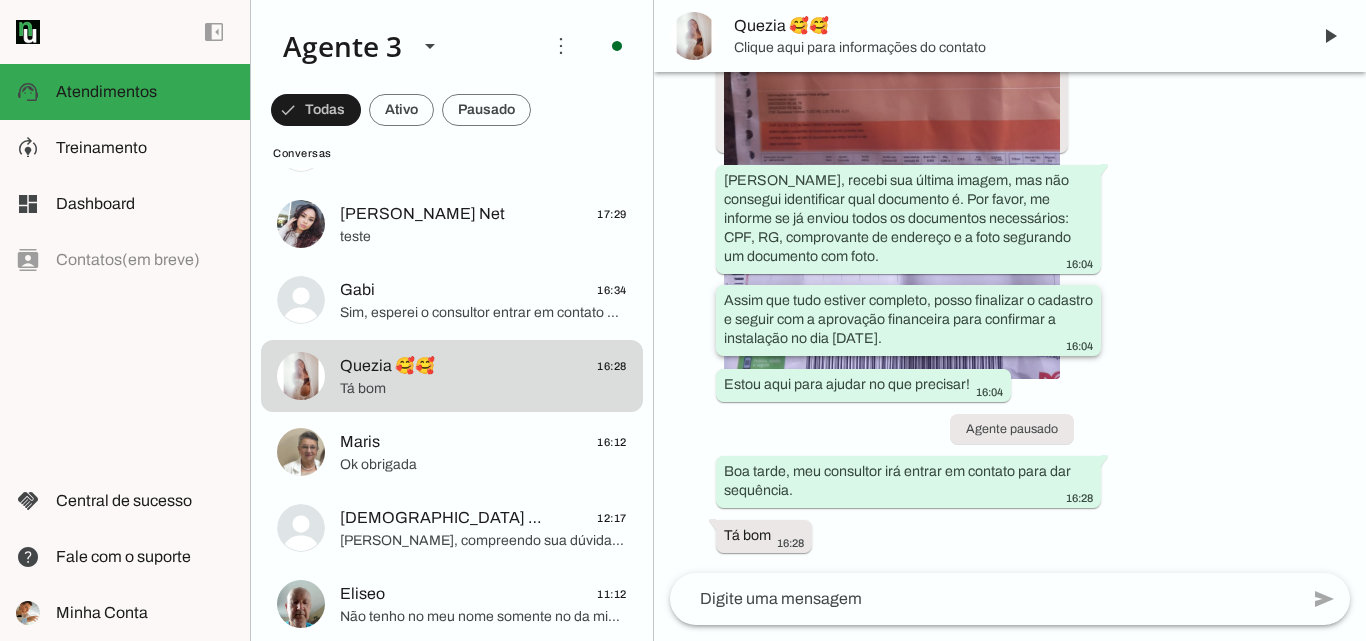 scroll, scrollTop: 8365, scrollLeft: 0, axis: vertical 